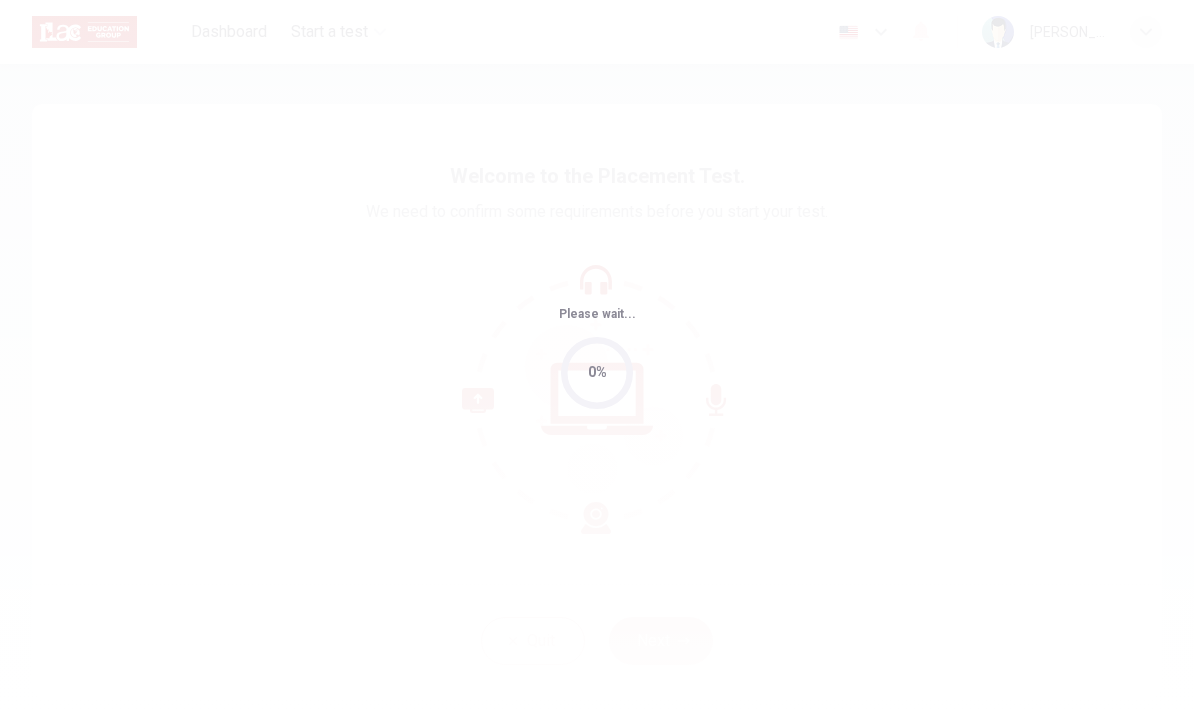 scroll, scrollTop: 0, scrollLeft: 0, axis: both 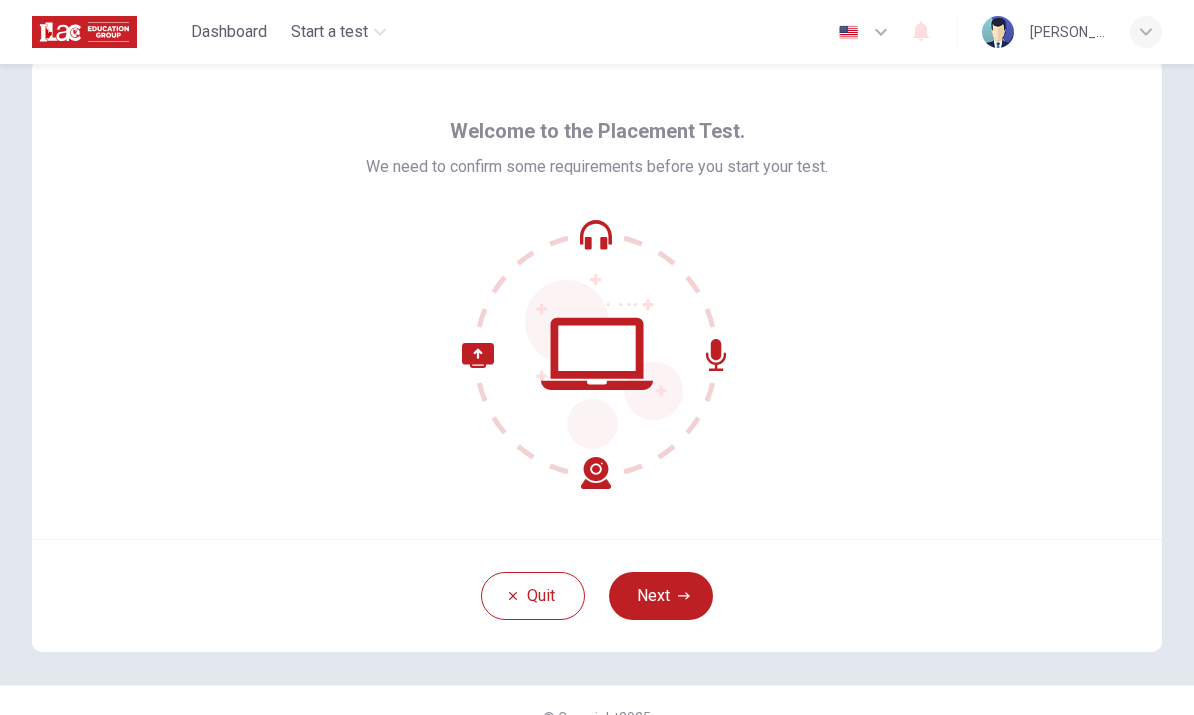 click 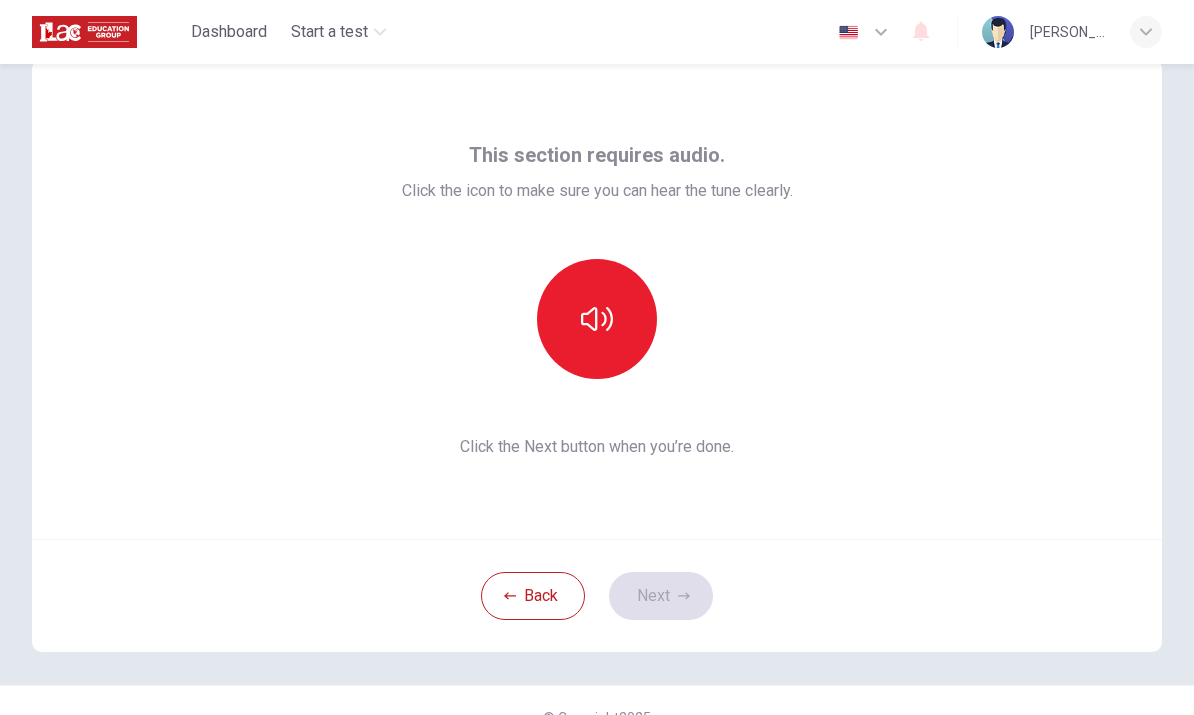 click at bounding box center [597, 319] 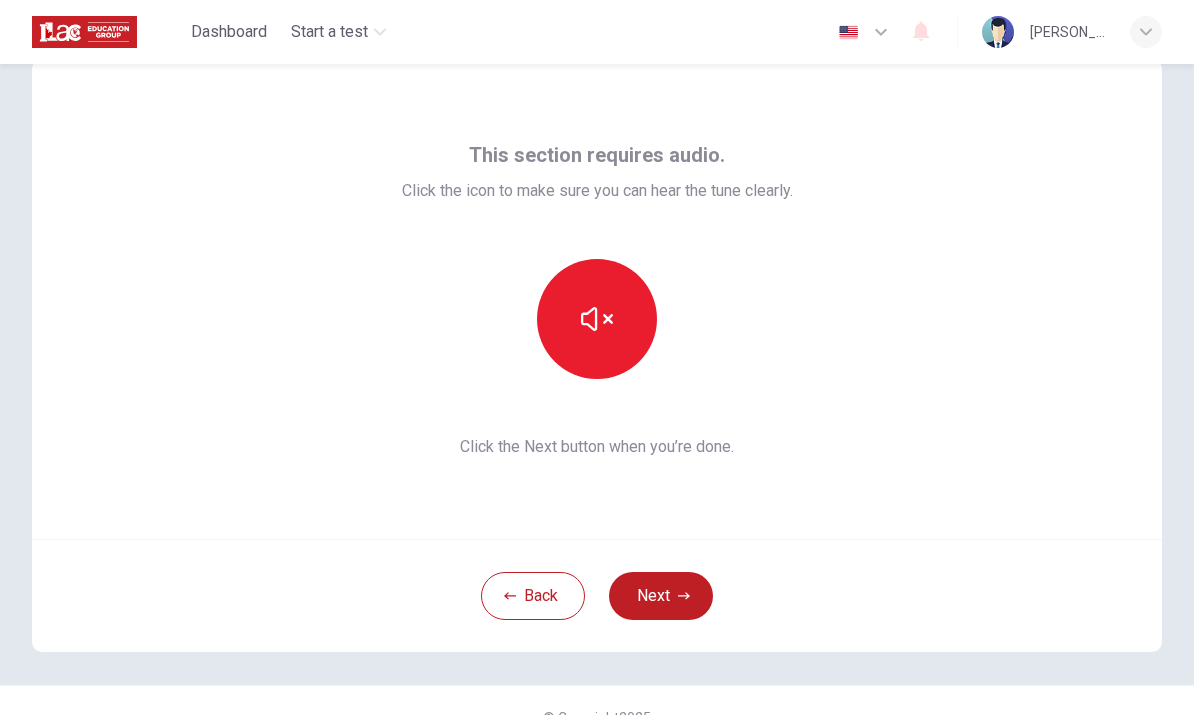 click 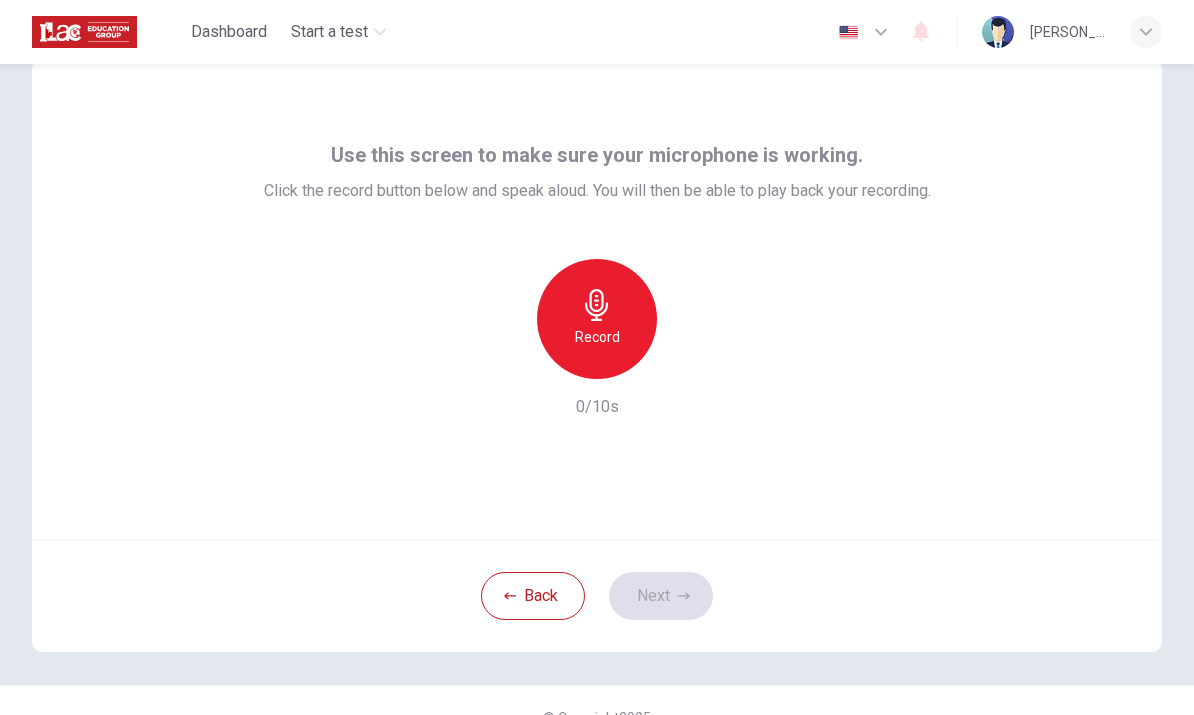scroll, scrollTop: 0, scrollLeft: 0, axis: both 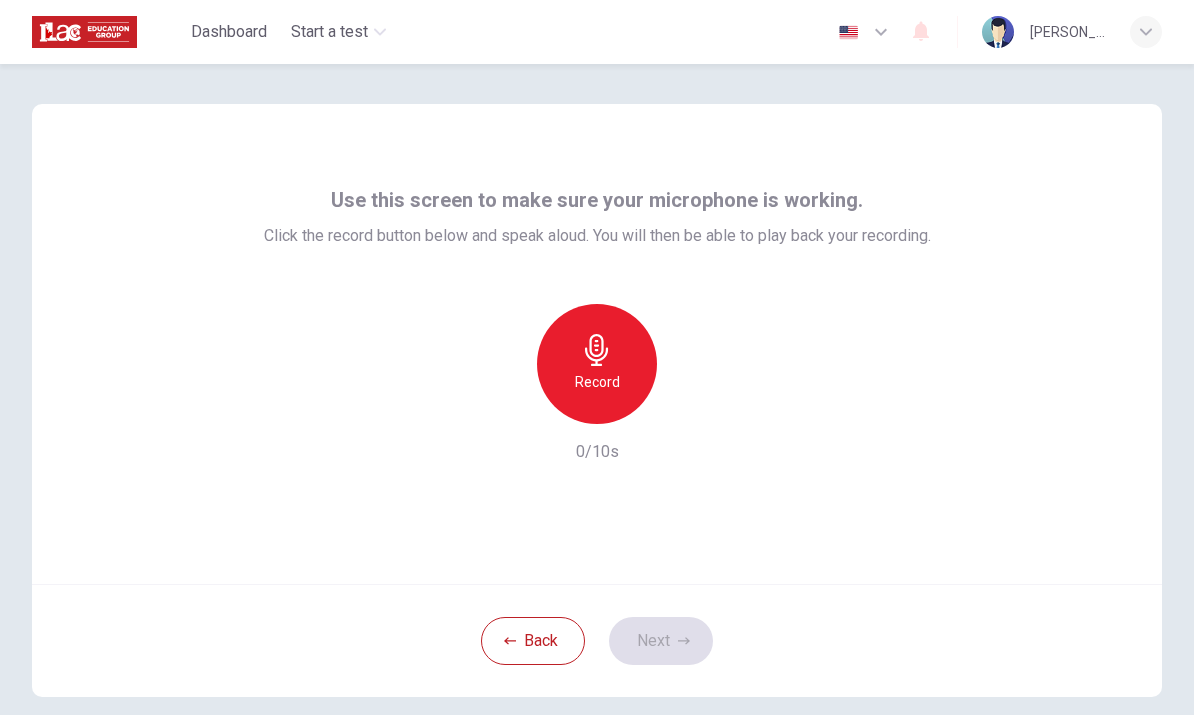 click on "Record" at bounding box center [597, 364] 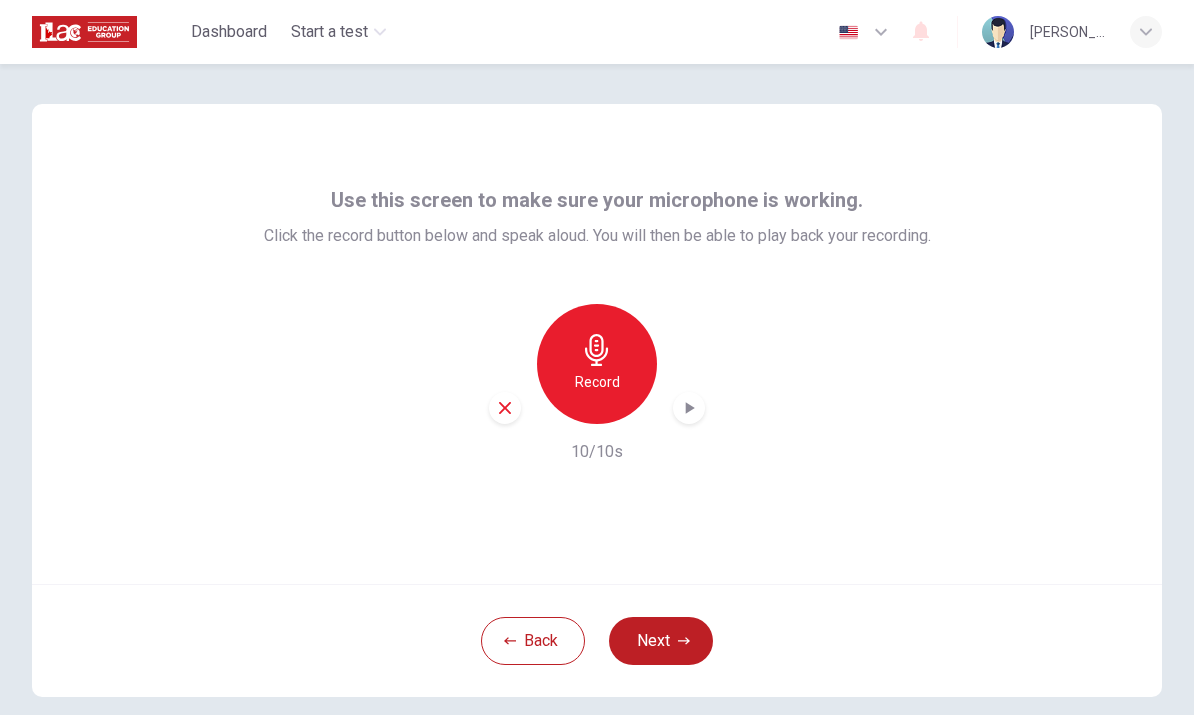 click on "Next" at bounding box center (661, 641) 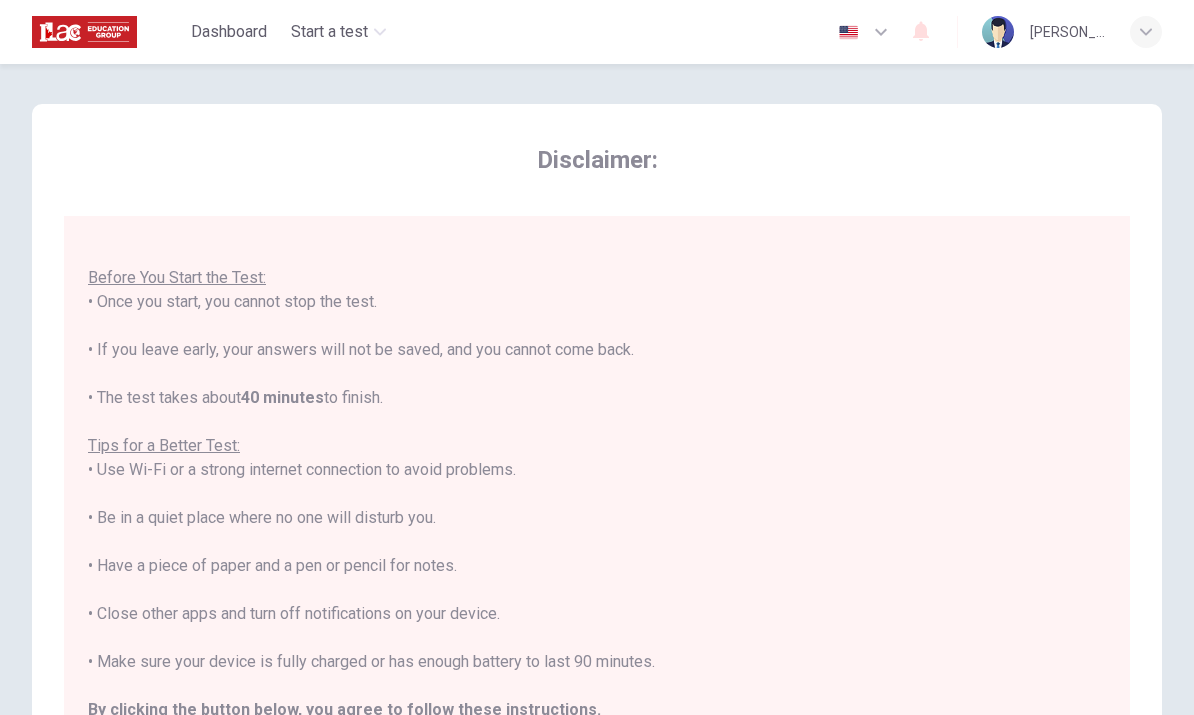 scroll, scrollTop: 21, scrollLeft: 0, axis: vertical 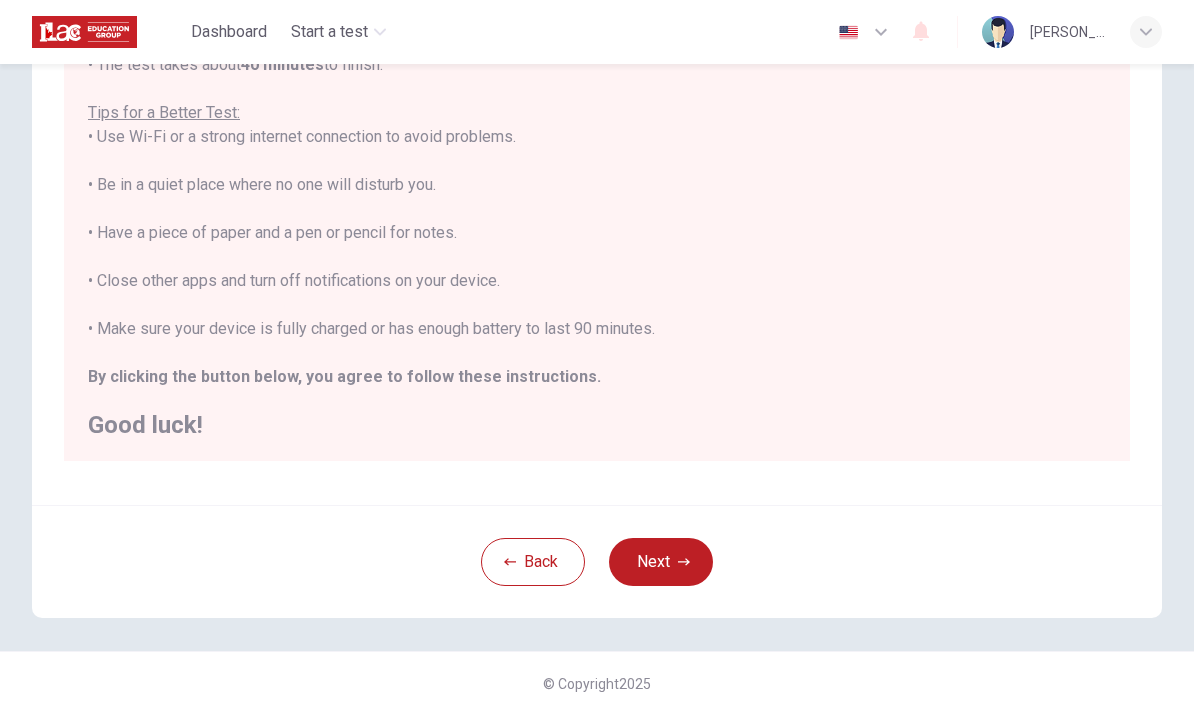 click on "Next" at bounding box center (661, 562) 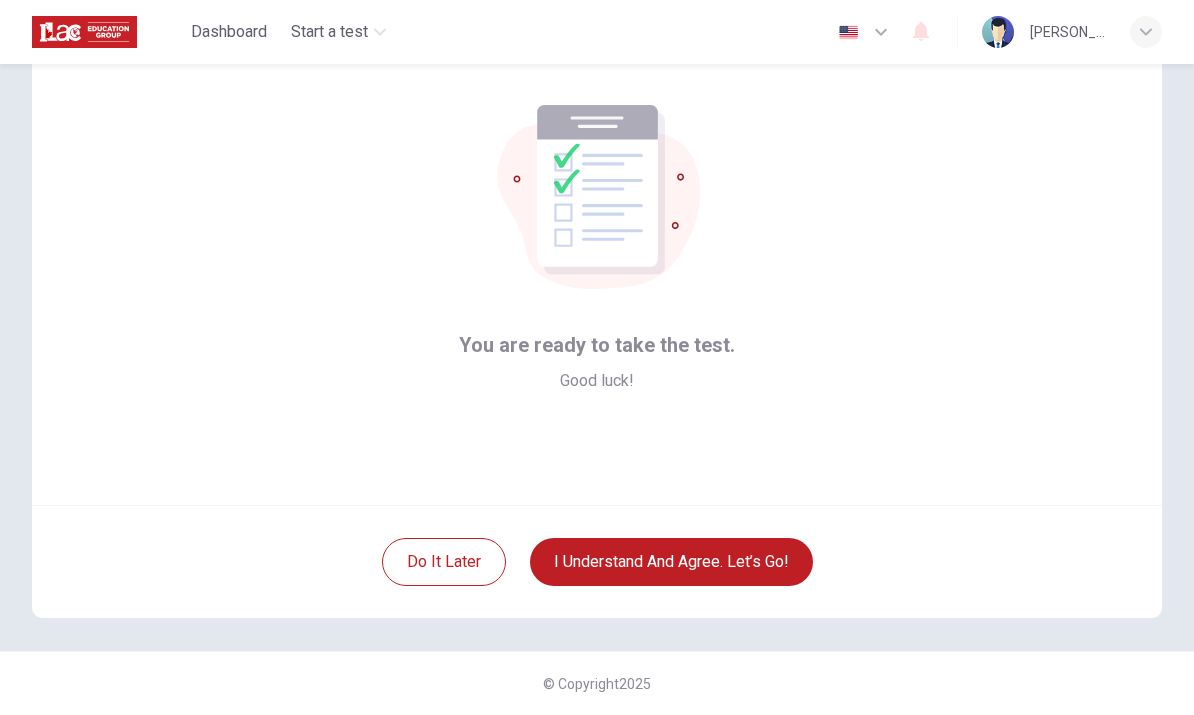 scroll, scrollTop: 79, scrollLeft: 0, axis: vertical 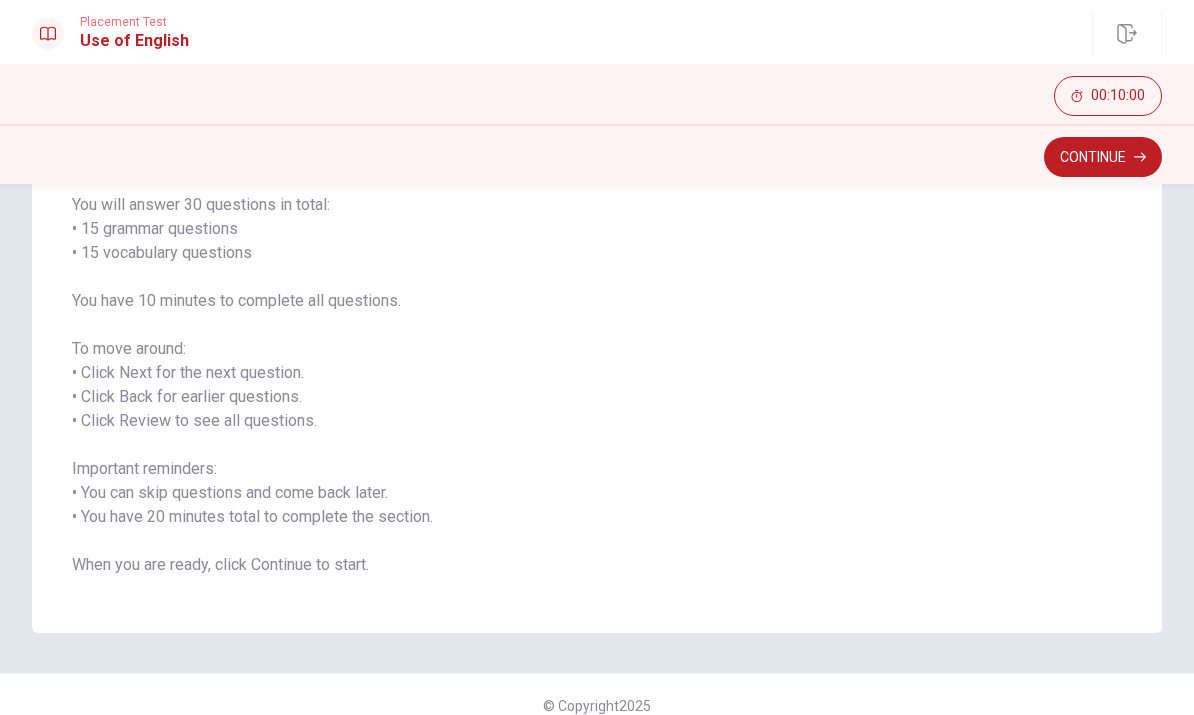 click on "You will answer 30 questions in total:
• 15 grammar questions
• 15 vocabulary questions
You have 10 minutes to complete all questions.
To move around:
• Click Next for the next question.
• Click Back for earlier questions.
• Click Review to see all questions.
Important reminders:
• You can skip questions and come back later.
• You have 20 minutes total to complete the section.
When you are ready, click Continue to start." at bounding box center (597, 385) 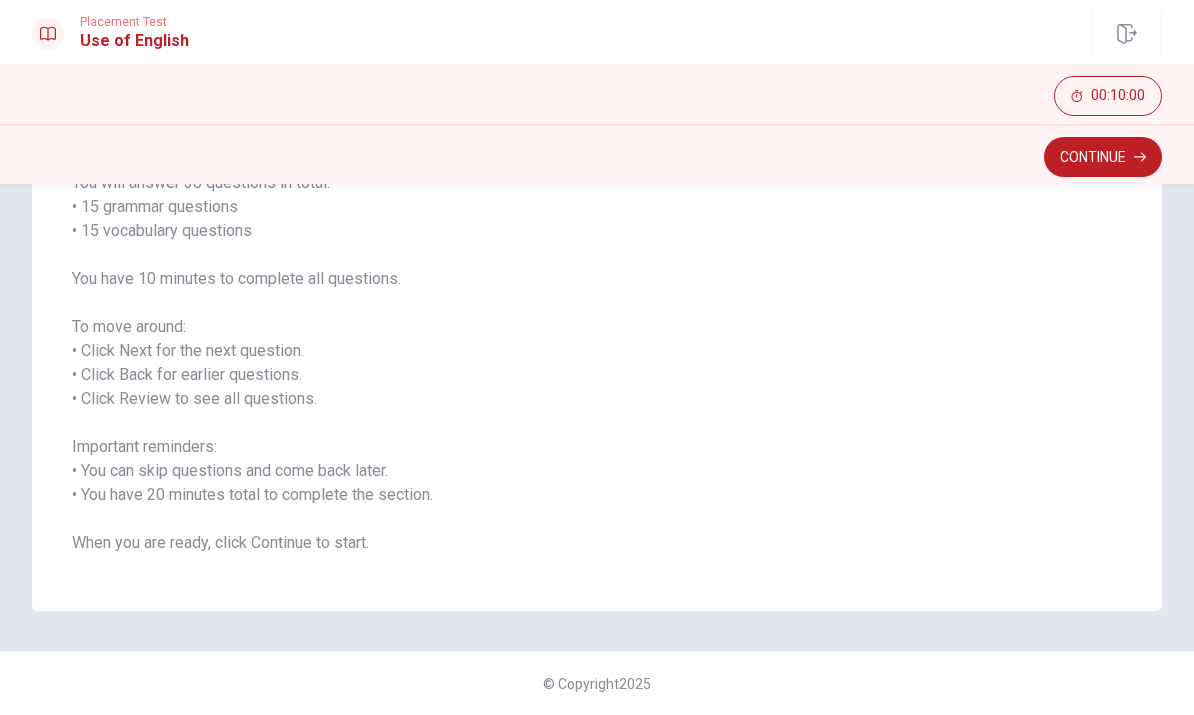 scroll, scrollTop: 181, scrollLeft: 0, axis: vertical 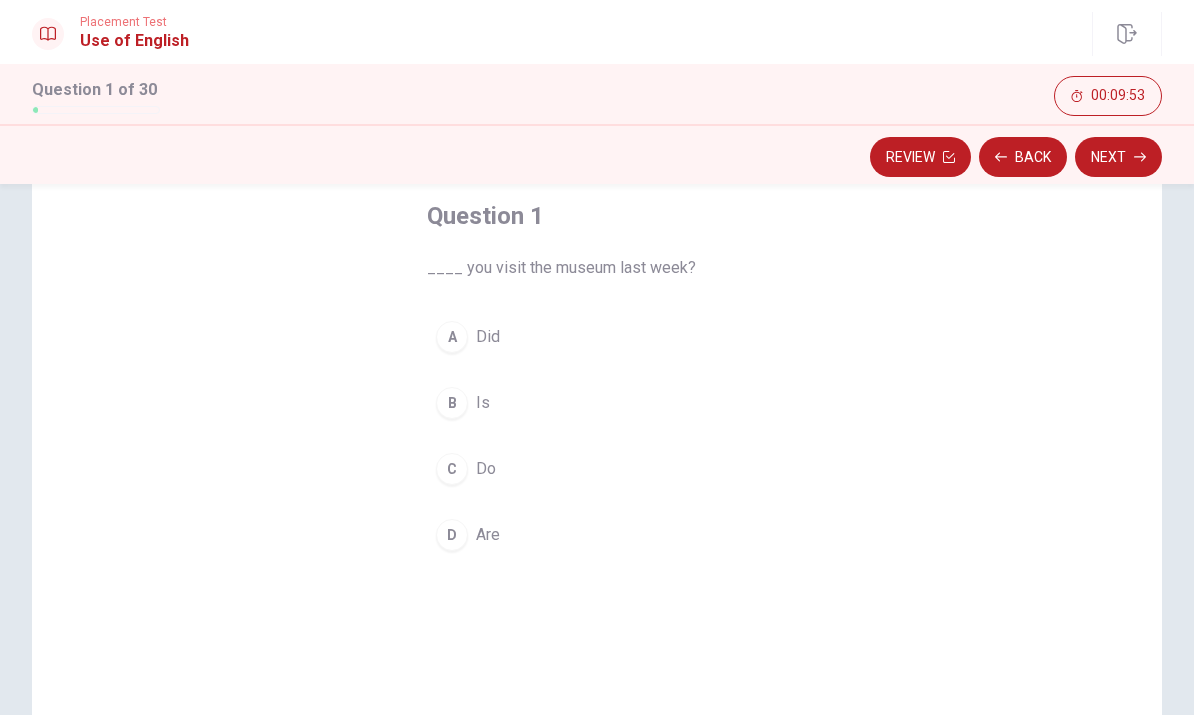 click on "A Did" at bounding box center [597, 337] 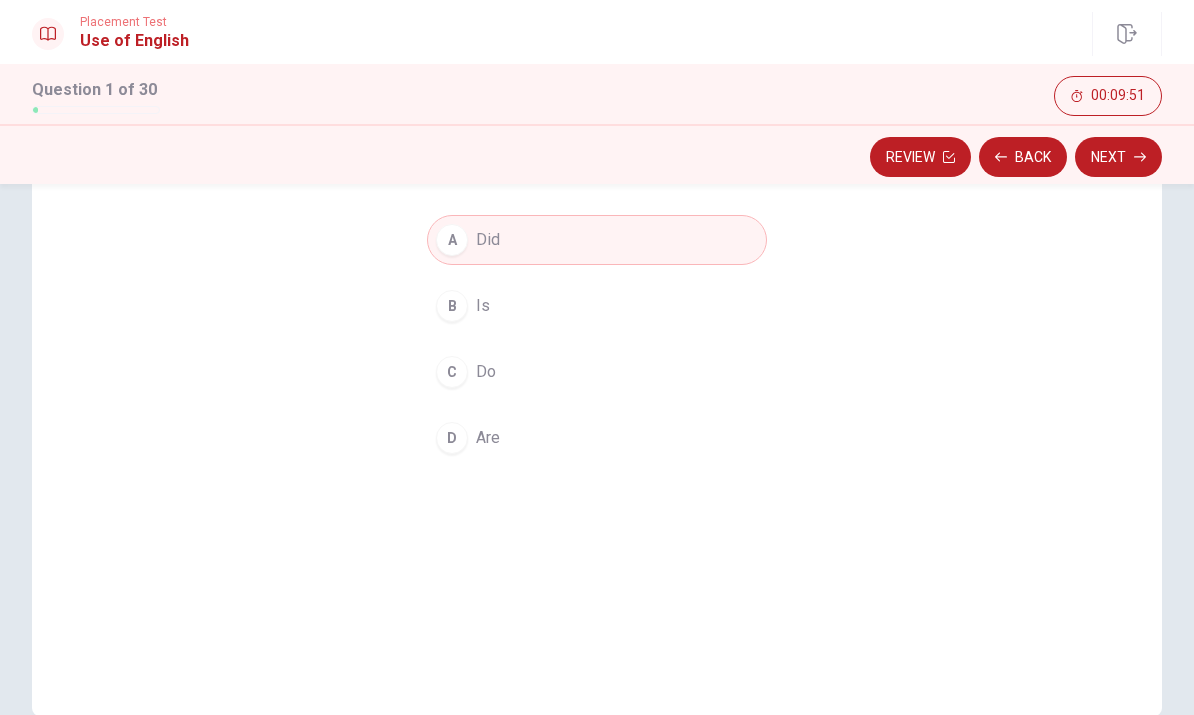 scroll, scrollTop: 204, scrollLeft: 0, axis: vertical 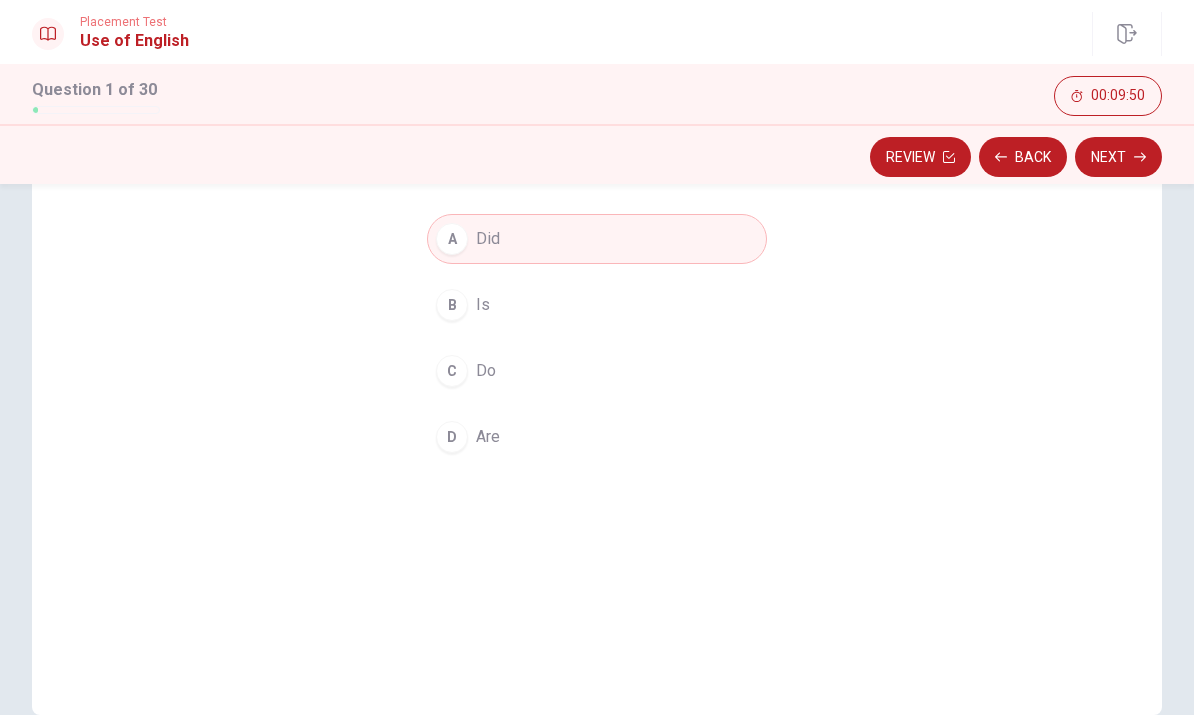 click on "Next" at bounding box center (1118, 157) 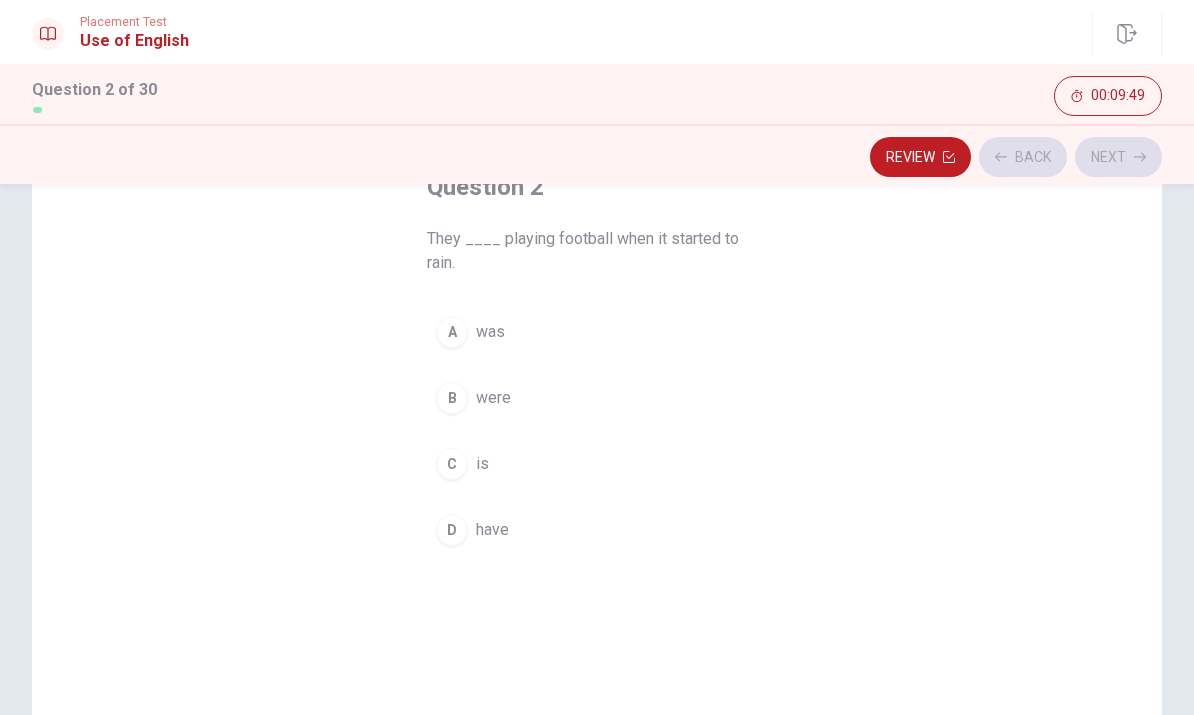 scroll, scrollTop: 124, scrollLeft: 0, axis: vertical 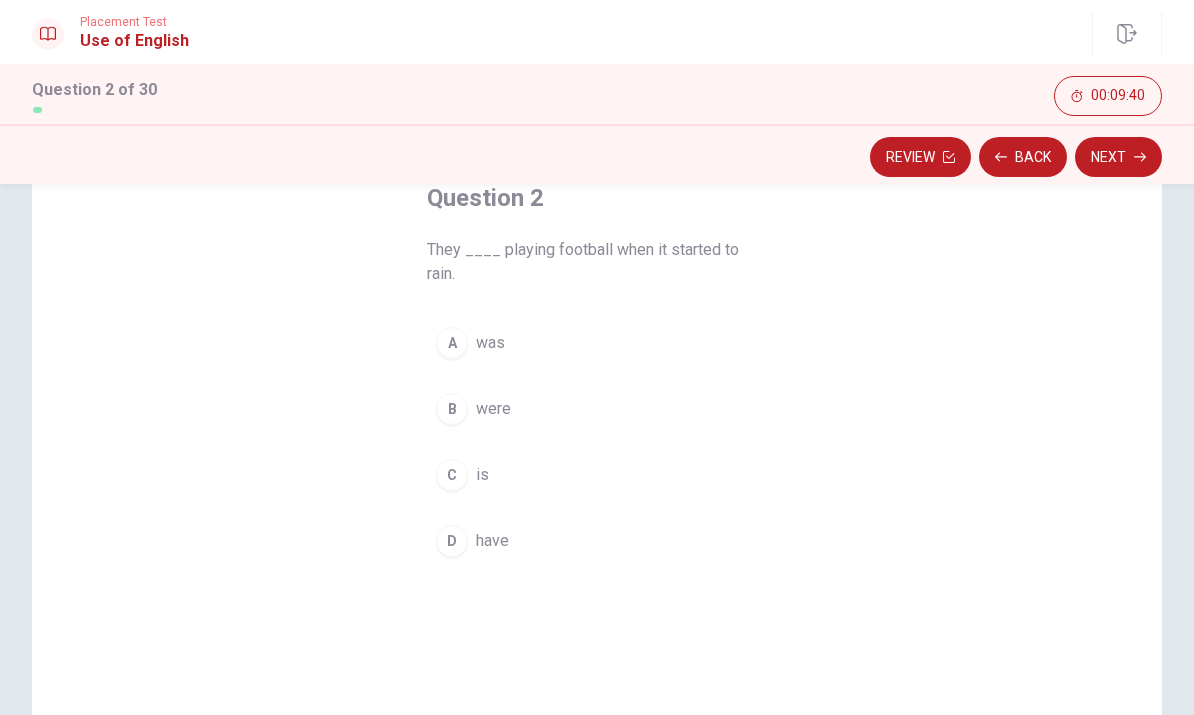 click on "were" at bounding box center (493, 409) 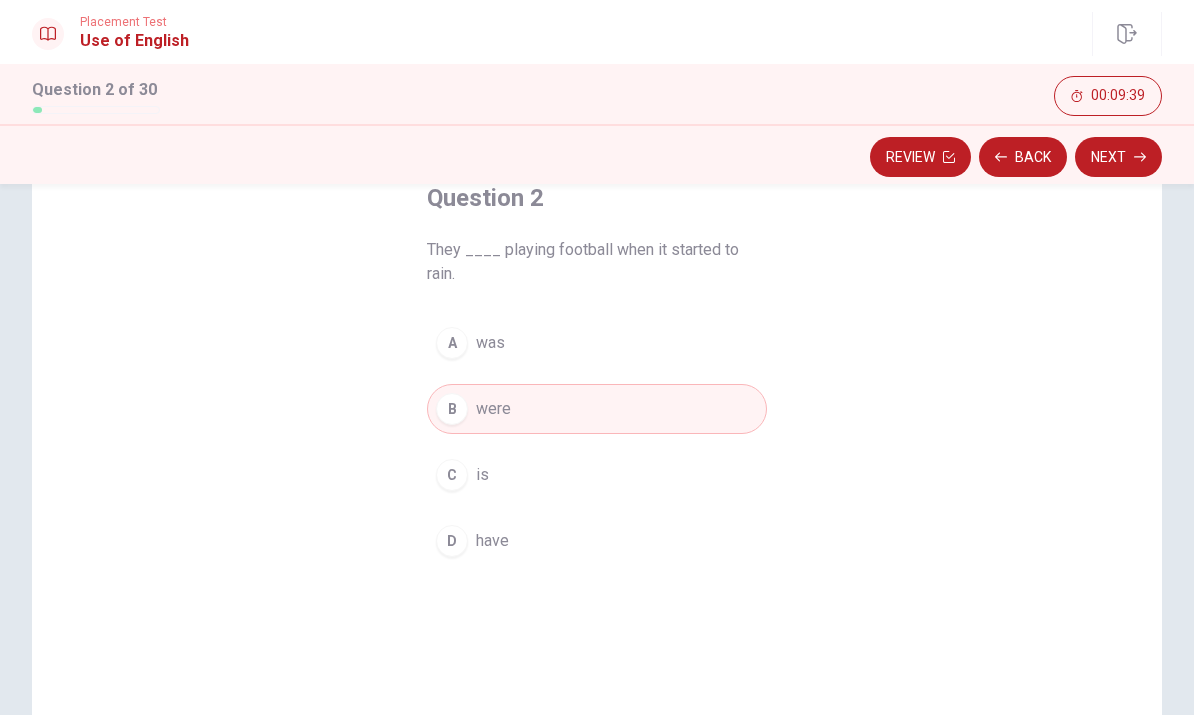 click 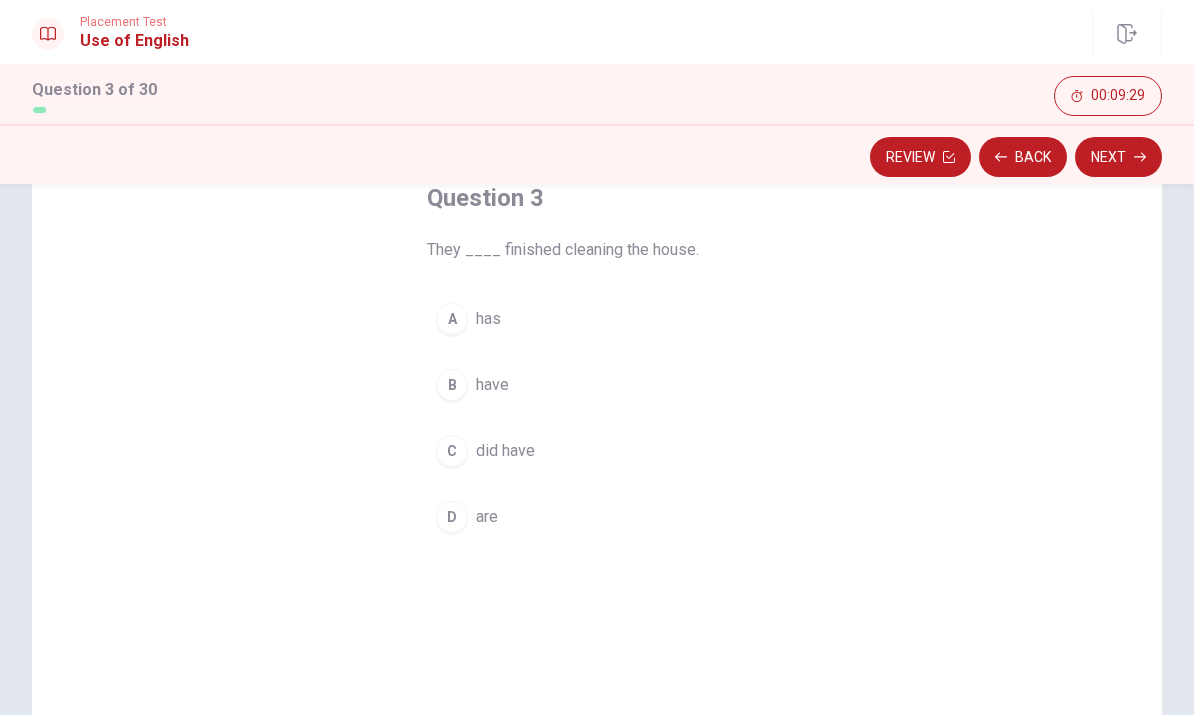 click on "D are" at bounding box center [597, 517] 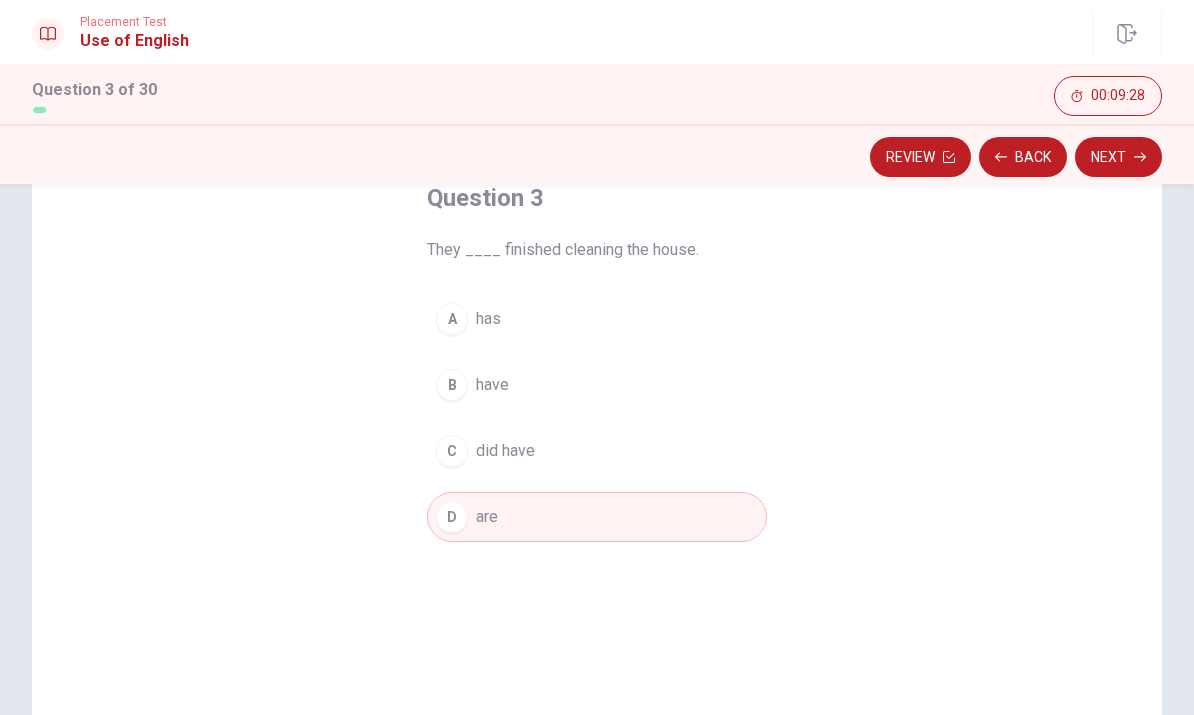 click on "Next" at bounding box center [1118, 157] 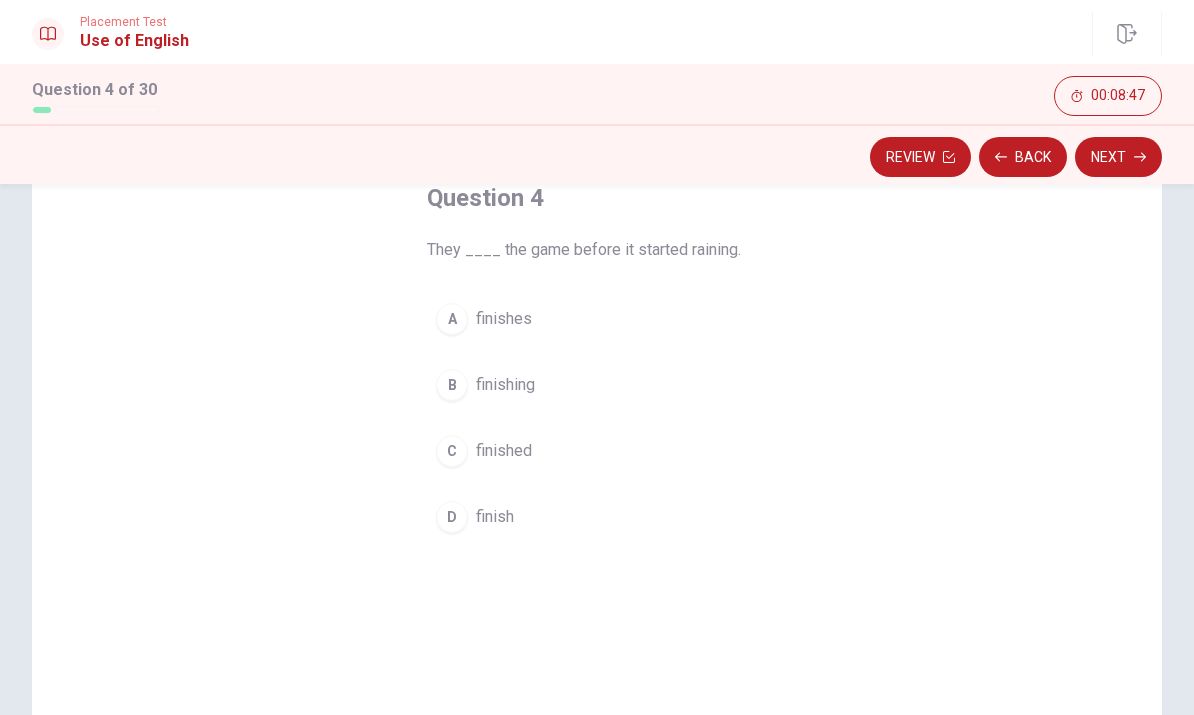 click on "C finished" at bounding box center (597, 451) 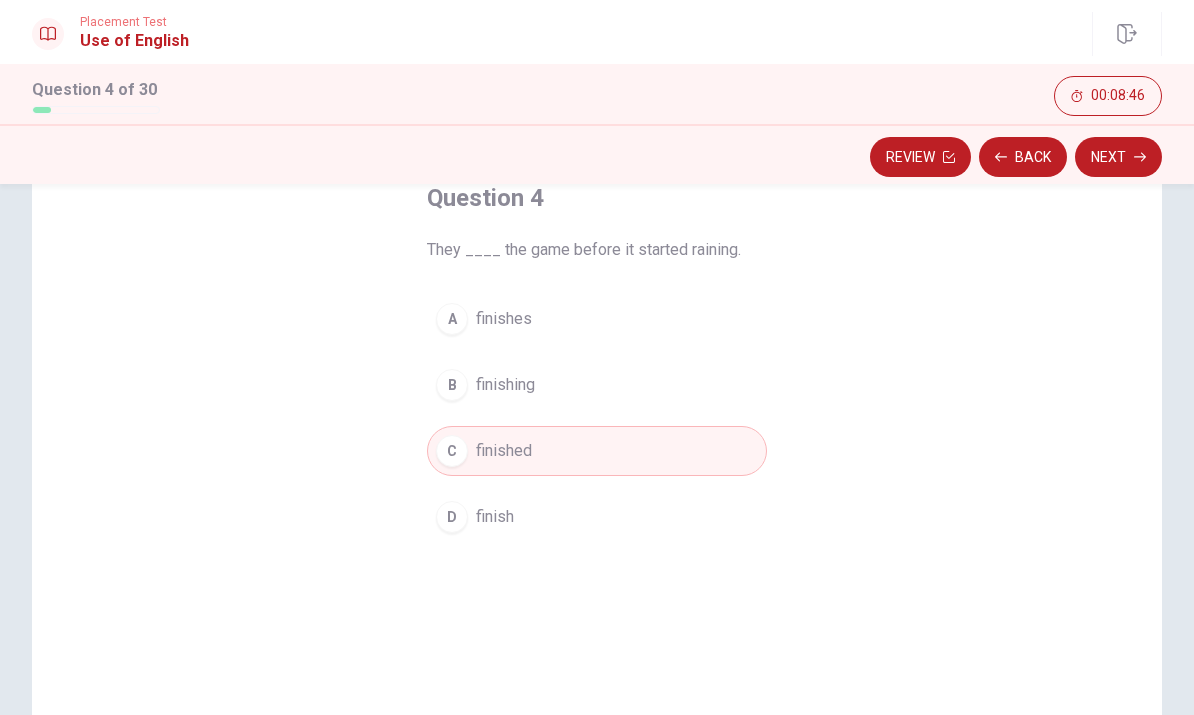 click on "Next" at bounding box center [1118, 157] 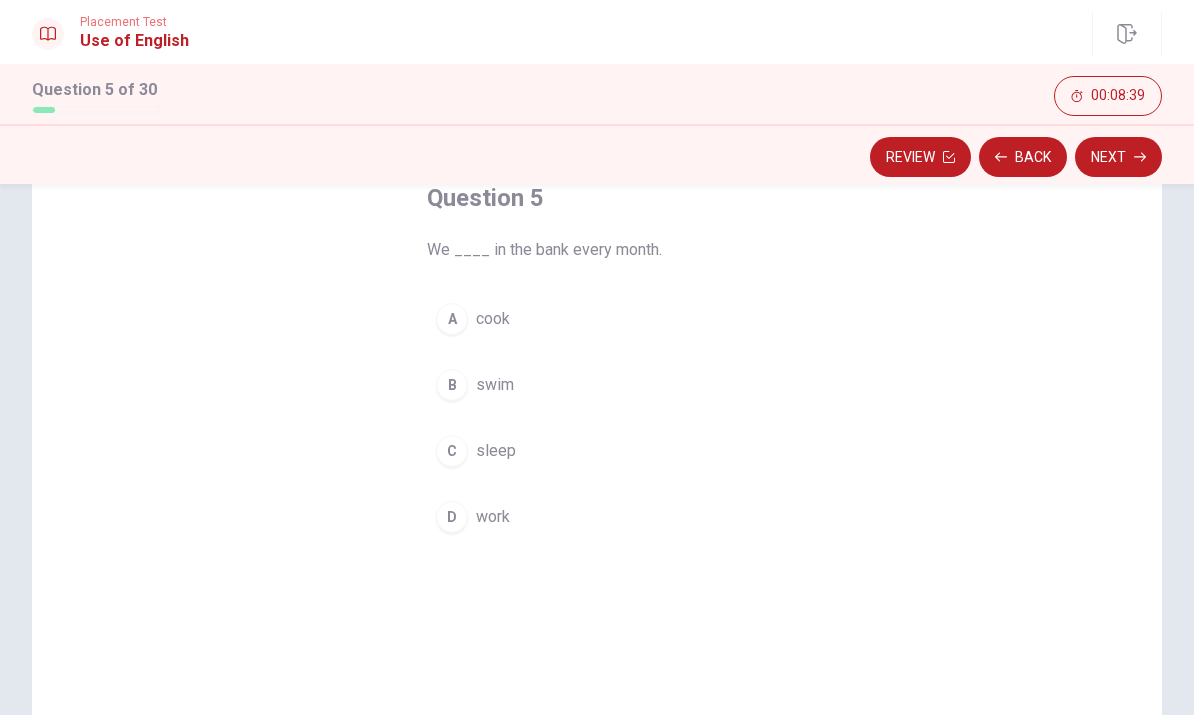 click on "work" at bounding box center [493, 517] 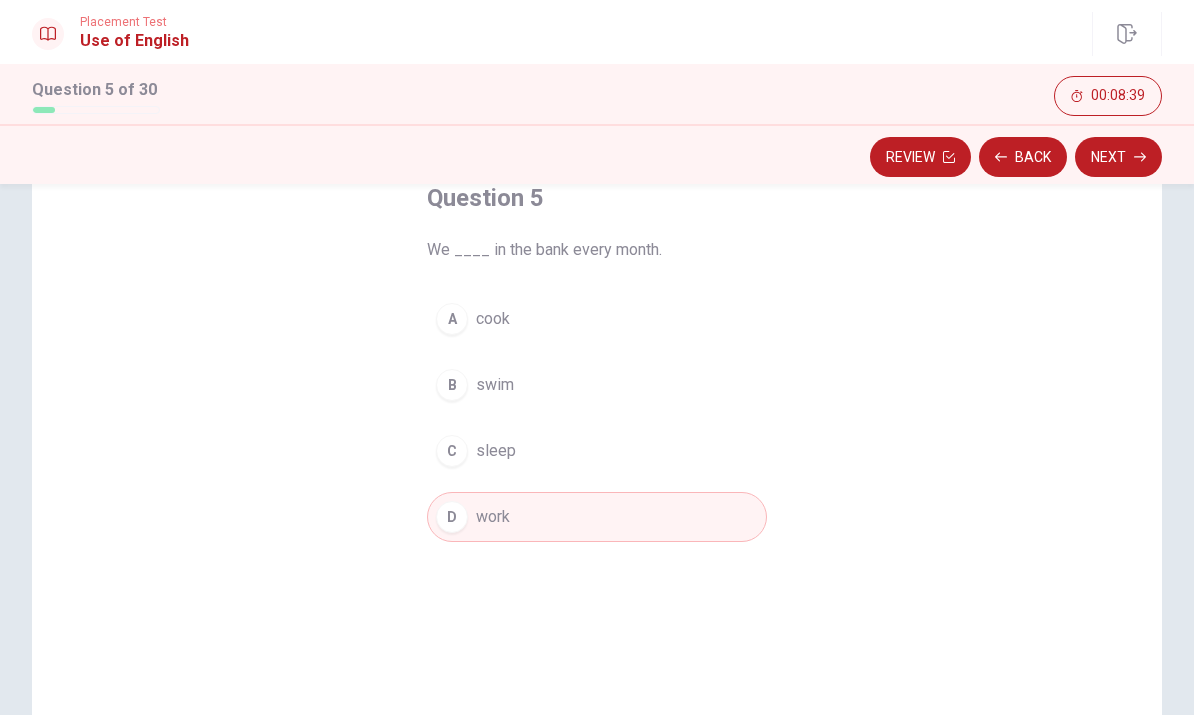 click on "Next" at bounding box center [1118, 157] 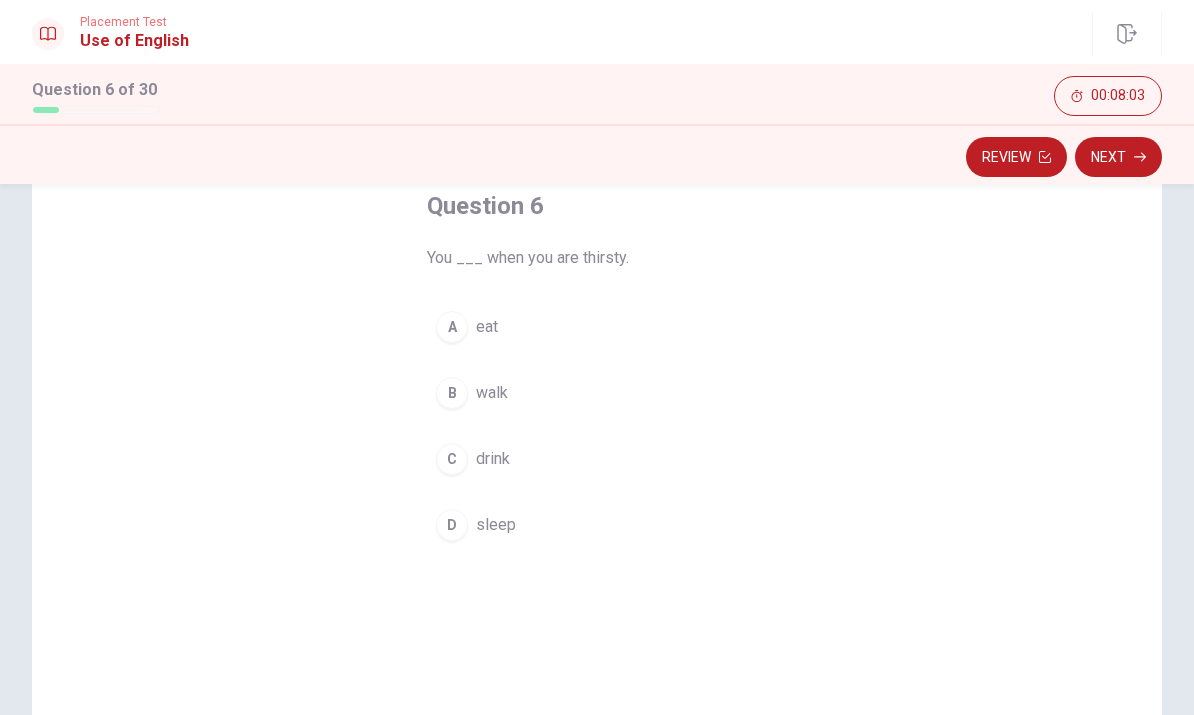 scroll, scrollTop: 0, scrollLeft: 0, axis: both 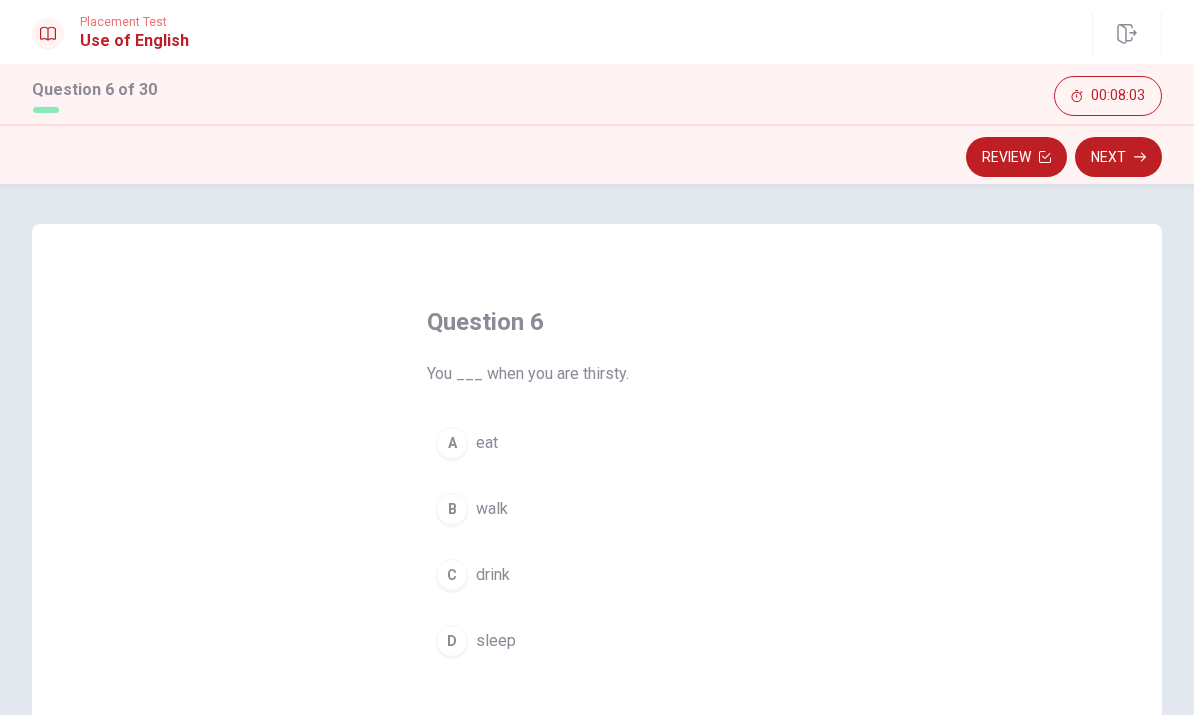 click on "drink" at bounding box center (493, 575) 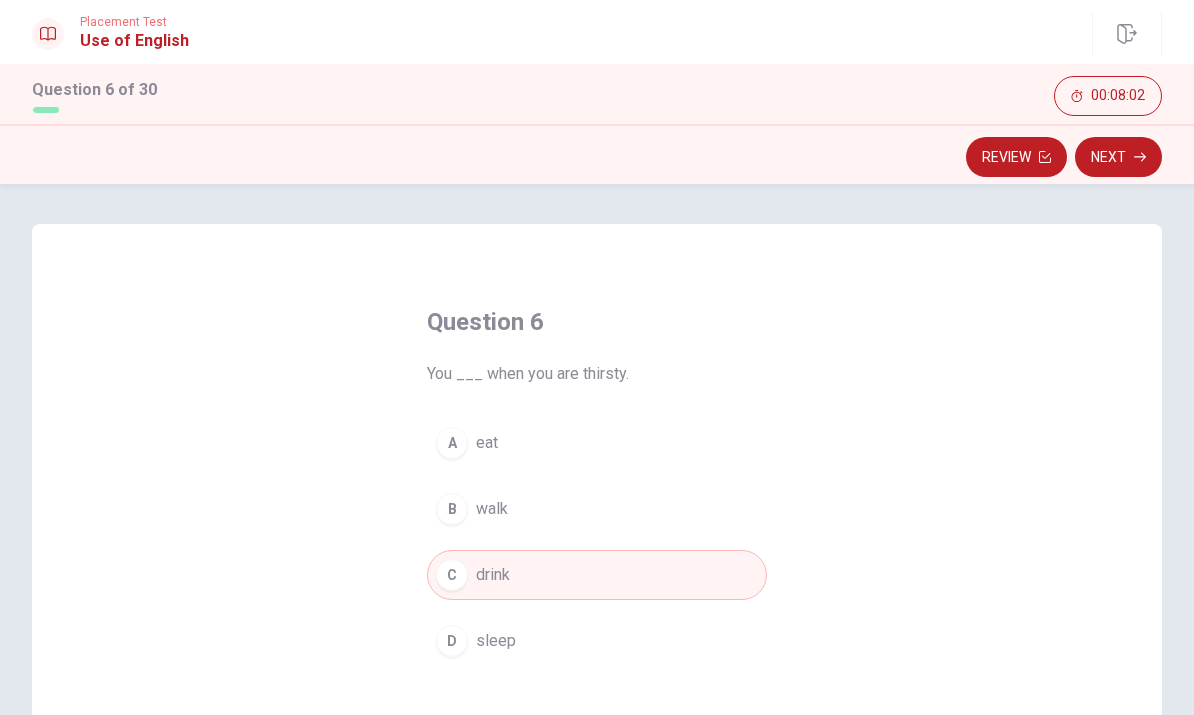click 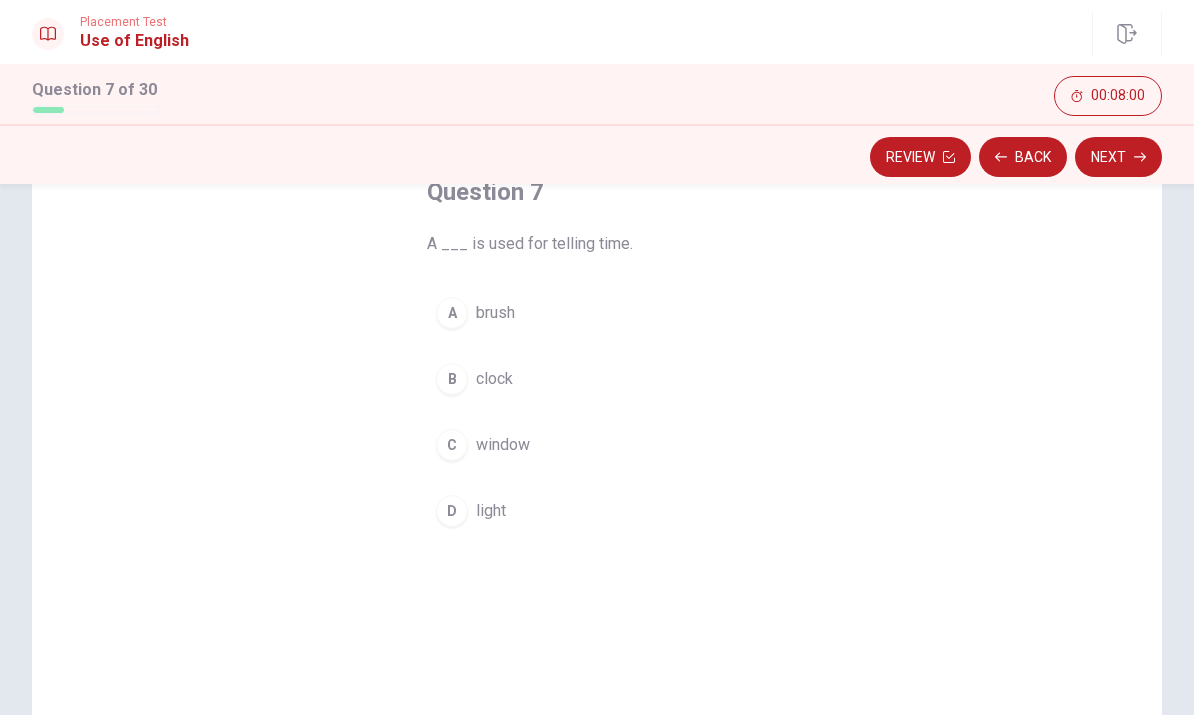 scroll, scrollTop: 125, scrollLeft: 0, axis: vertical 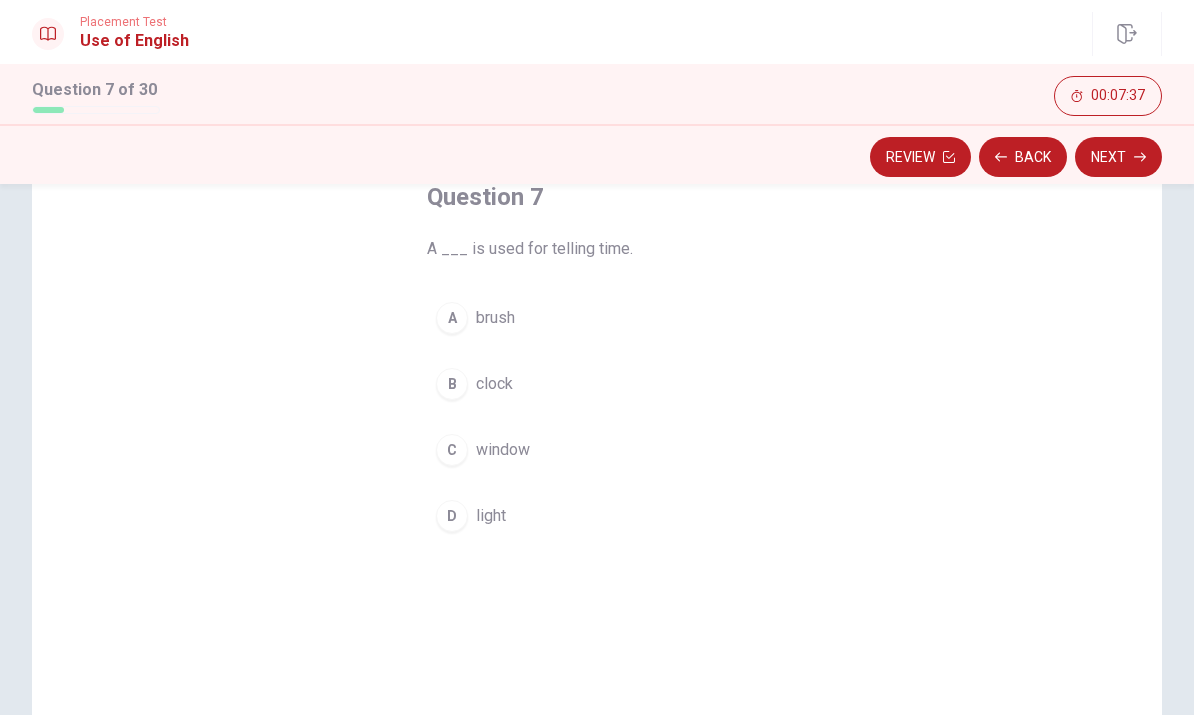 click on "D light" at bounding box center (597, 516) 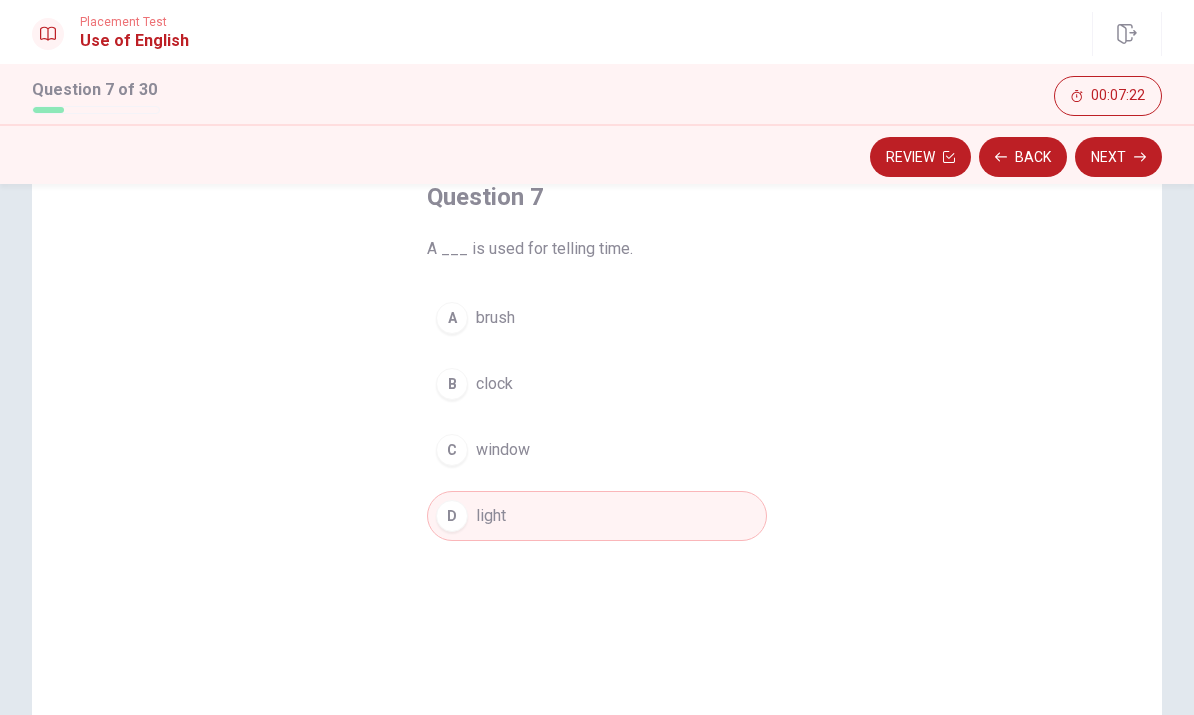 scroll, scrollTop: 0, scrollLeft: 0, axis: both 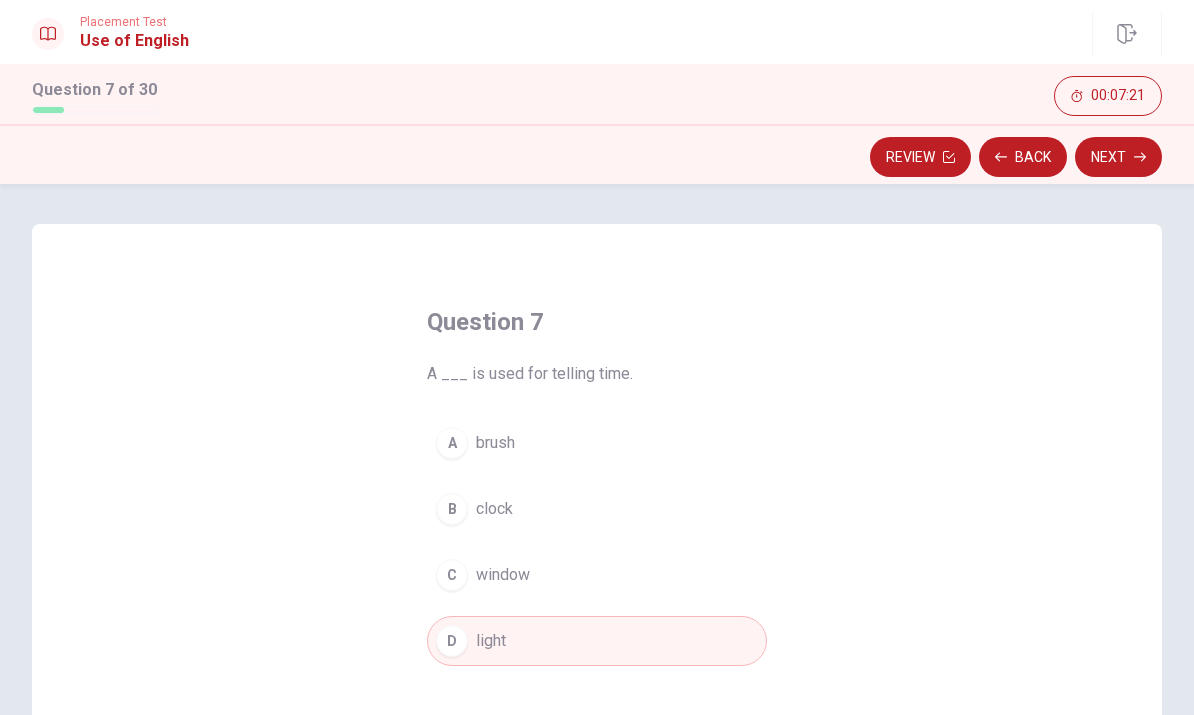 click on "B clock" at bounding box center (597, 509) 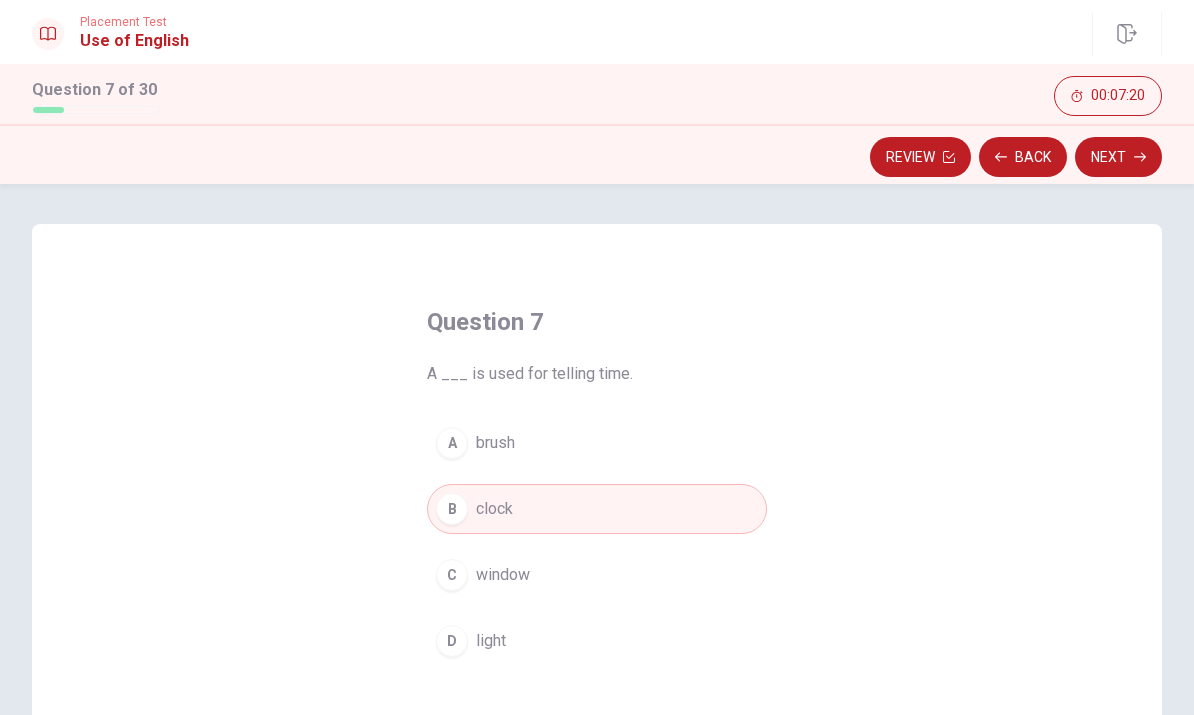 click on "Next" at bounding box center [1118, 157] 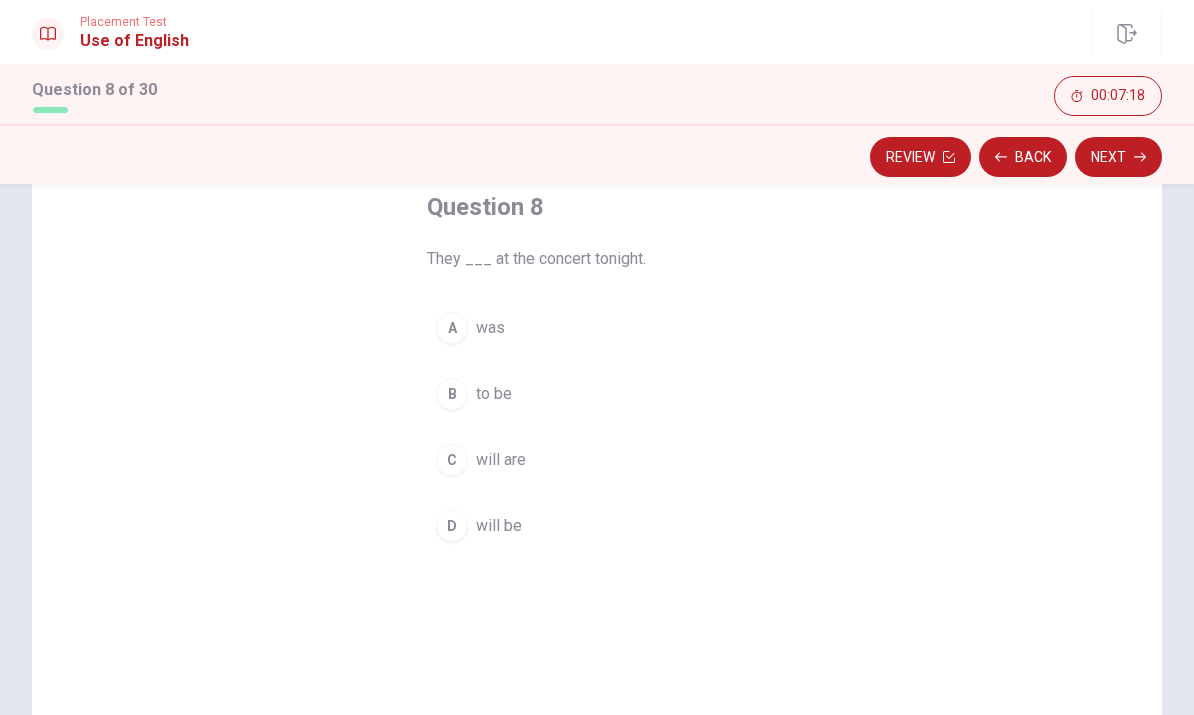 scroll, scrollTop: 116, scrollLeft: 0, axis: vertical 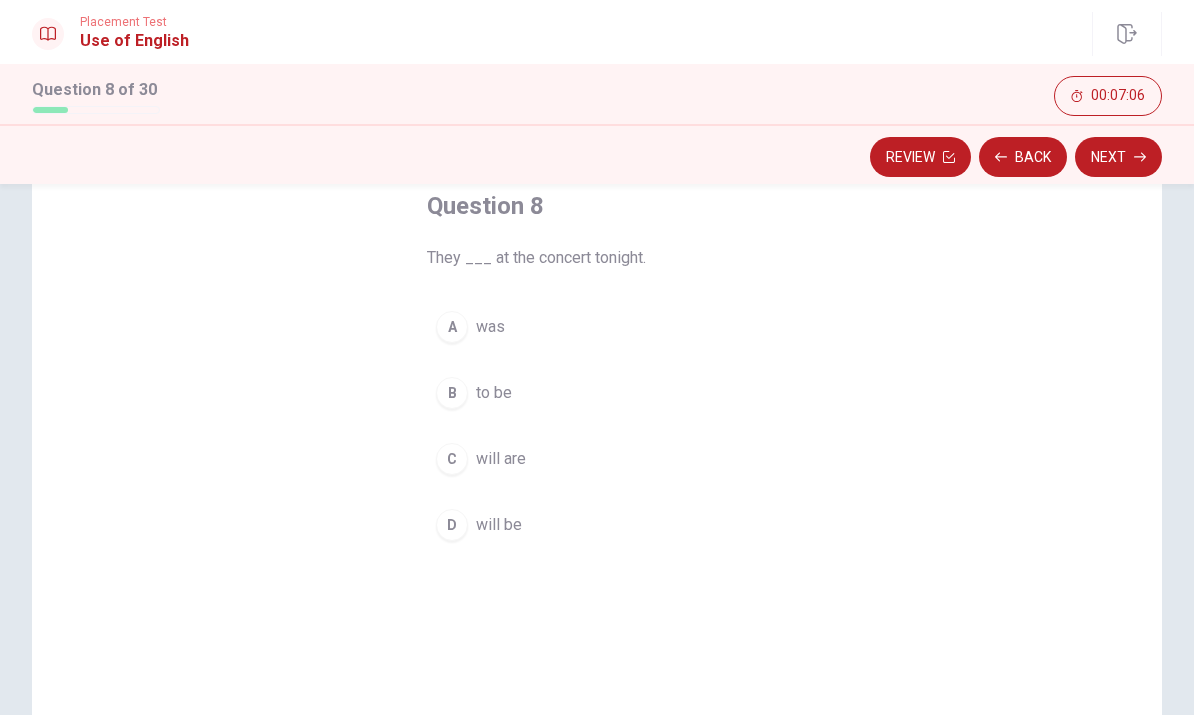 click on "will be" at bounding box center (499, 525) 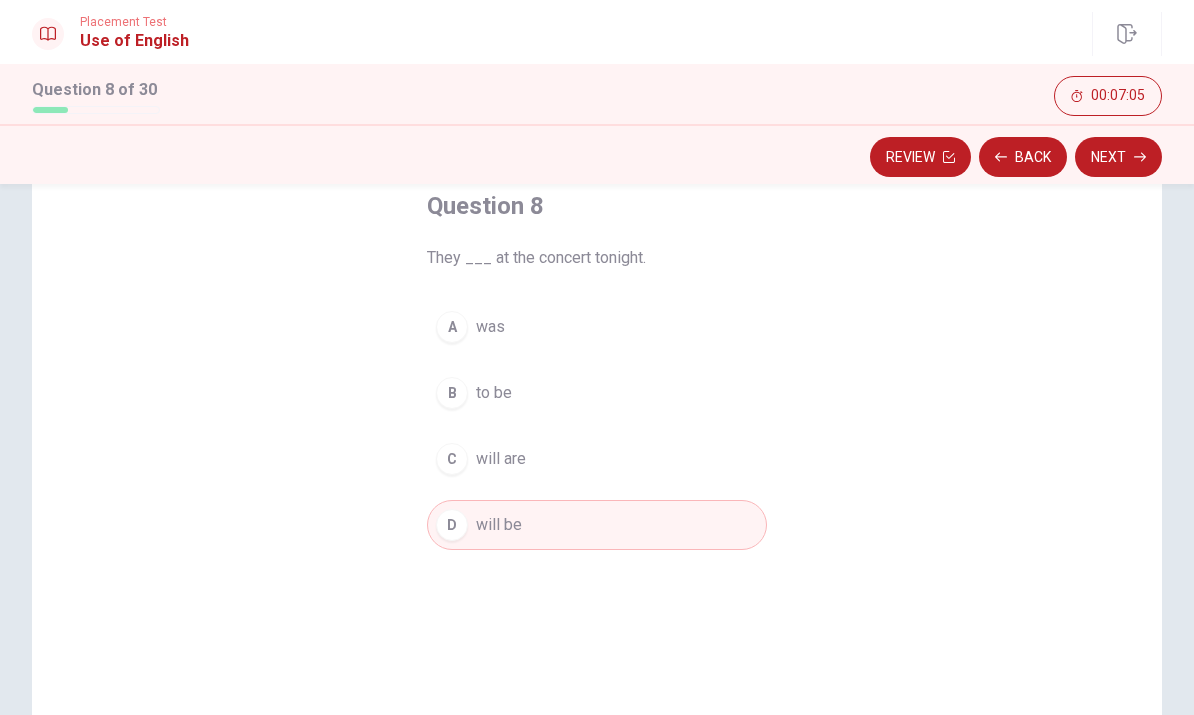 click 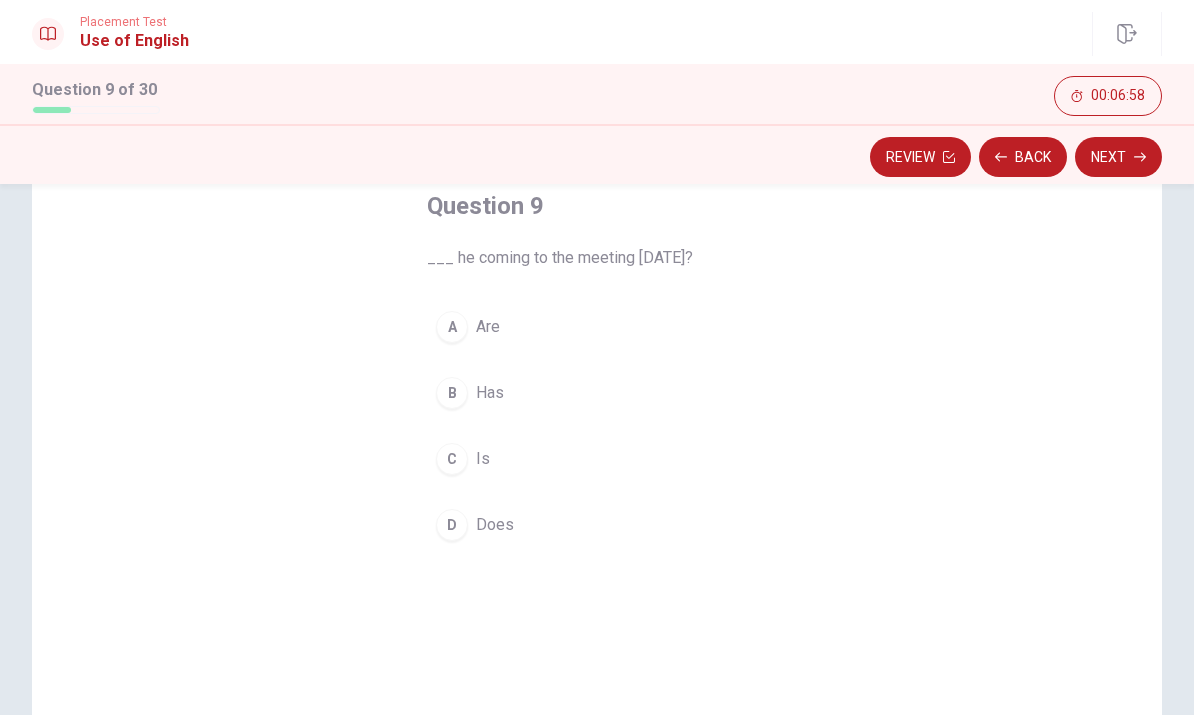 click on "C Is" at bounding box center [597, 459] 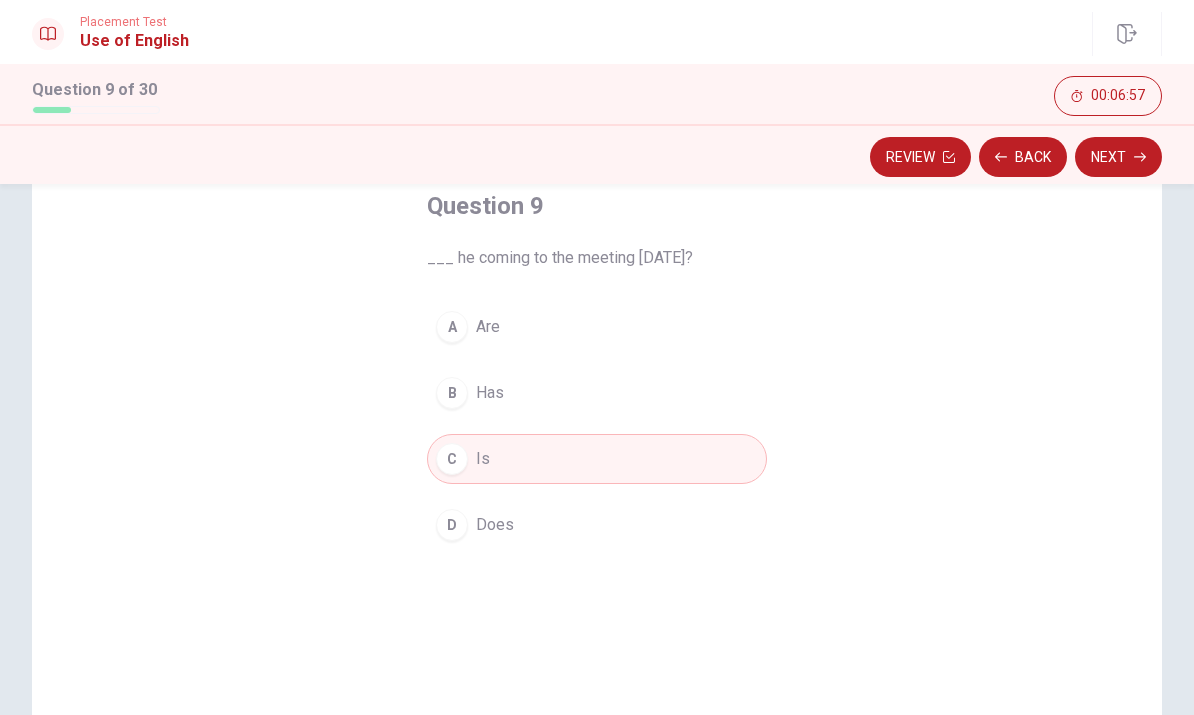 click on "Next" at bounding box center (1118, 157) 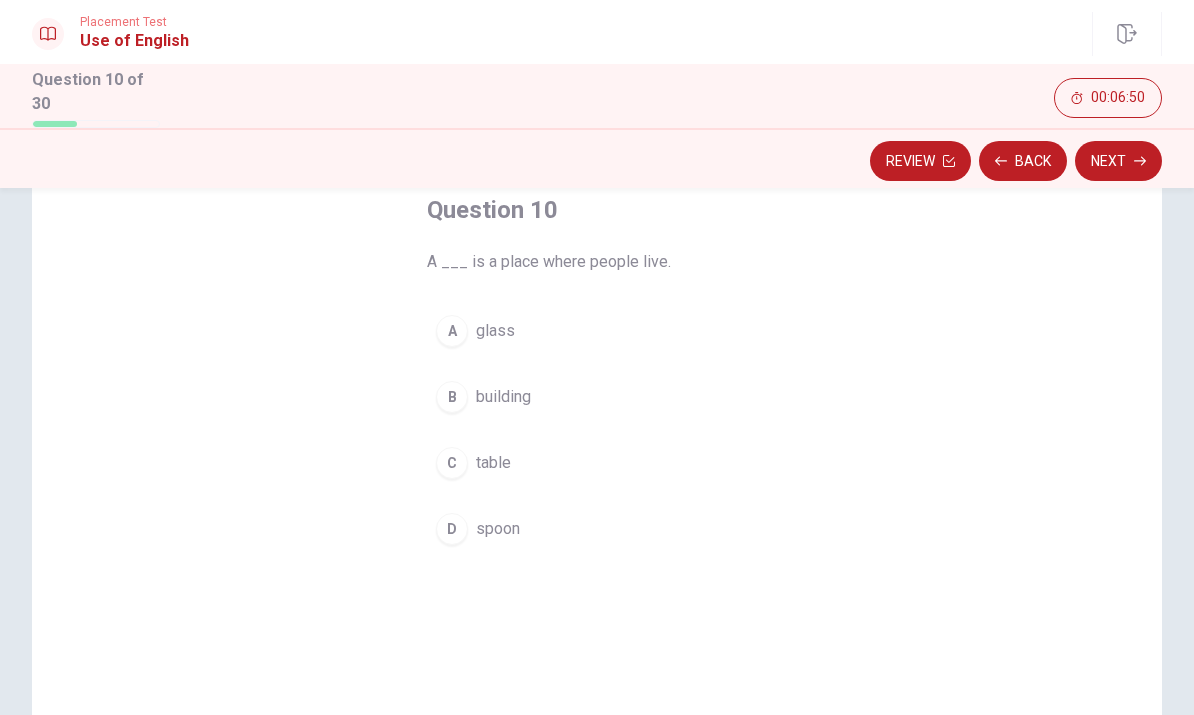 click on "B building" at bounding box center (597, 397) 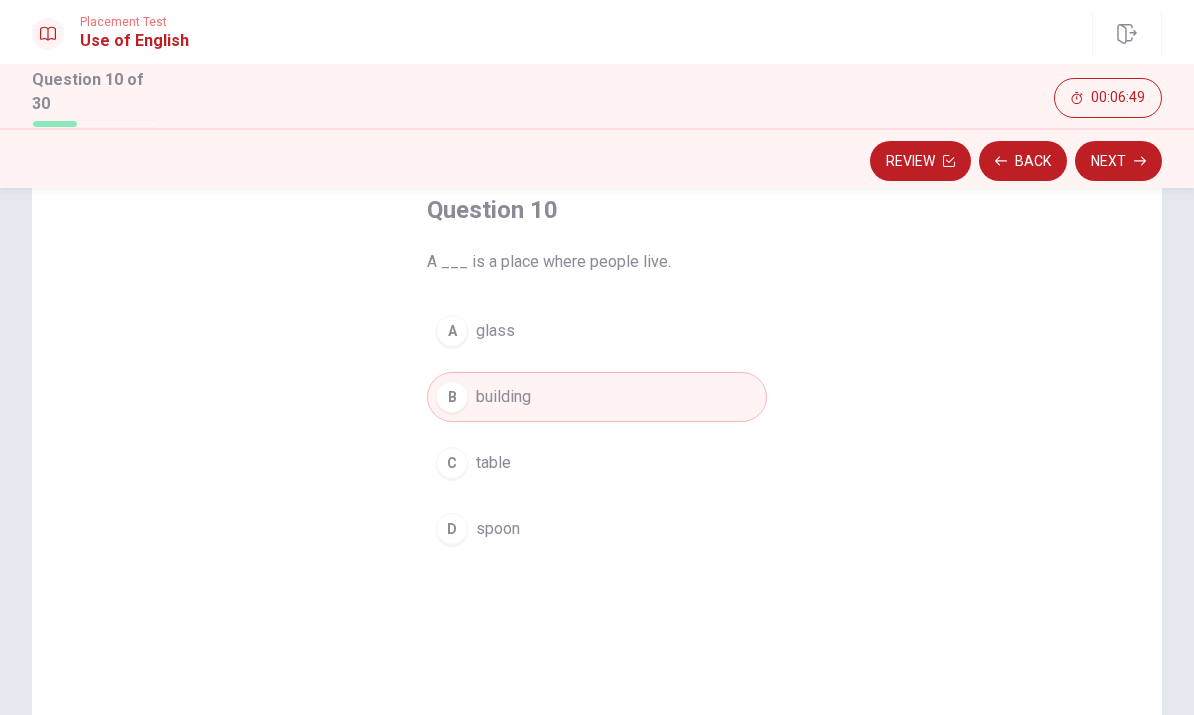 click 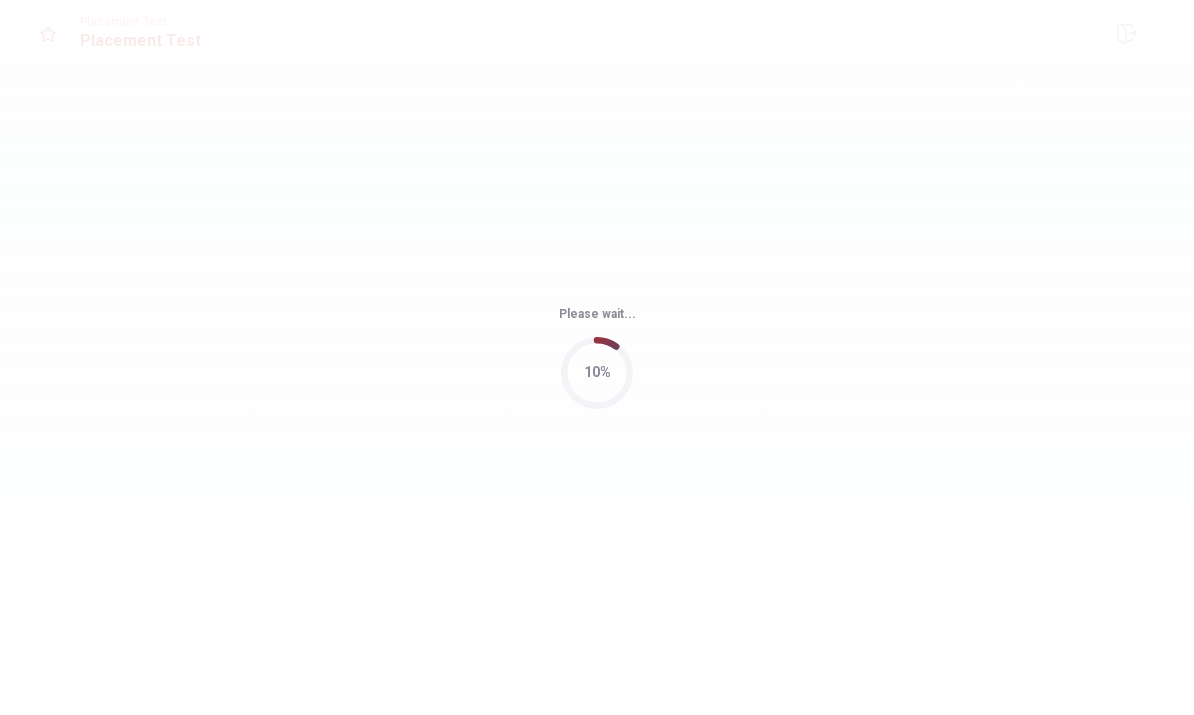 scroll, scrollTop: 0, scrollLeft: 0, axis: both 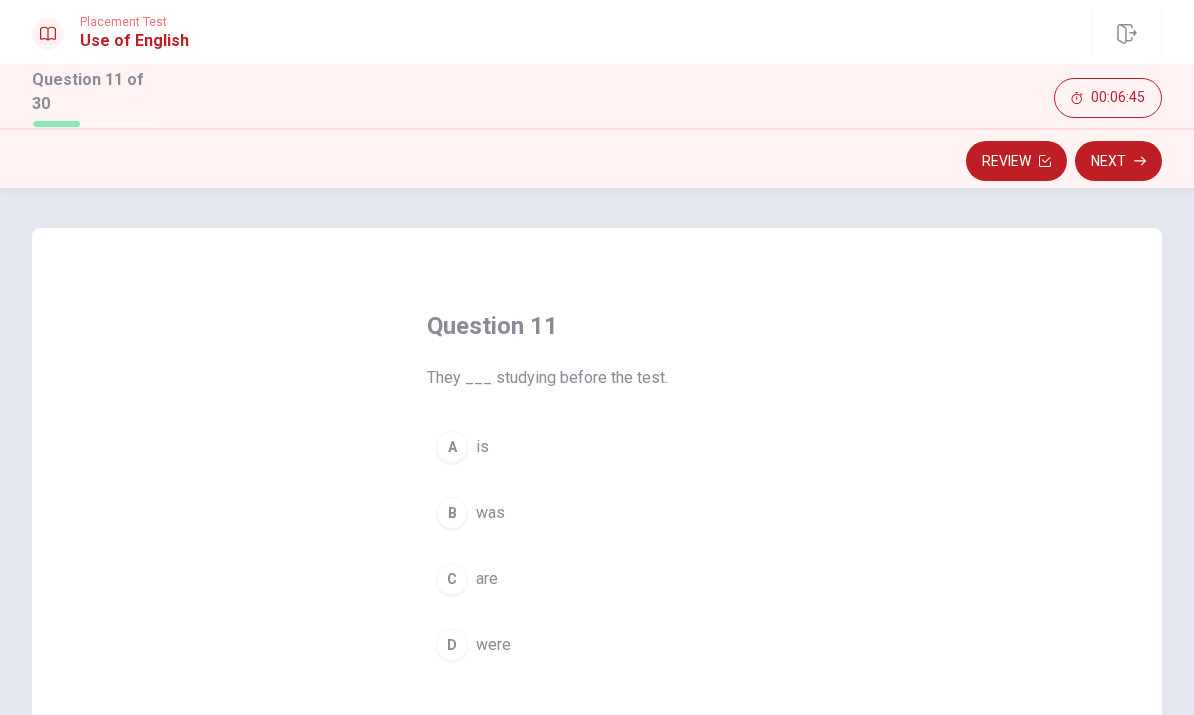 click on "B was" at bounding box center [597, 513] 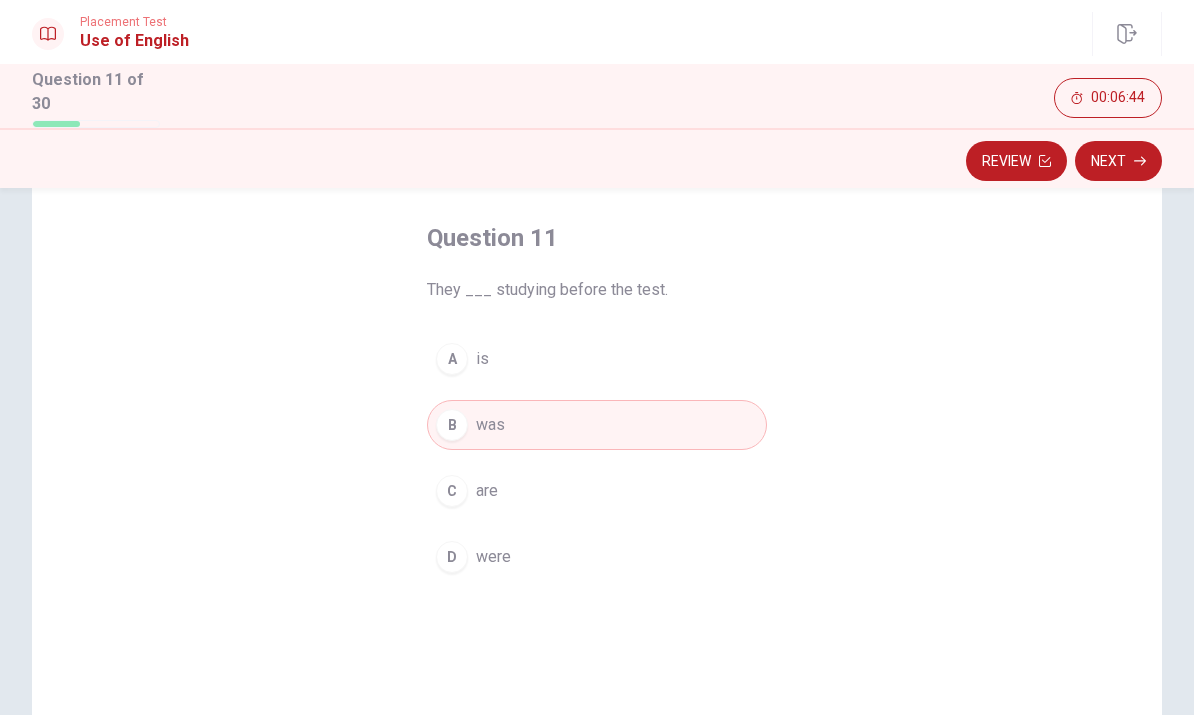 scroll, scrollTop: 88, scrollLeft: 0, axis: vertical 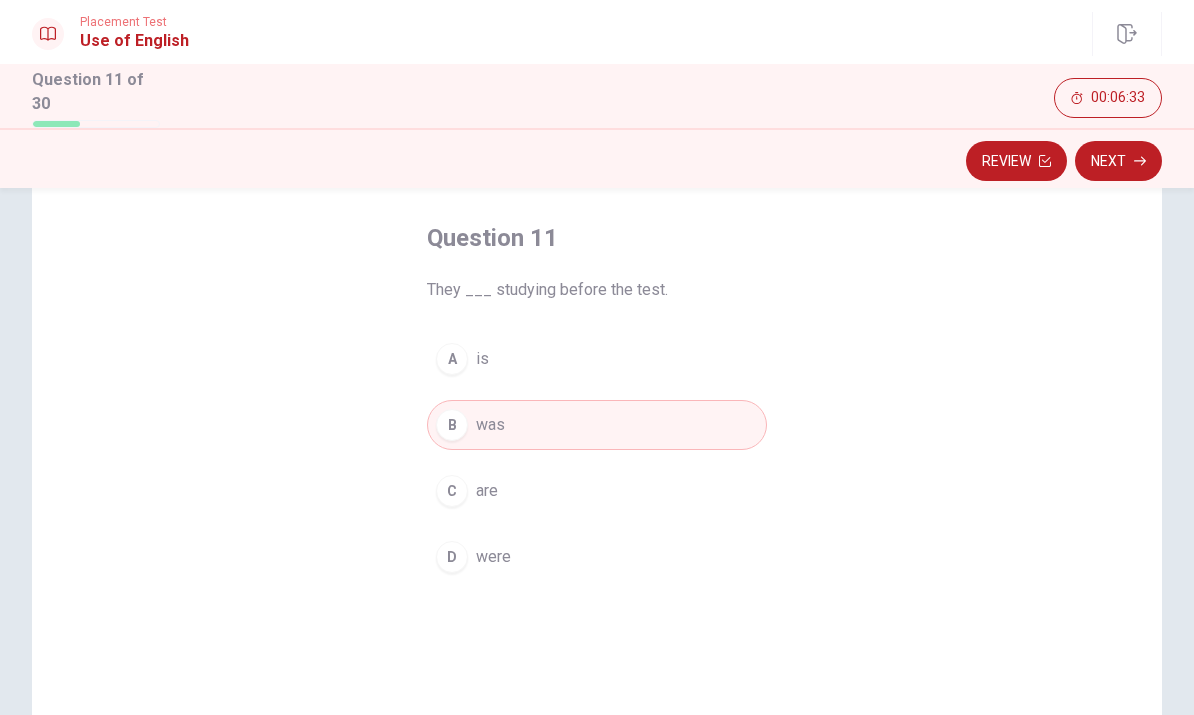 click on "D were" at bounding box center (597, 557) 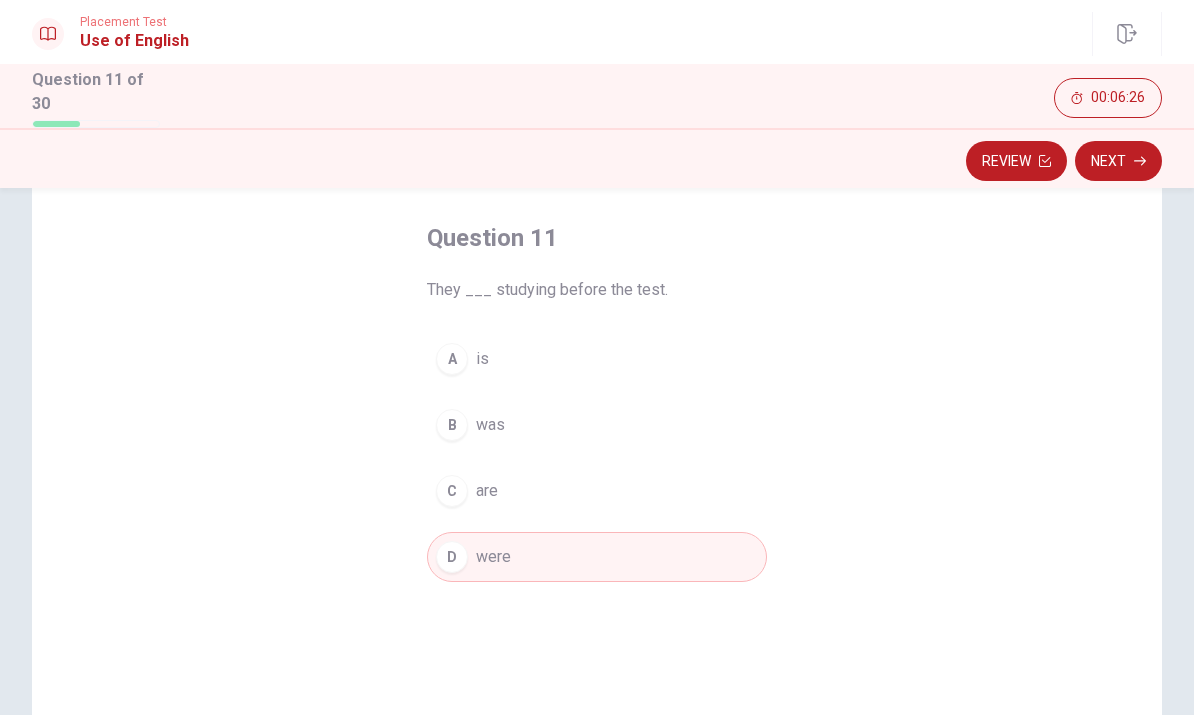 click on "C are" at bounding box center [597, 491] 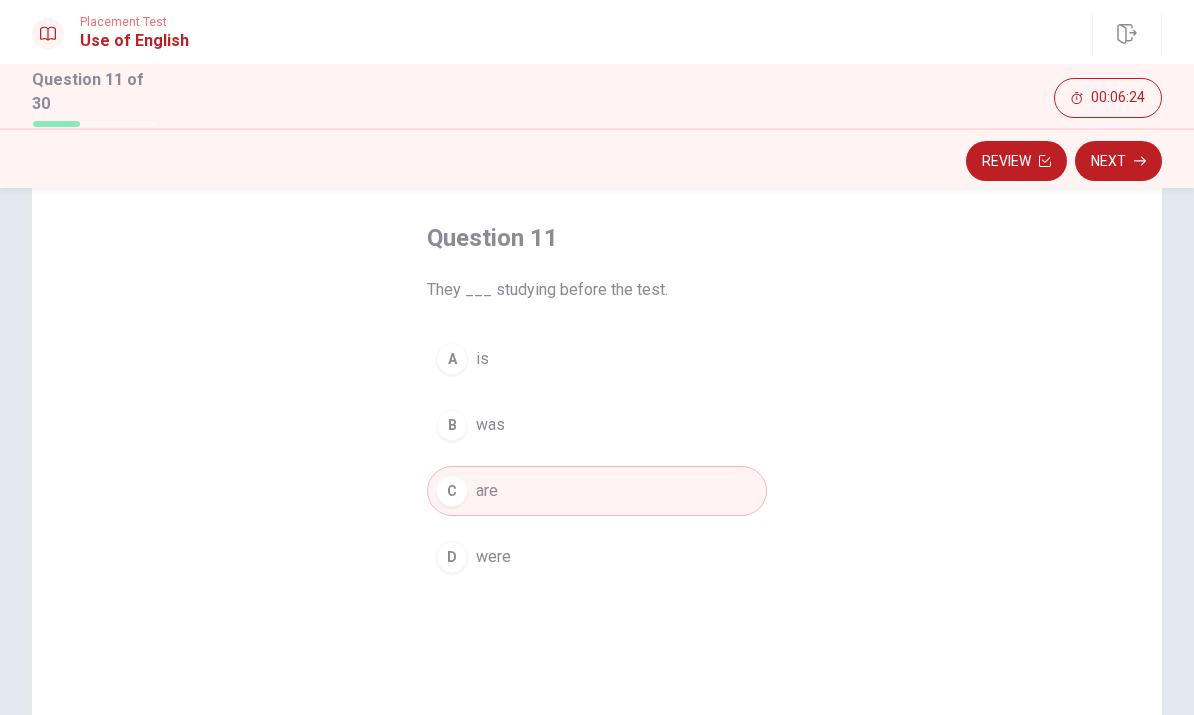 click 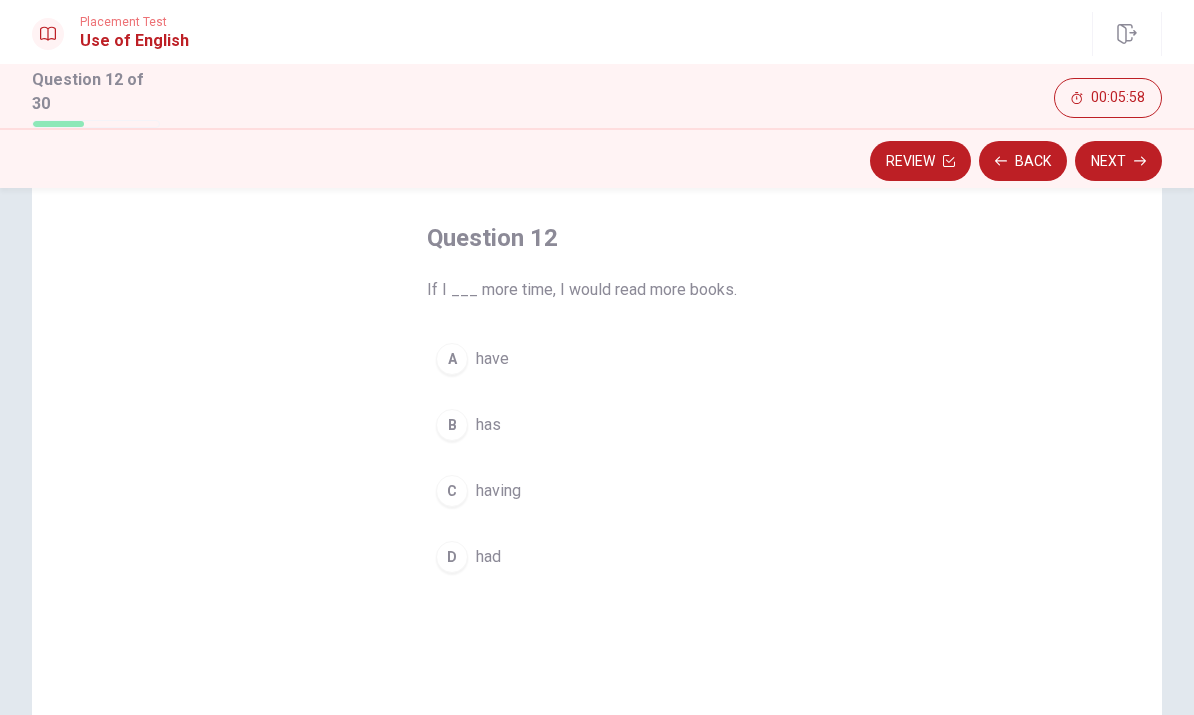 click on "C having" at bounding box center [597, 491] 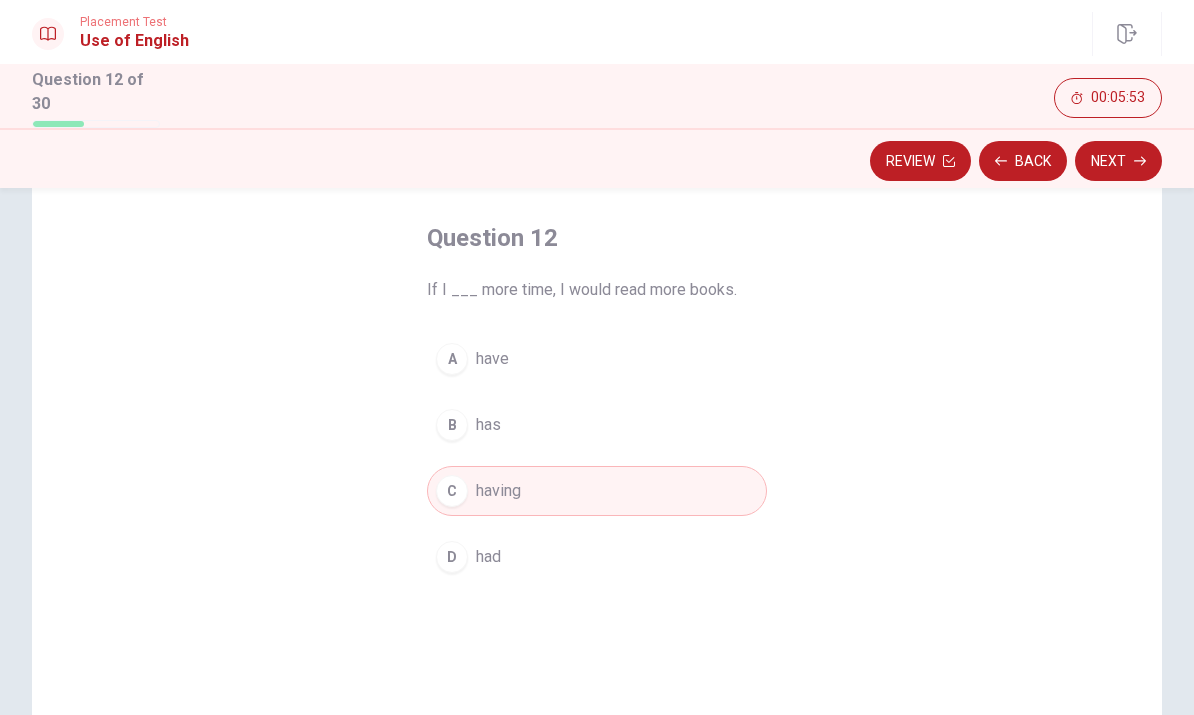 click on "D had" at bounding box center (597, 557) 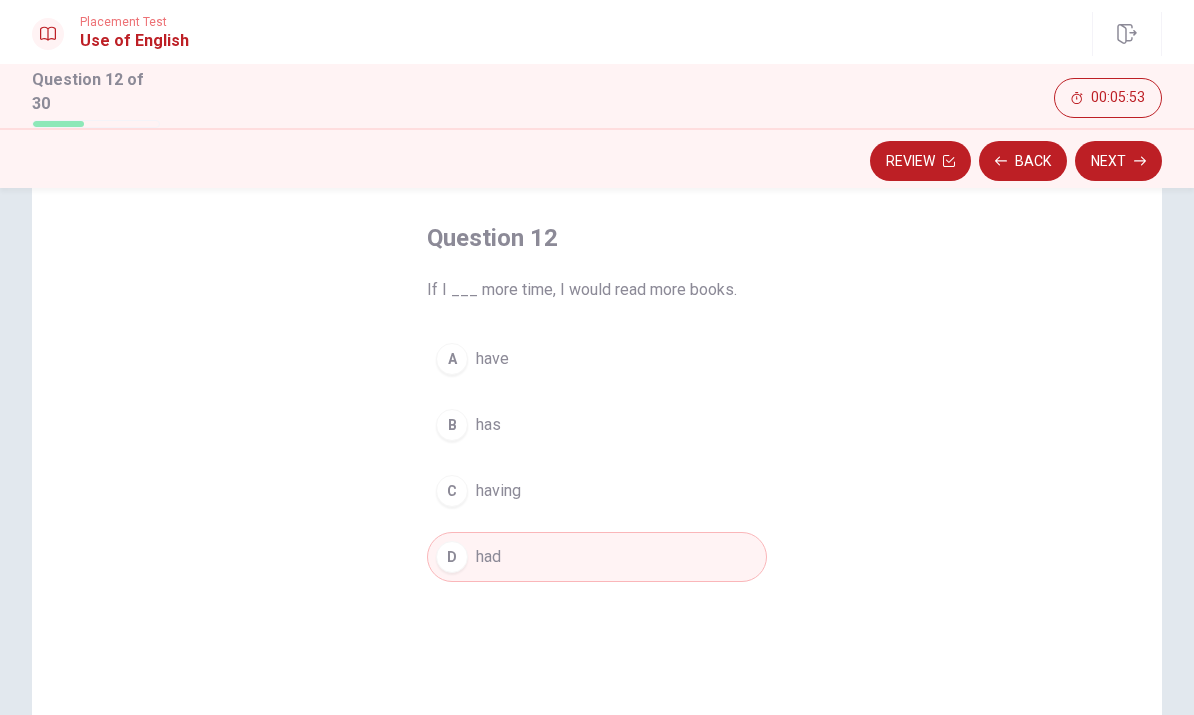 click on "Next" at bounding box center (1118, 161) 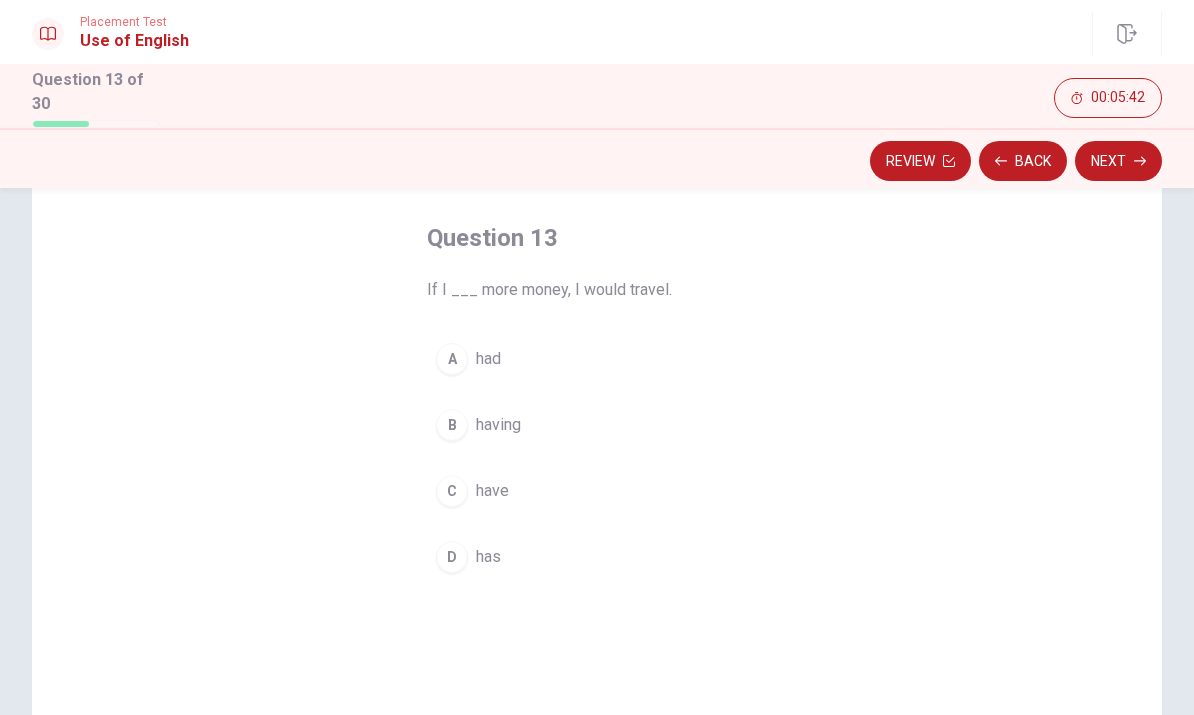 click on "B having" at bounding box center [597, 425] 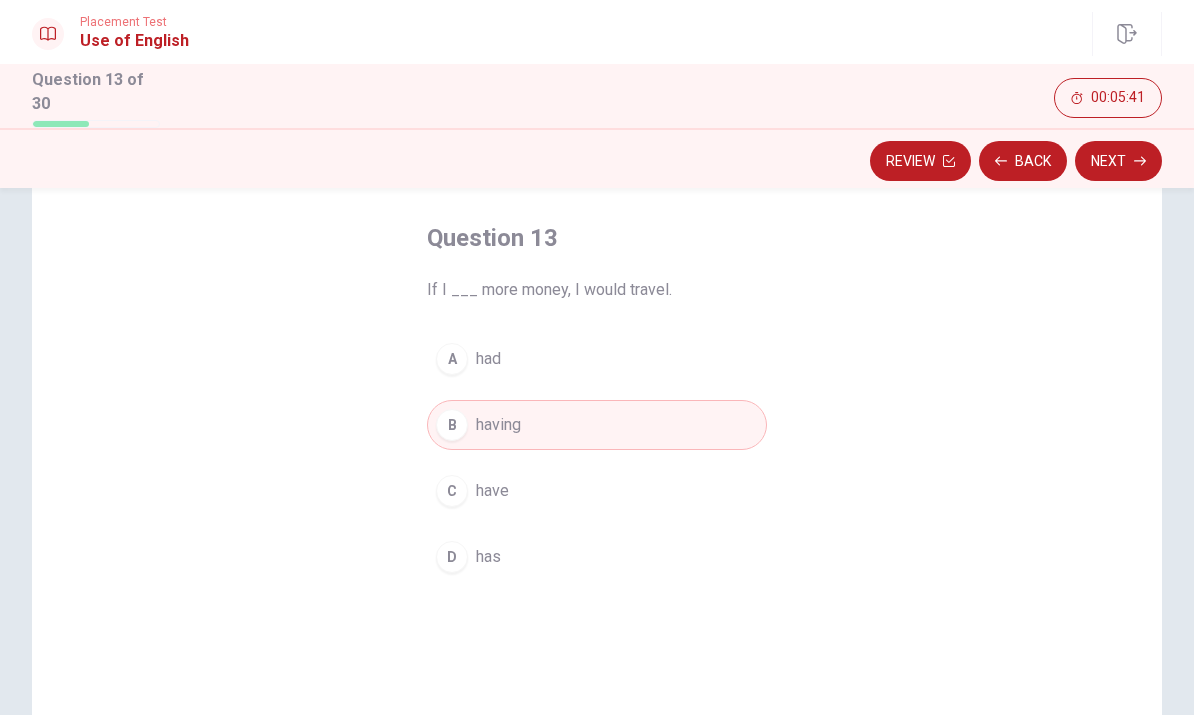click on "Next" at bounding box center (1118, 161) 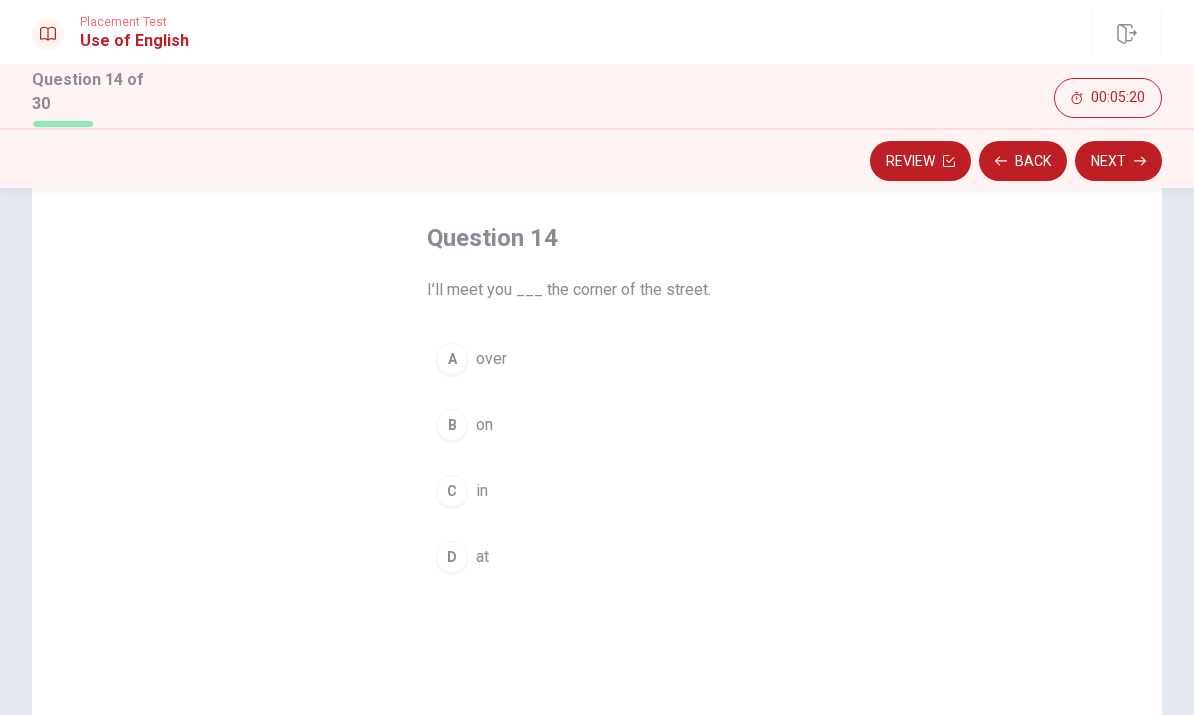 click on "D at" at bounding box center [597, 557] 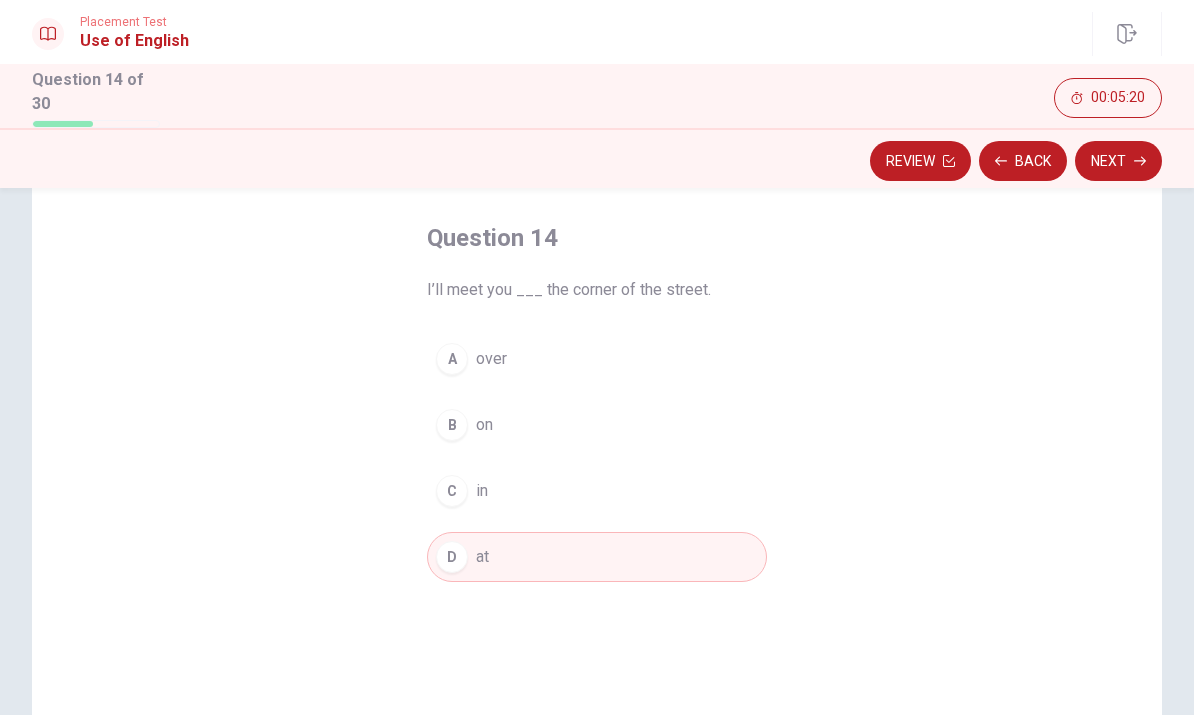 click on "Next" at bounding box center (1118, 161) 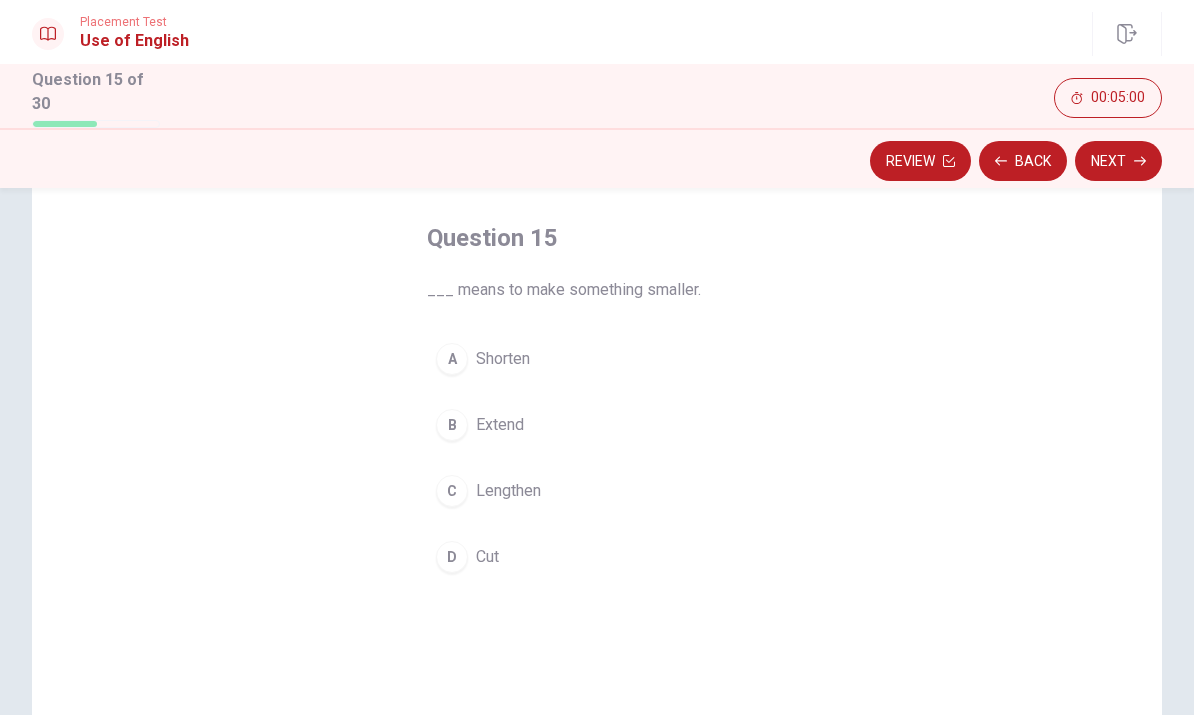 click on "D Cut" at bounding box center (597, 557) 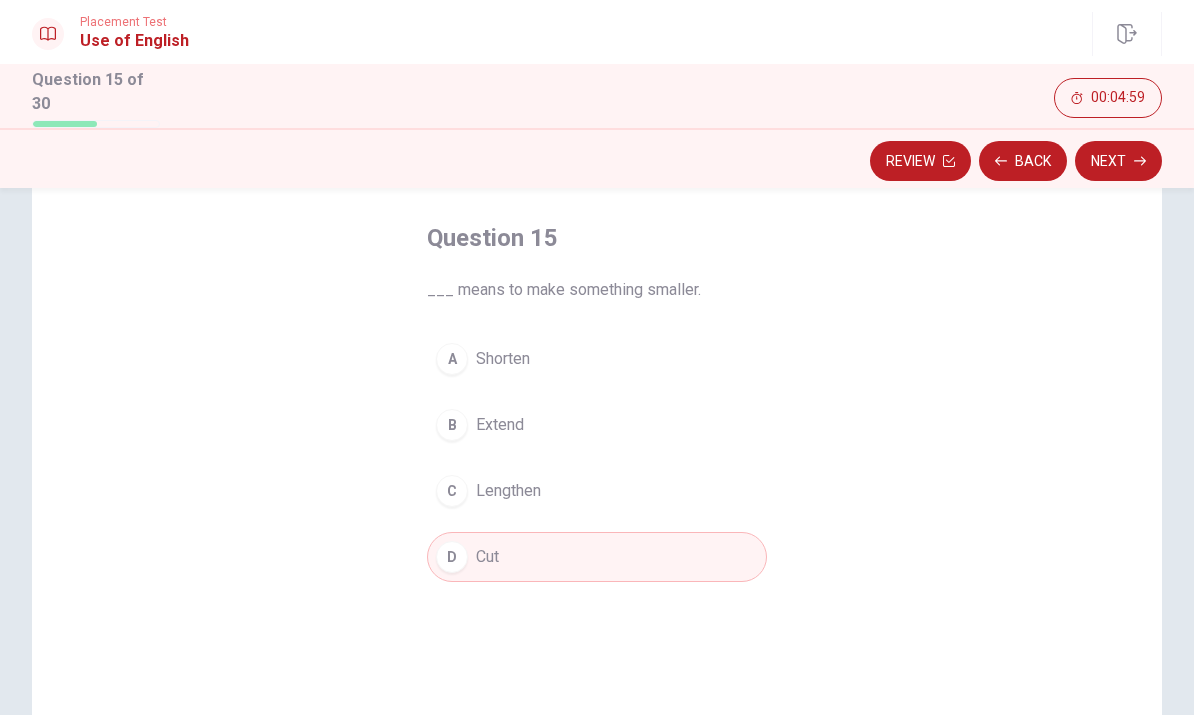 click 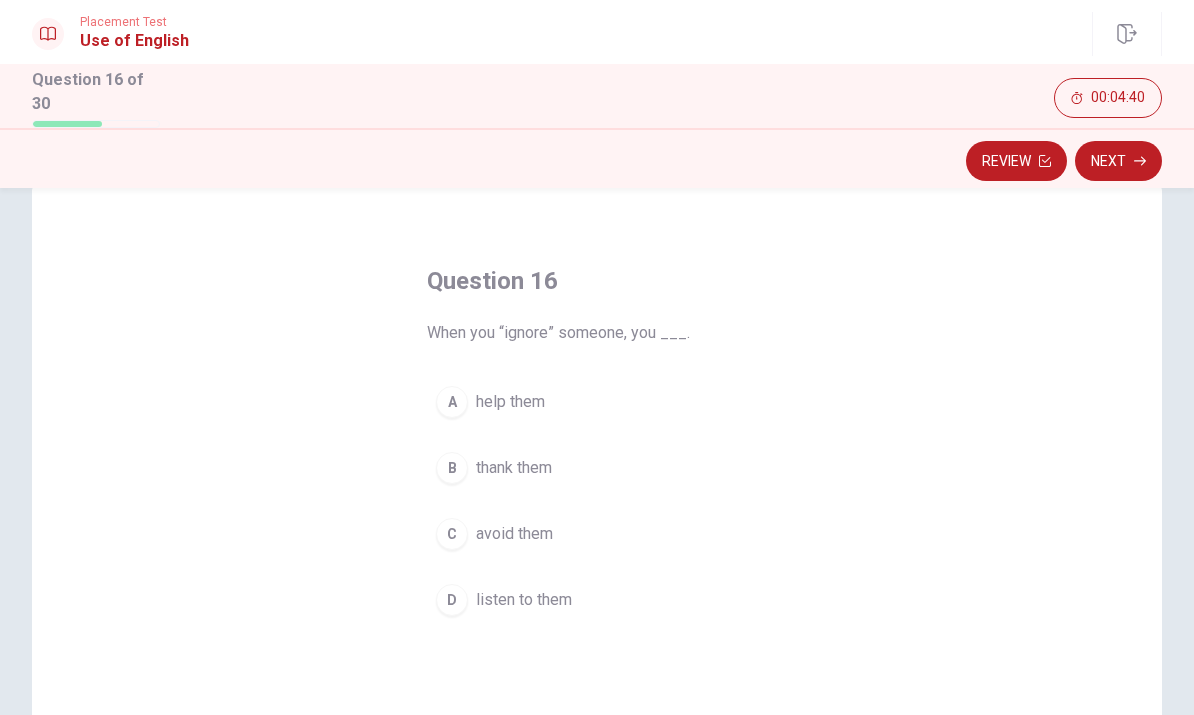 scroll, scrollTop: 69, scrollLeft: 0, axis: vertical 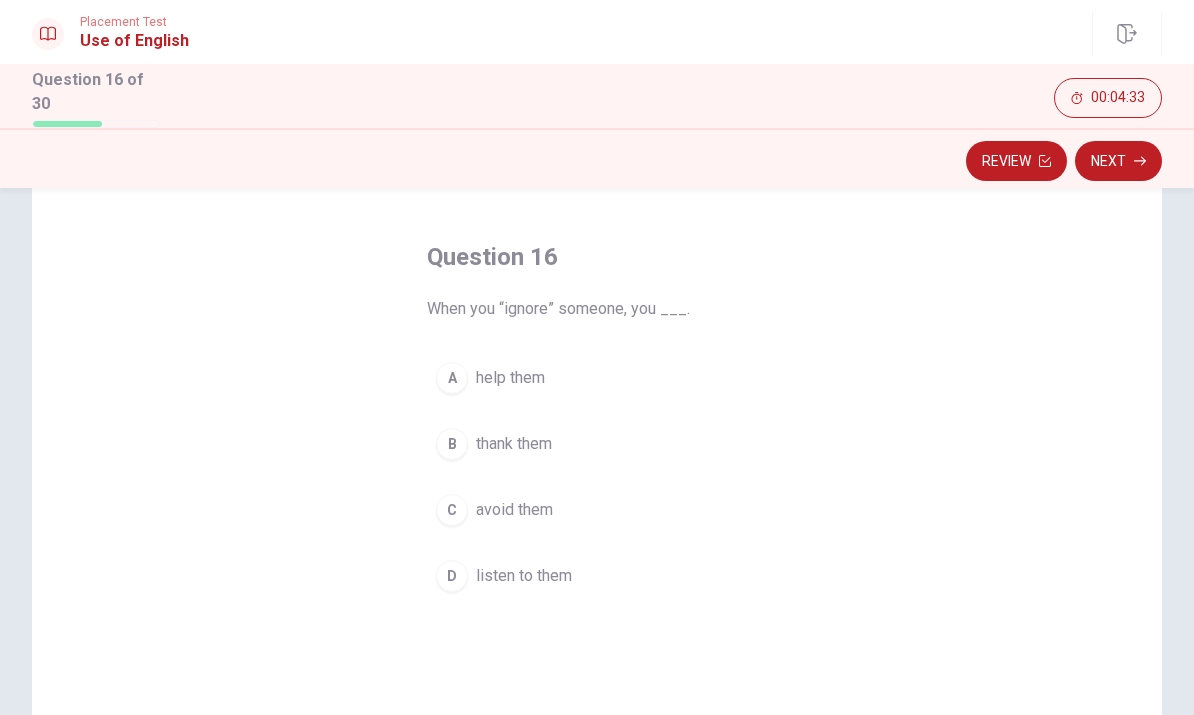 click on "C avoid them" at bounding box center [597, 510] 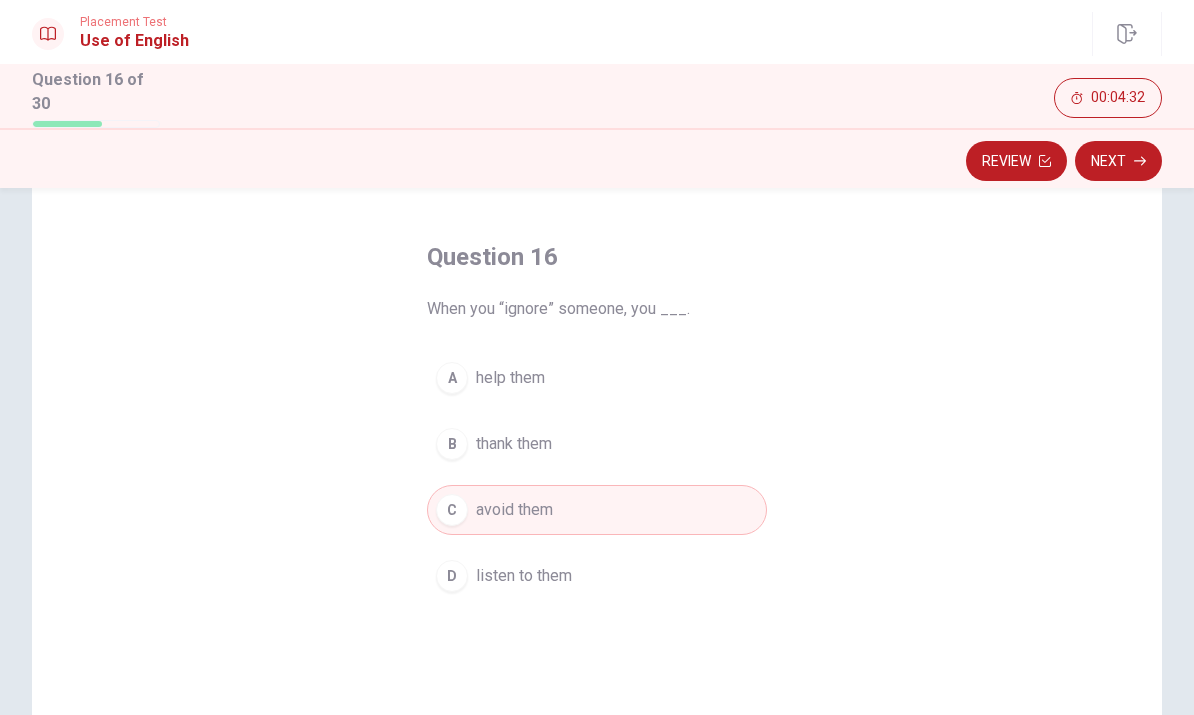 click on "Next" at bounding box center (1118, 161) 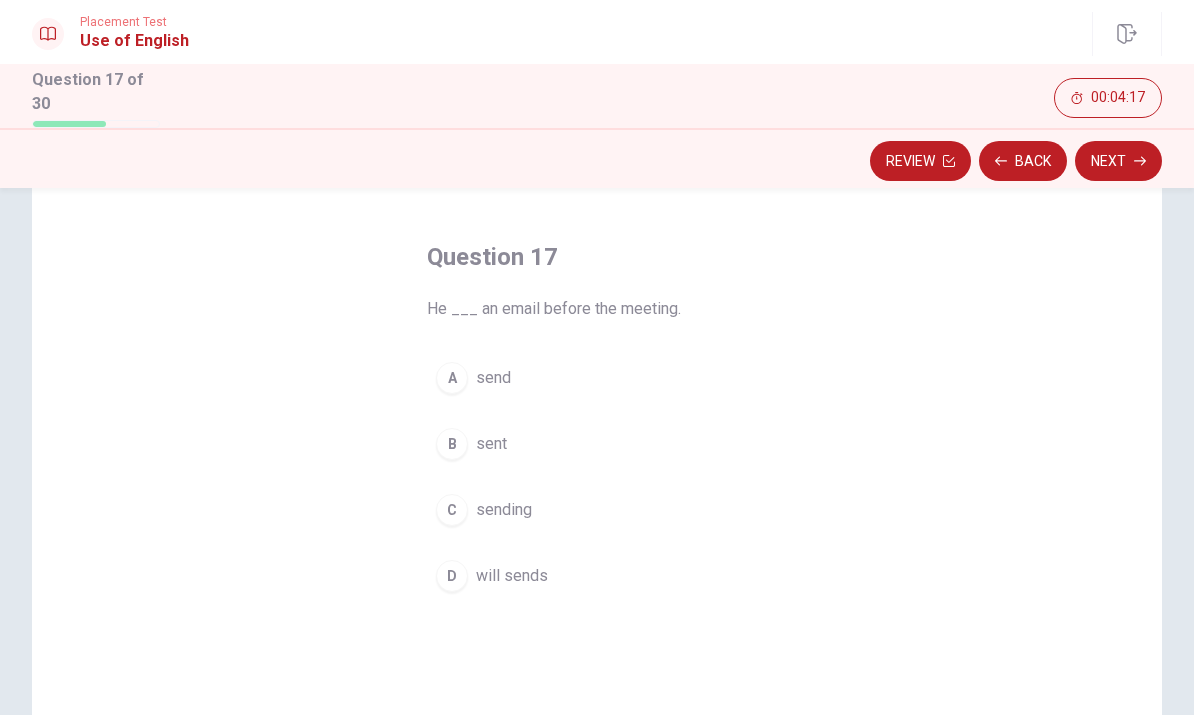 click on "B sent" at bounding box center [597, 444] 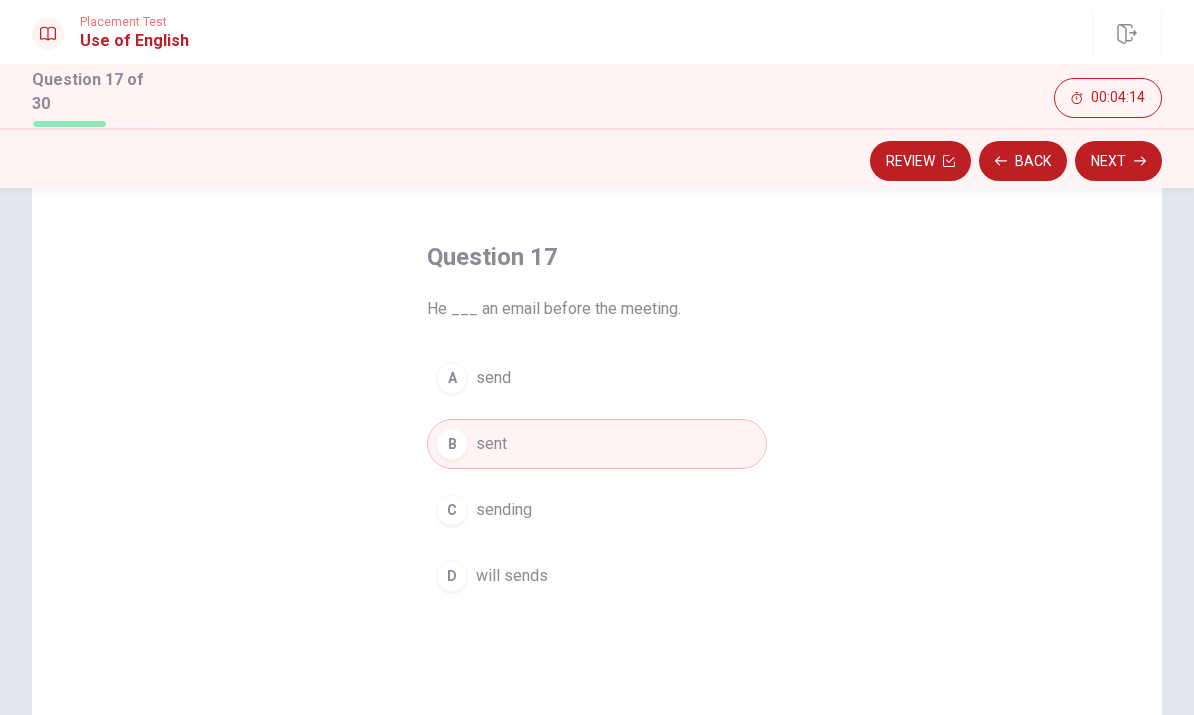 click on "Next" at bounding box center (1118, 161) 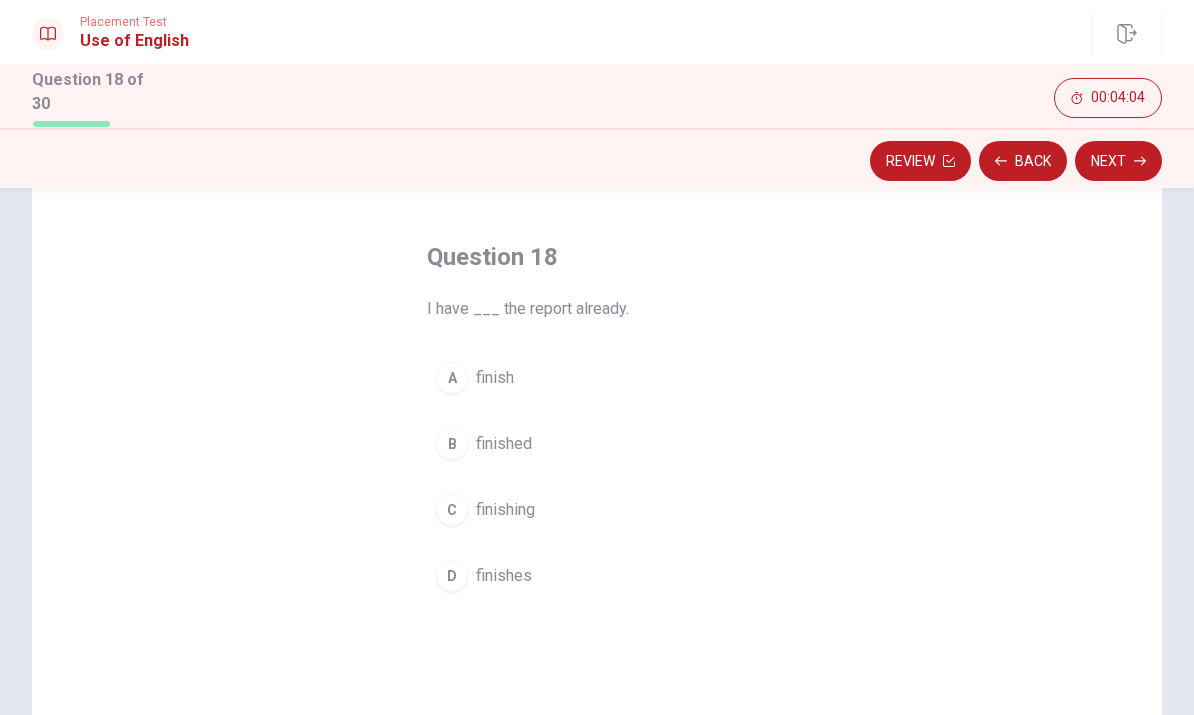 click on "A finish" at bounding box center [597, 378] 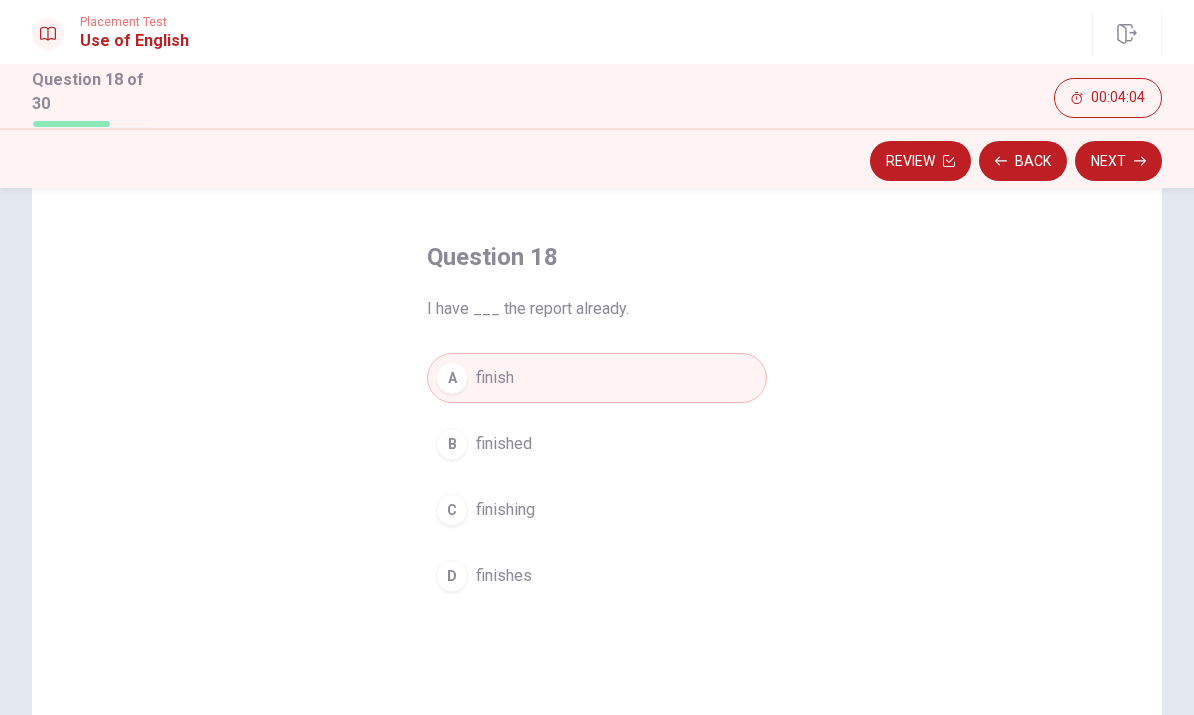 click on "Next" at bounding box center (1118, 161) 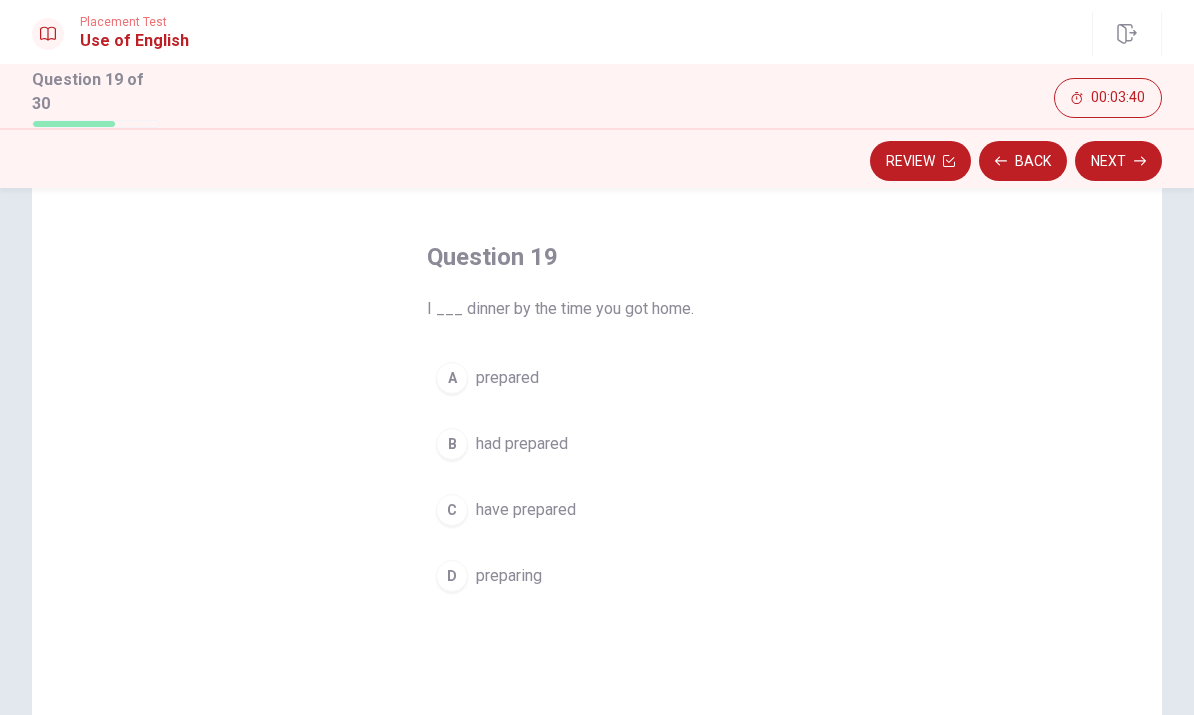 click on "D preparing" at bounding box center (597, 576) 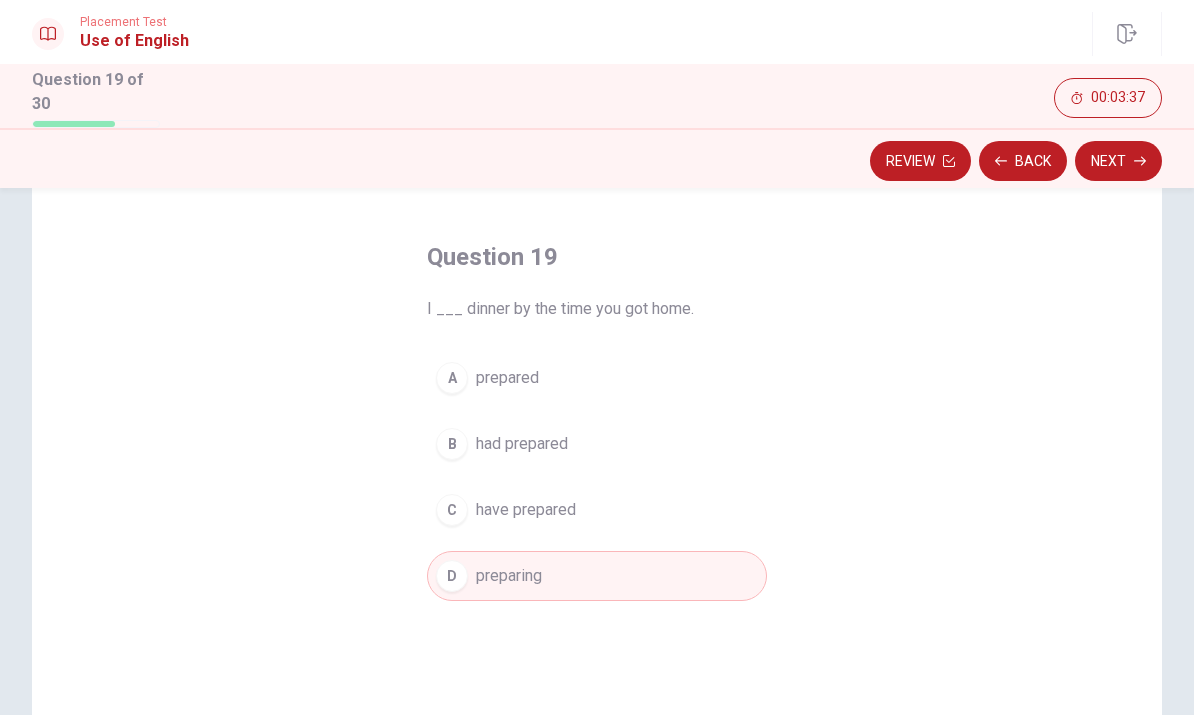 click on "Next" at bounding box center [1118, 161] 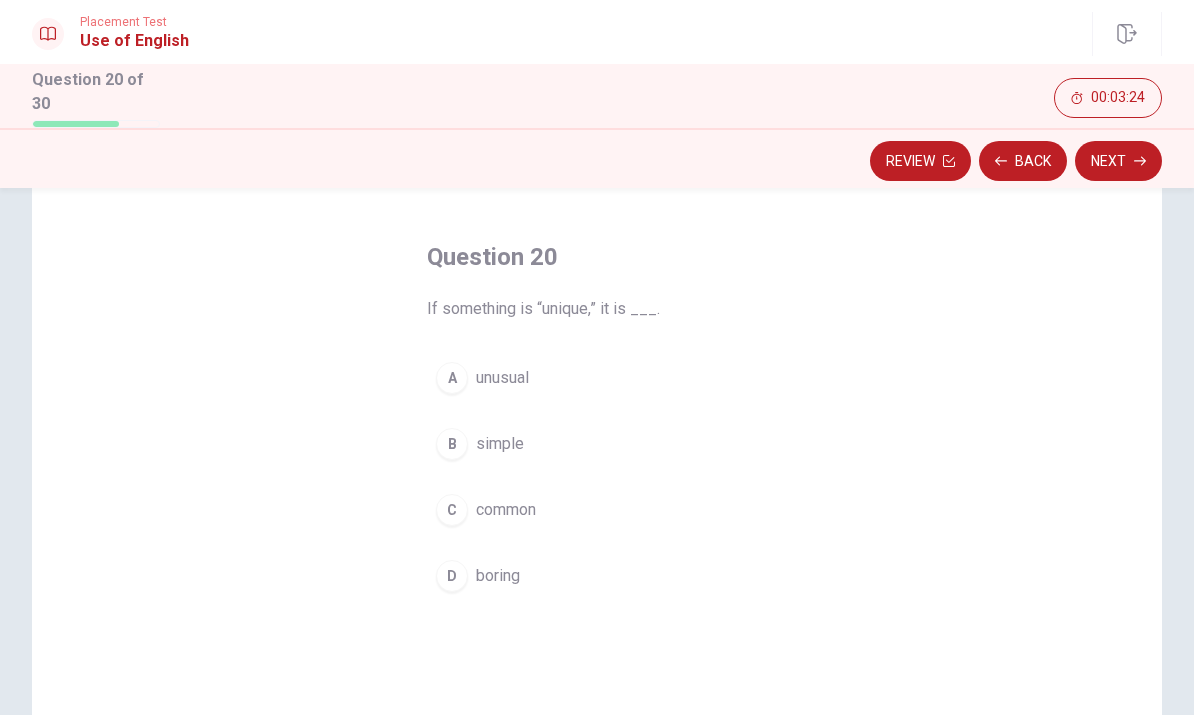 click on "C common" at bounding box center [597, 510] 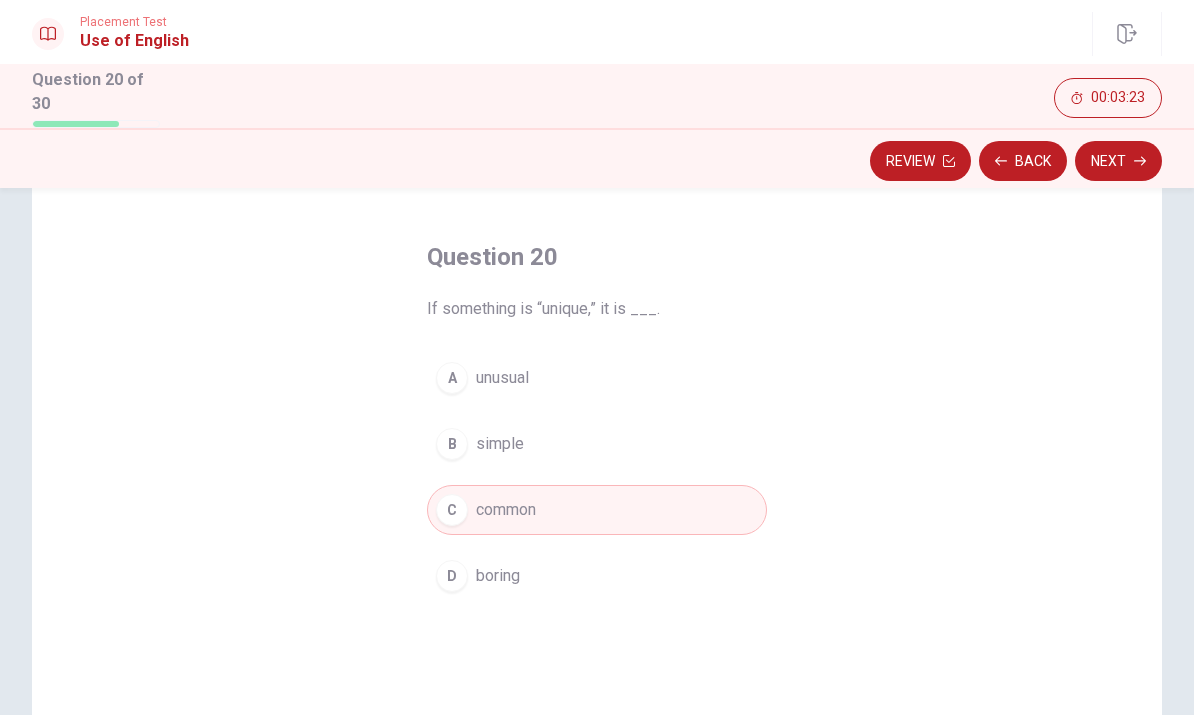 click on "Next" at bounding box center [1118, 161] 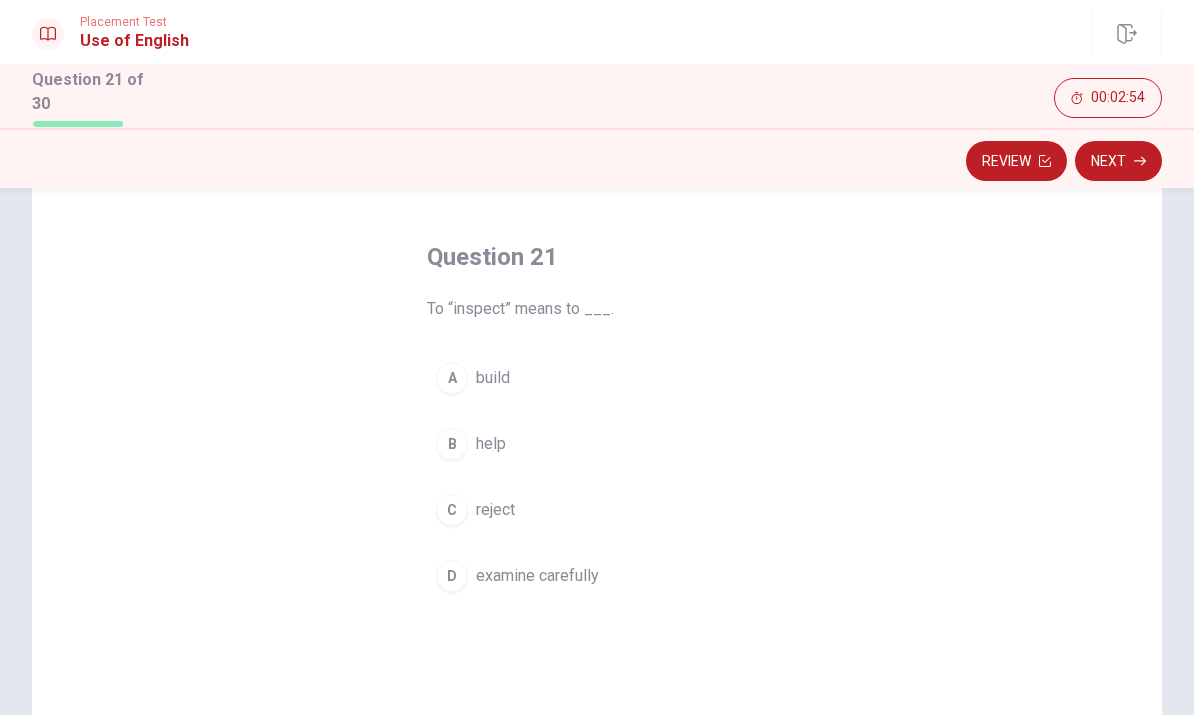 scroll, scrollTop: 71, scrollLeft: 0, axis: vertical 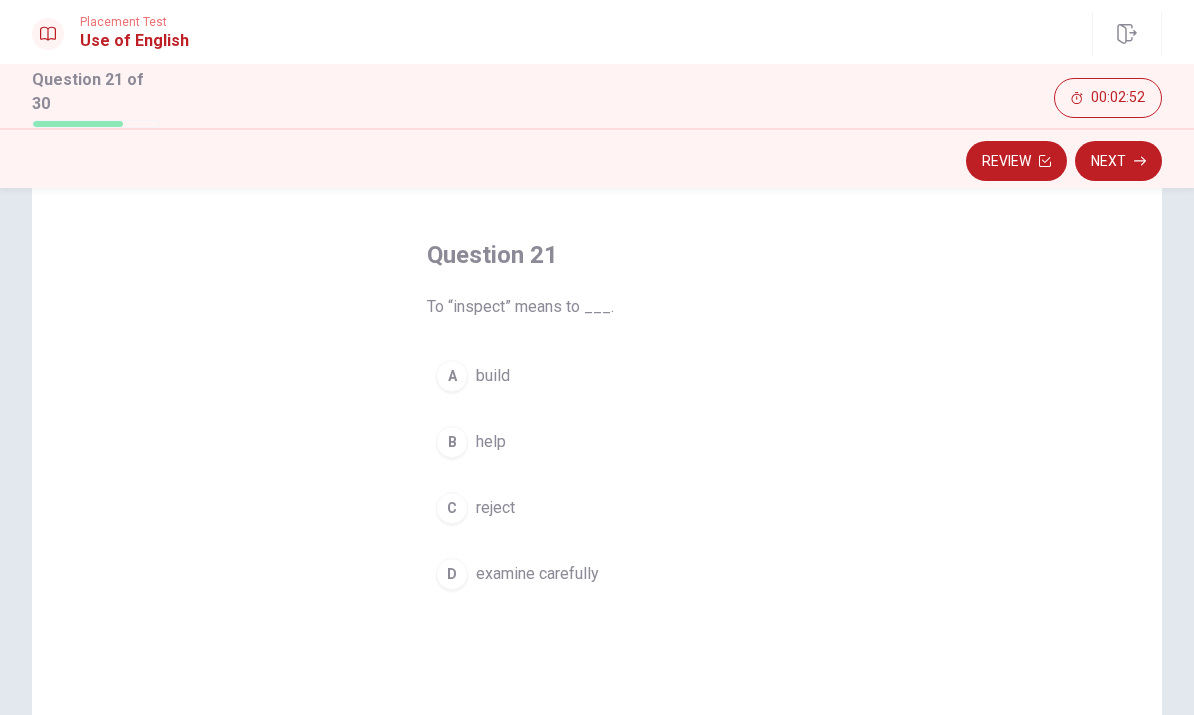 click on "C reject" at bounding box center [597, 508] 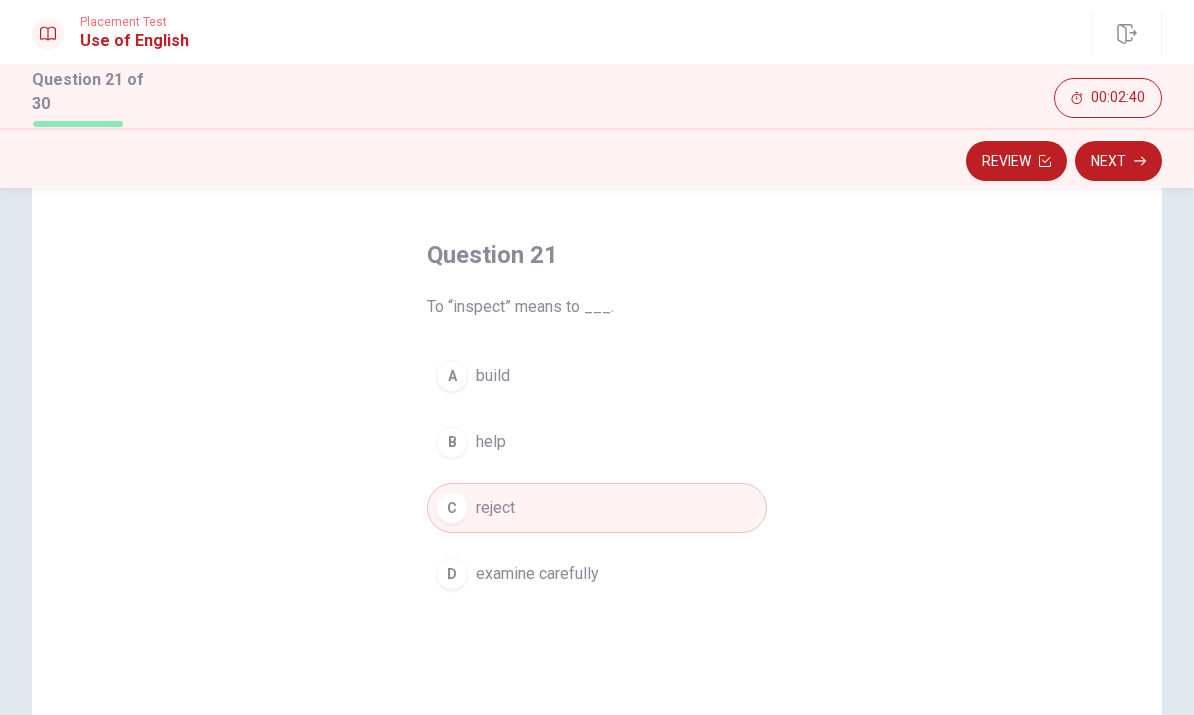 scroll, scrollTop: 0, scrollLeft: 0, axis: both 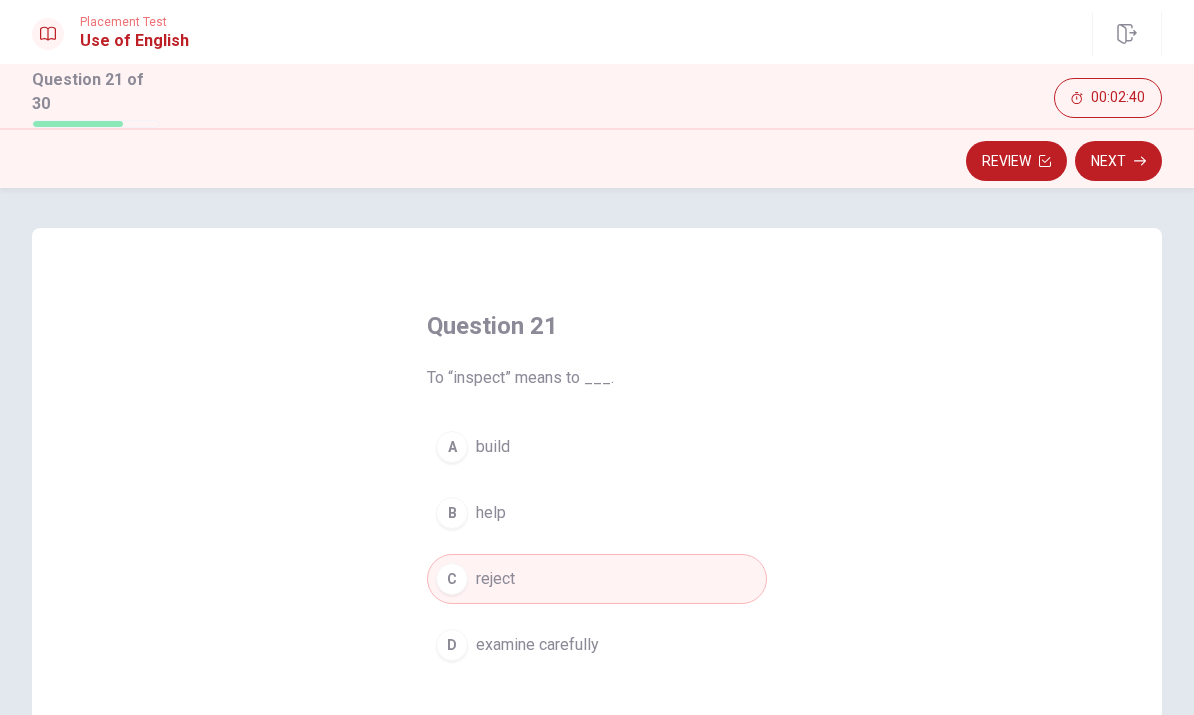 click on "examine carefully" at bounding box center [537, 645] 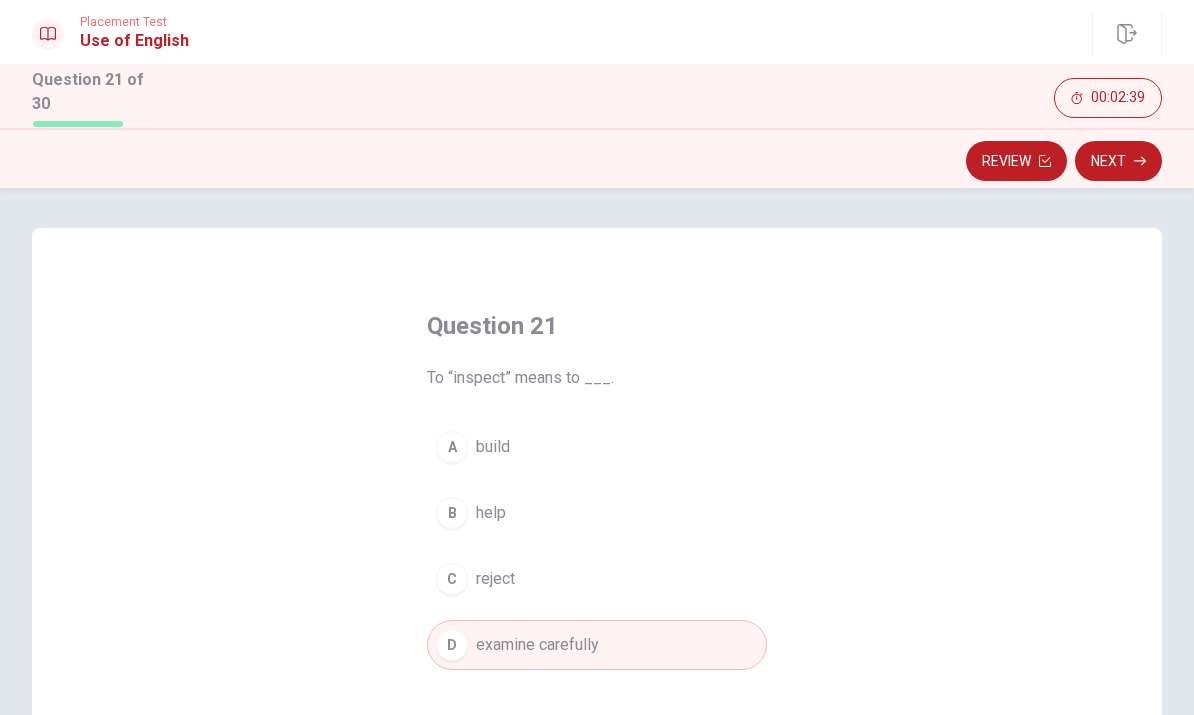 click 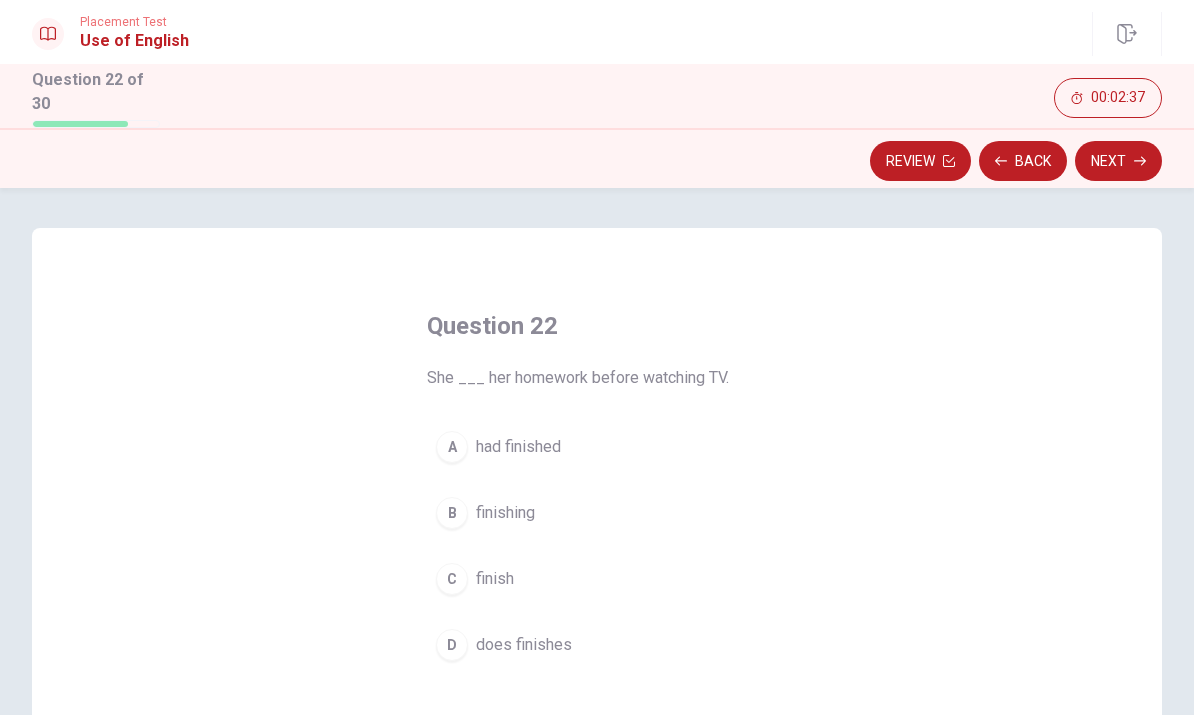 scroll, scrollTop: 133, scrollLeft: 0, axis: vertical 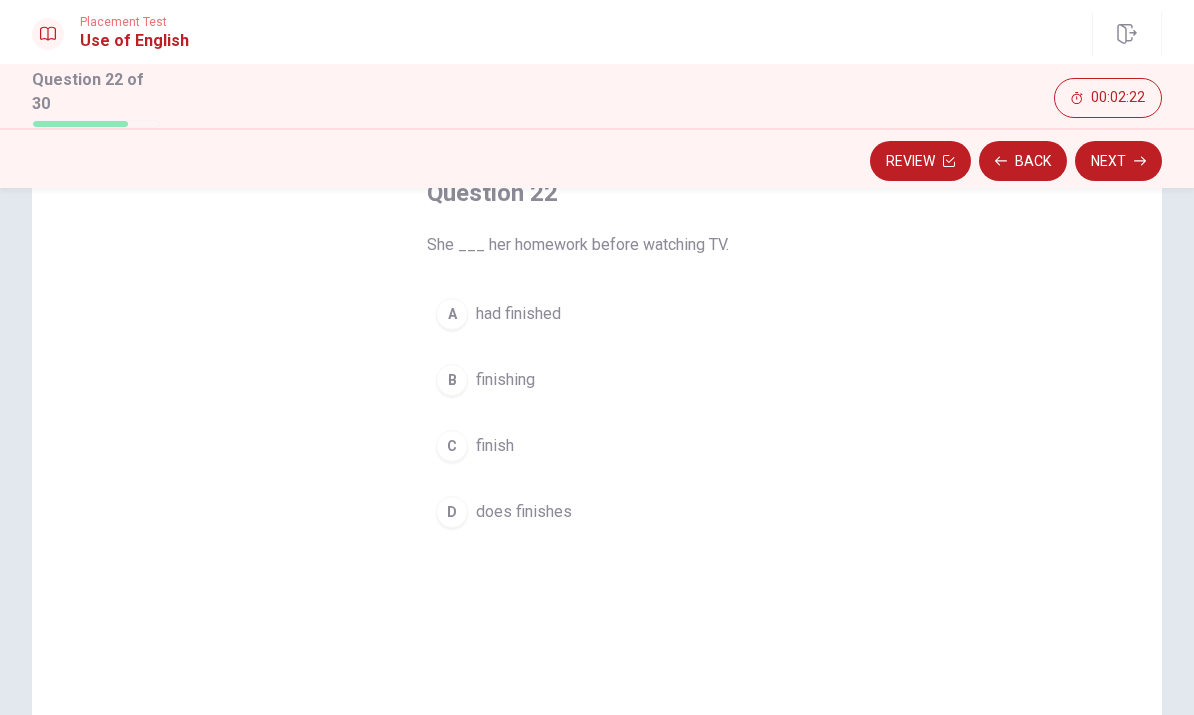 click on "Question 22 She ___ her homework before watching TV. A had finished B finishing C finish D does finishes" at bounding box center (597, 357) 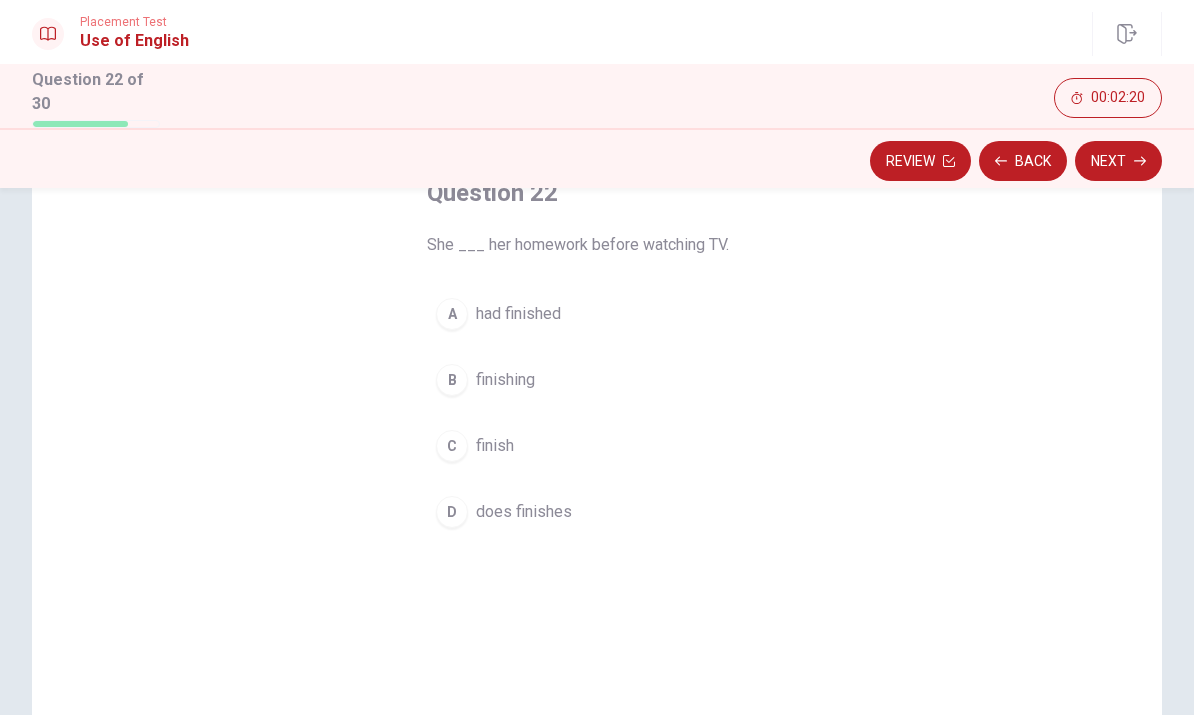 click on "Question 22 She ___ her homework before watching TV. A had finished B finishing C finish D does finishes" at bounding box center (597, 442) 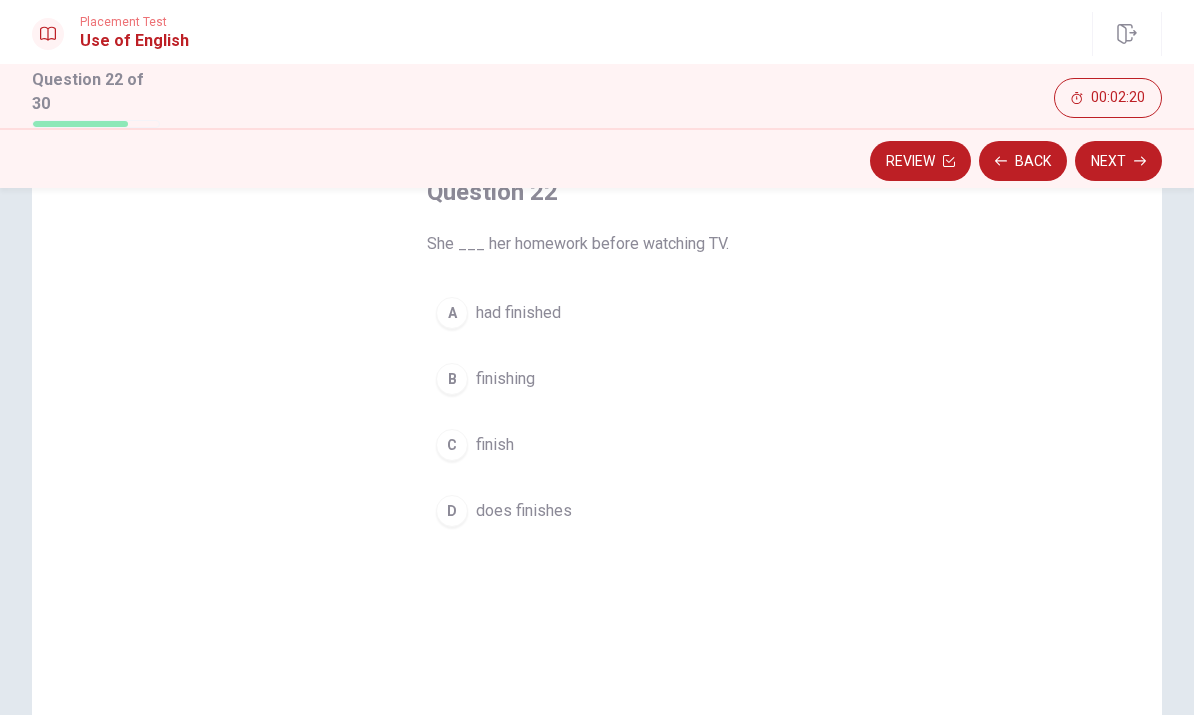 click on "had finished" at bounding box center (518, 313) 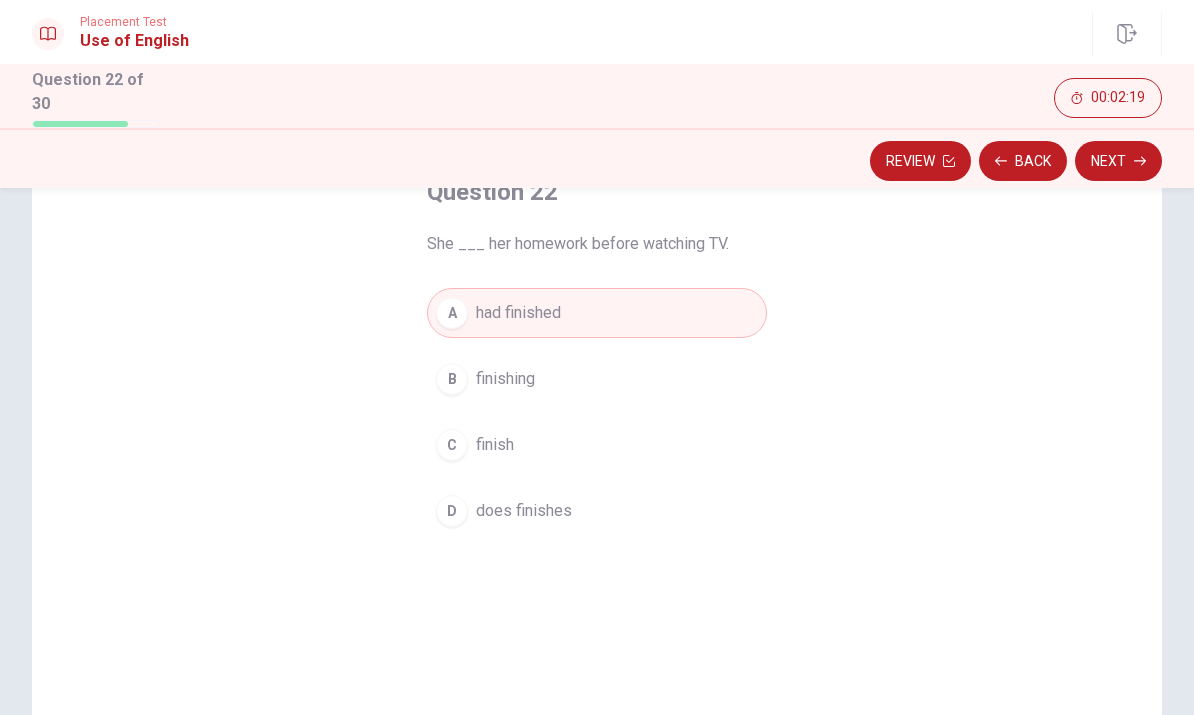 click on "Next" at bounding box center [1118, 161] 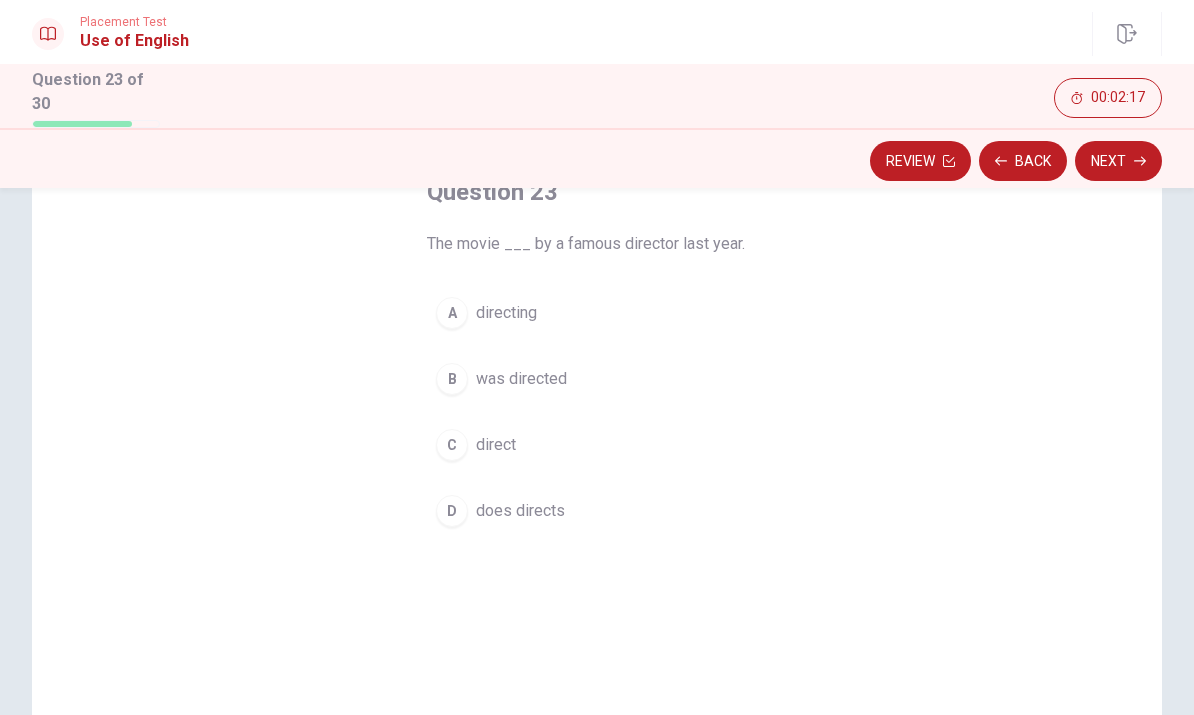 scroll, scrollTop: 108, scrollLeft: 0, axis: vertical 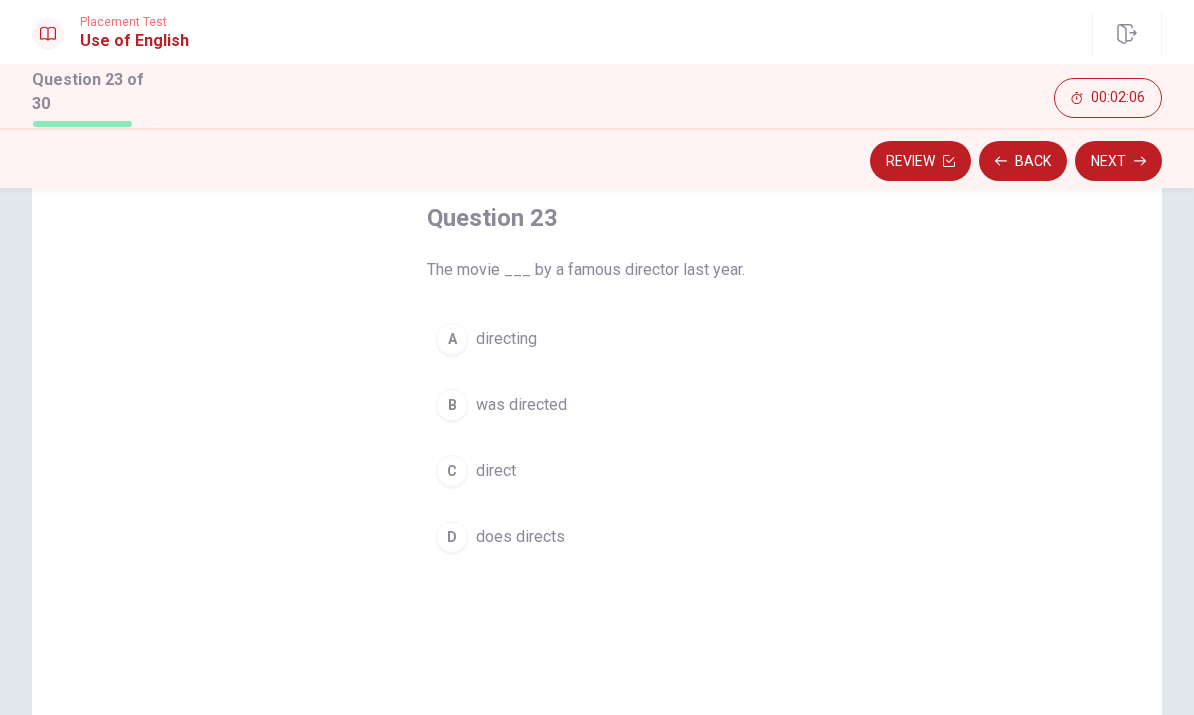 click on "B was directed" at bounding box center [597, 405] 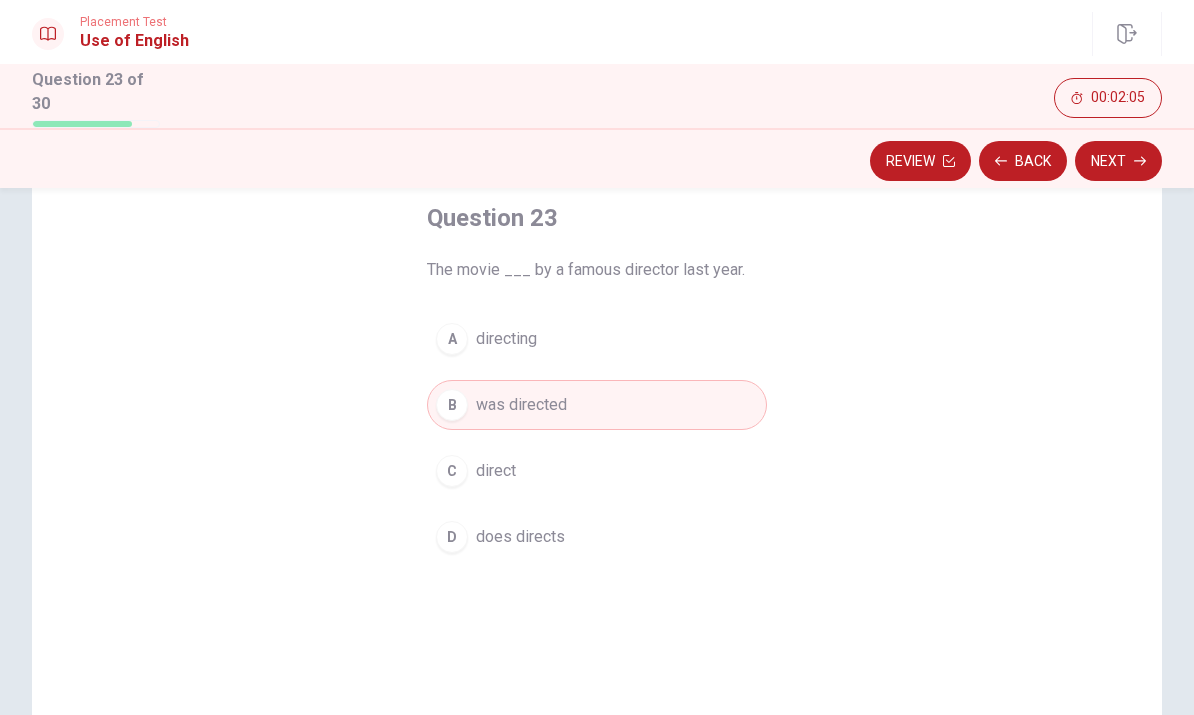 click on "Next" at bounding box center [1118, 161] 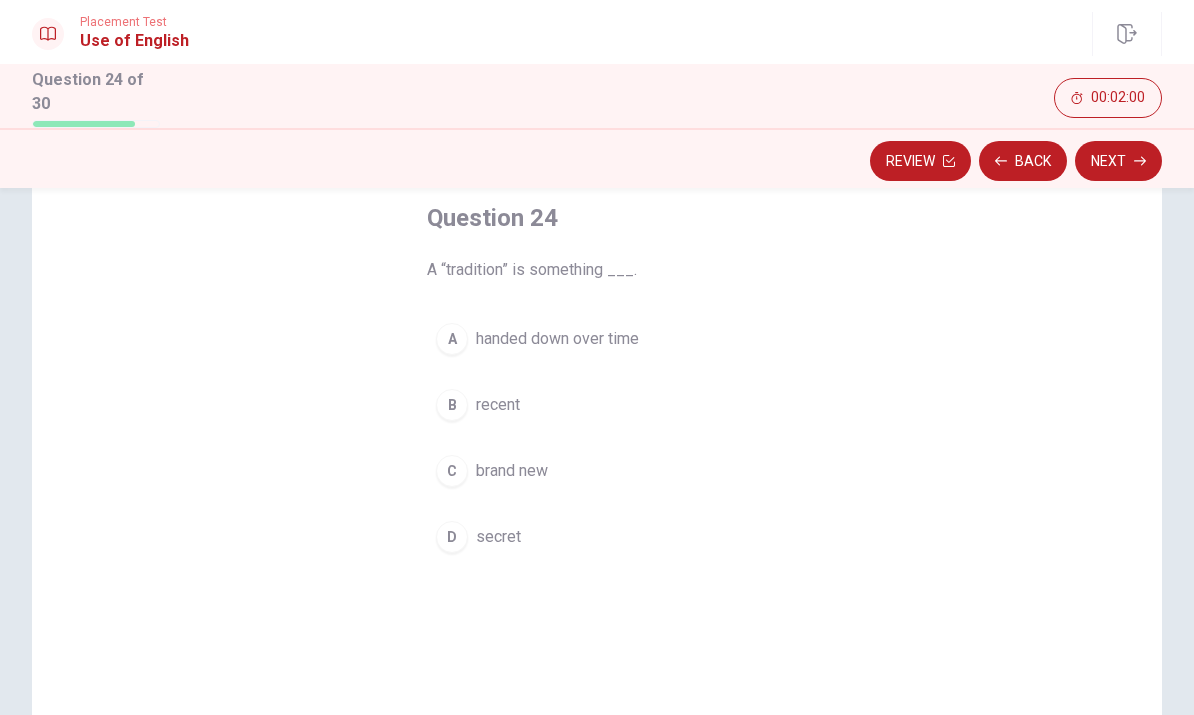 click on "brand new" at bounding box center (512, 471) 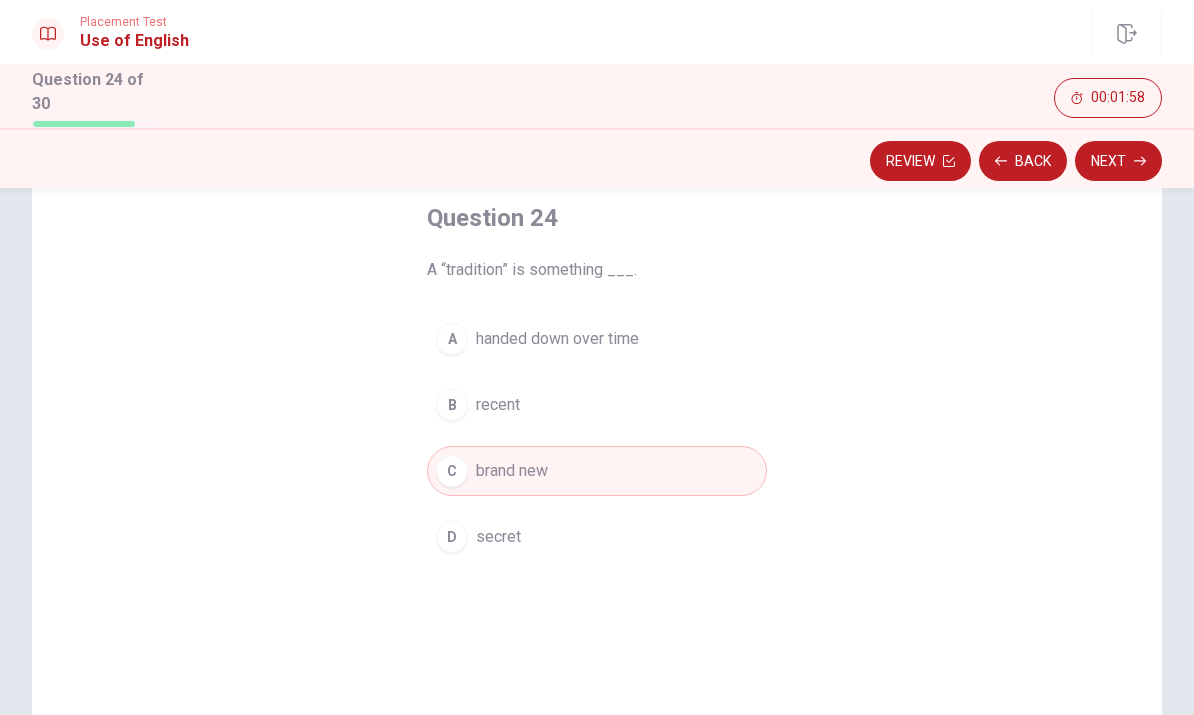 click on "Next" at bounding box center (1118, 161) 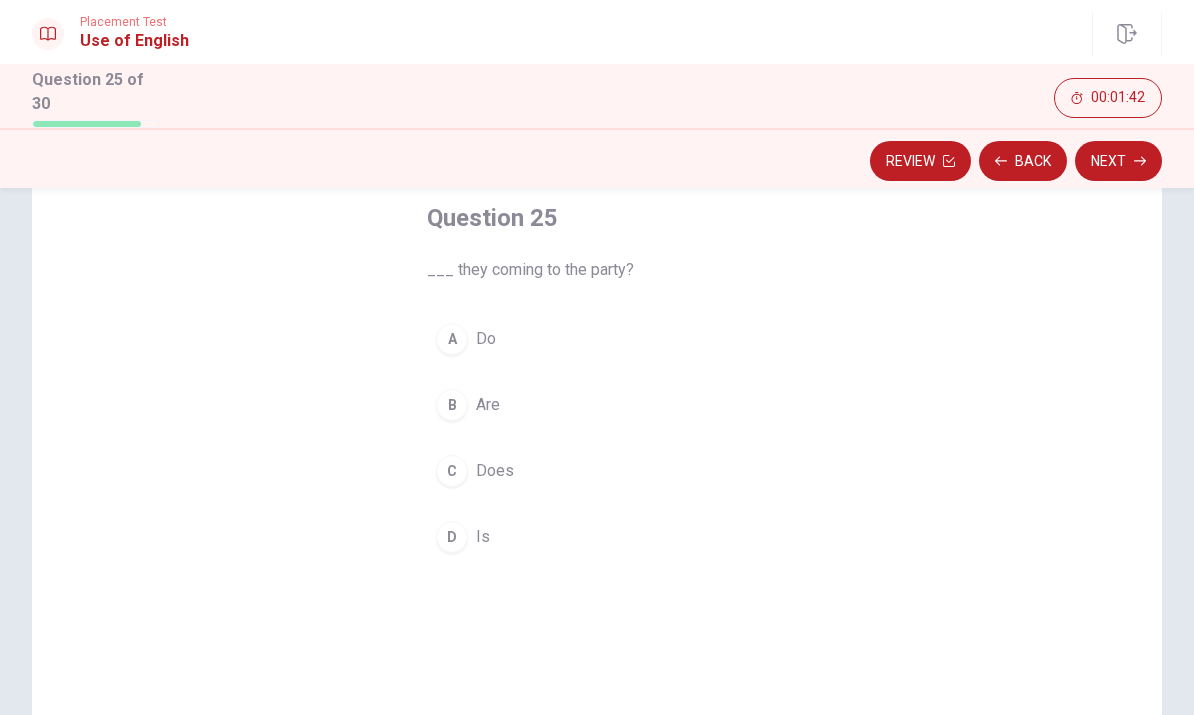click on "C Does" at bounding box center (597, 471) 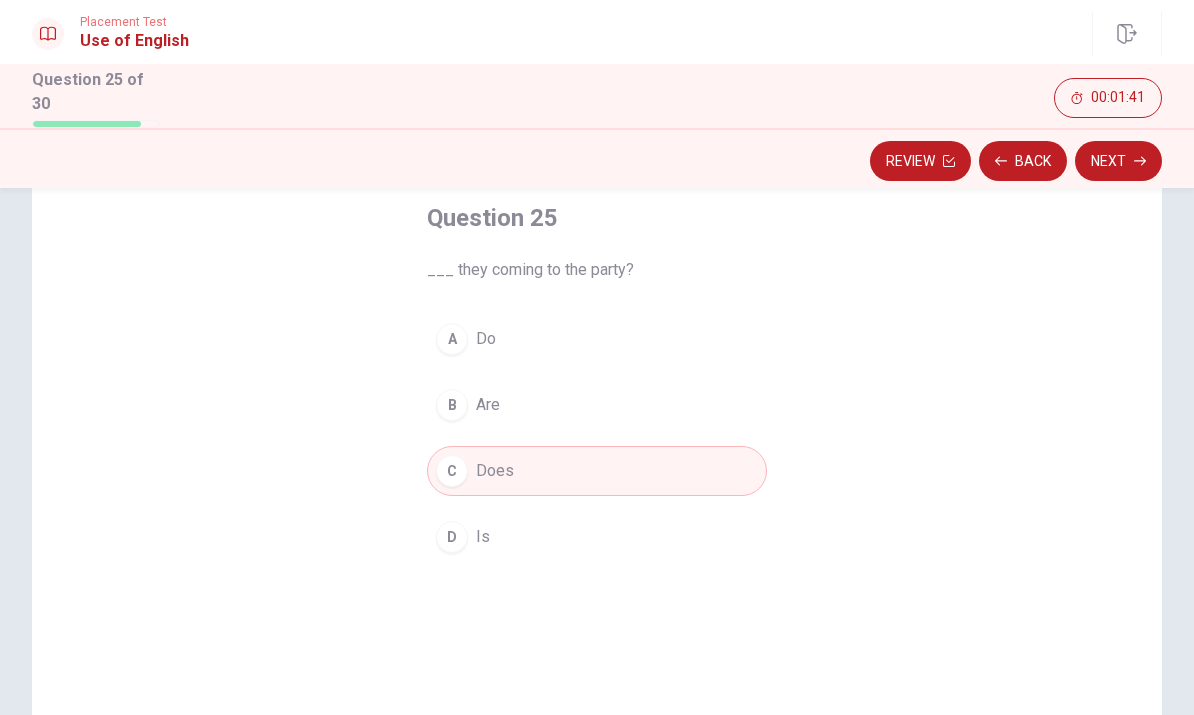 click on "Next" at bounding box center (1118, 161) 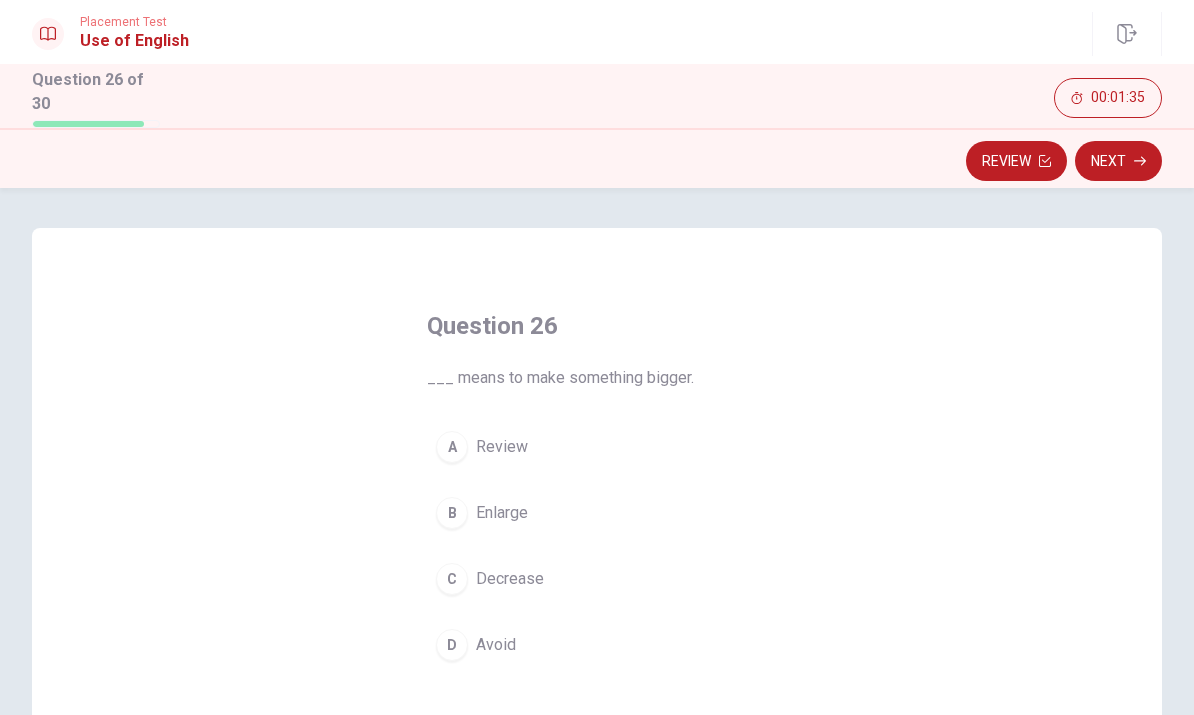 scroll, scrollTop: 117, scrollLeft: 0, axis: vertical 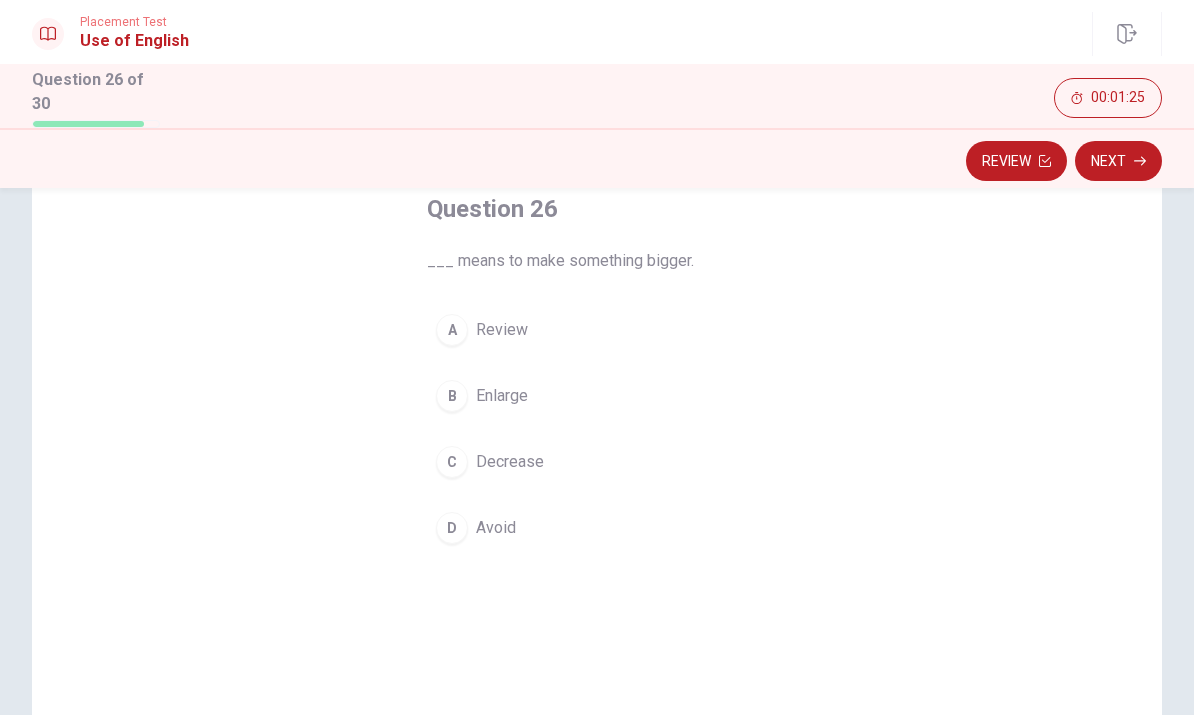 click on "B Enlarge" at bounding box center [597, 396] 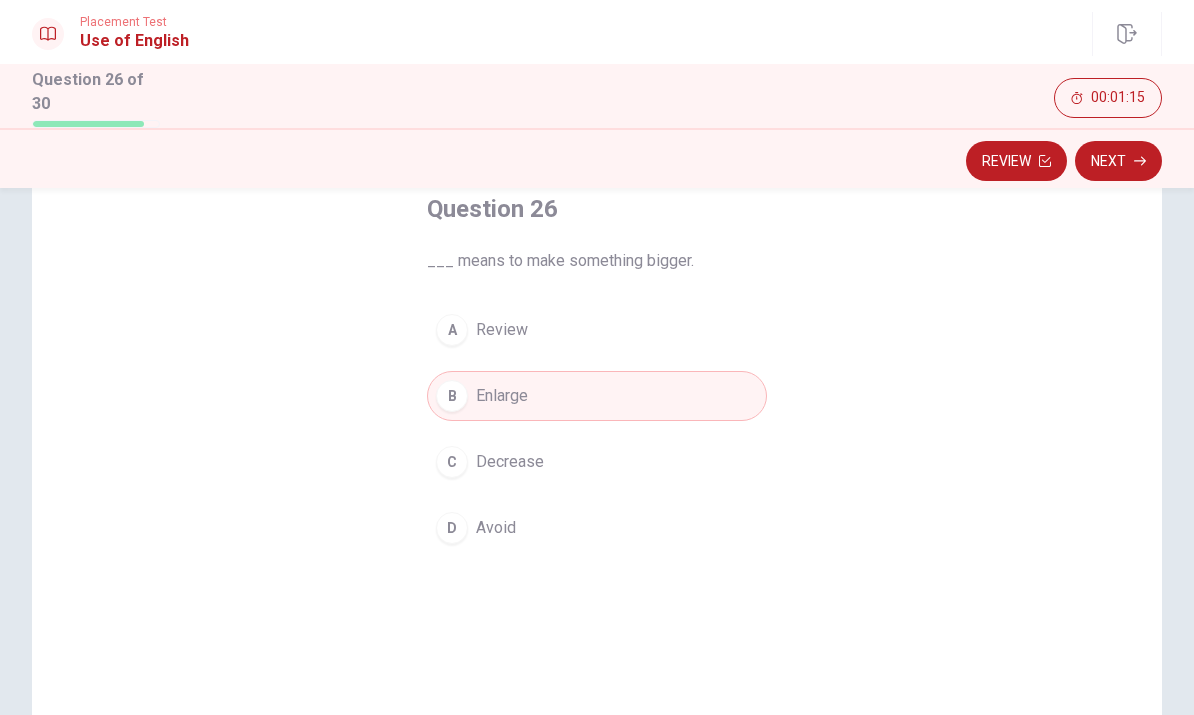 scroll, scrollTop: 0, scrollLeft: 0, axis: both 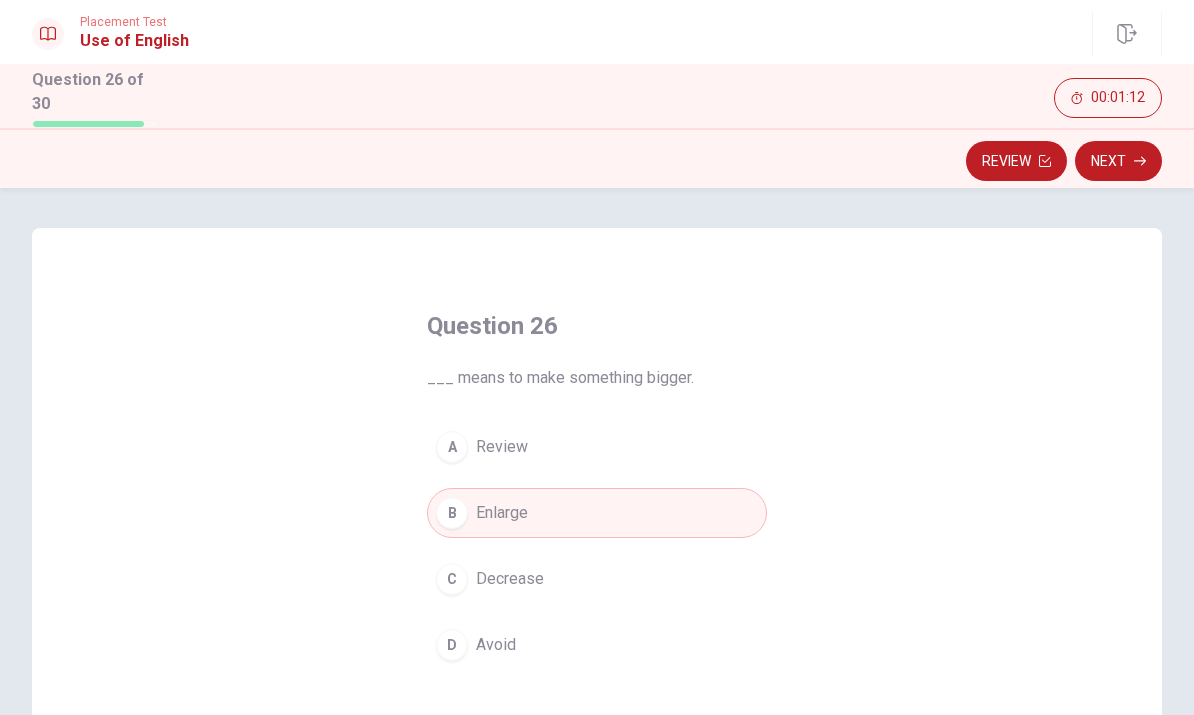 click on "Next" at bounding box center (1118, 161) 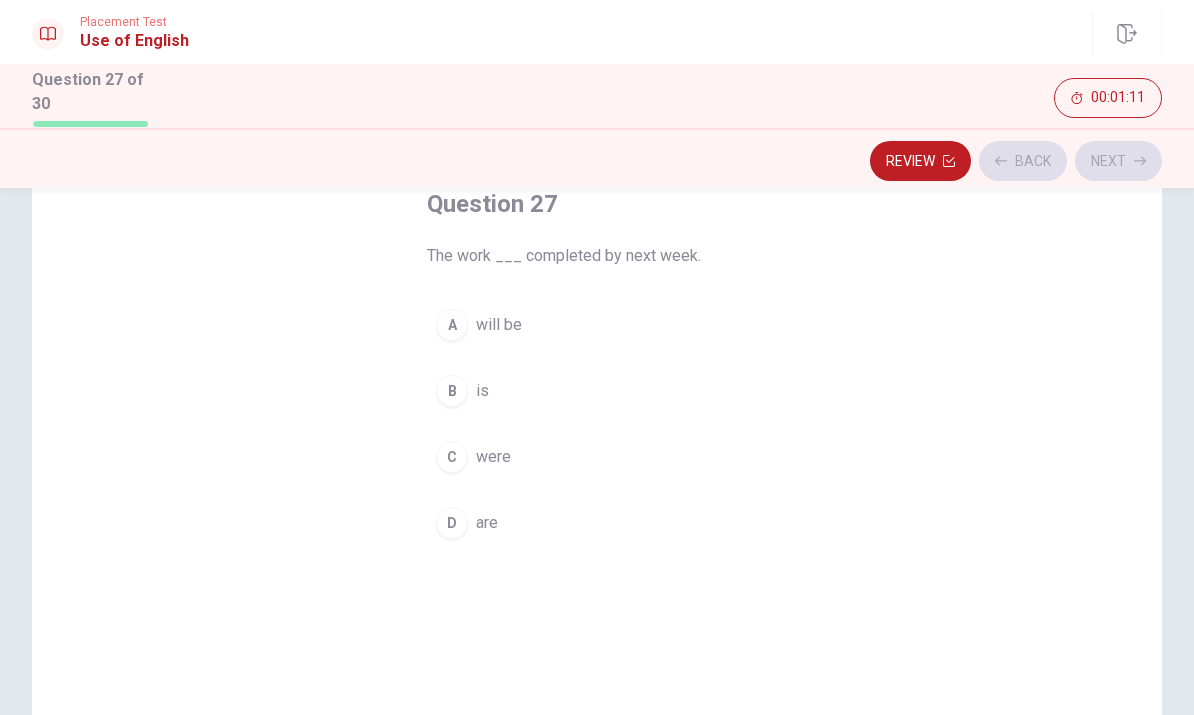 scroll, scrollTop: 122, scrollLeft: 0, axis: vertical 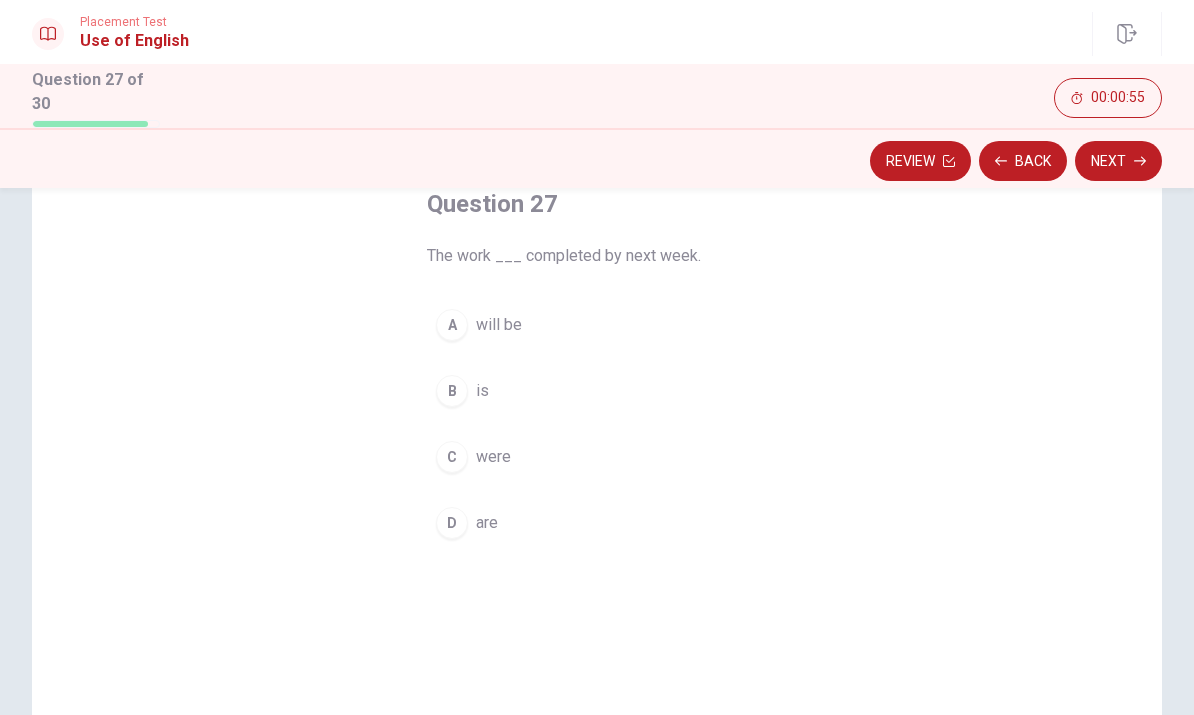 click on "A will be" at bounding box center (597, 325) 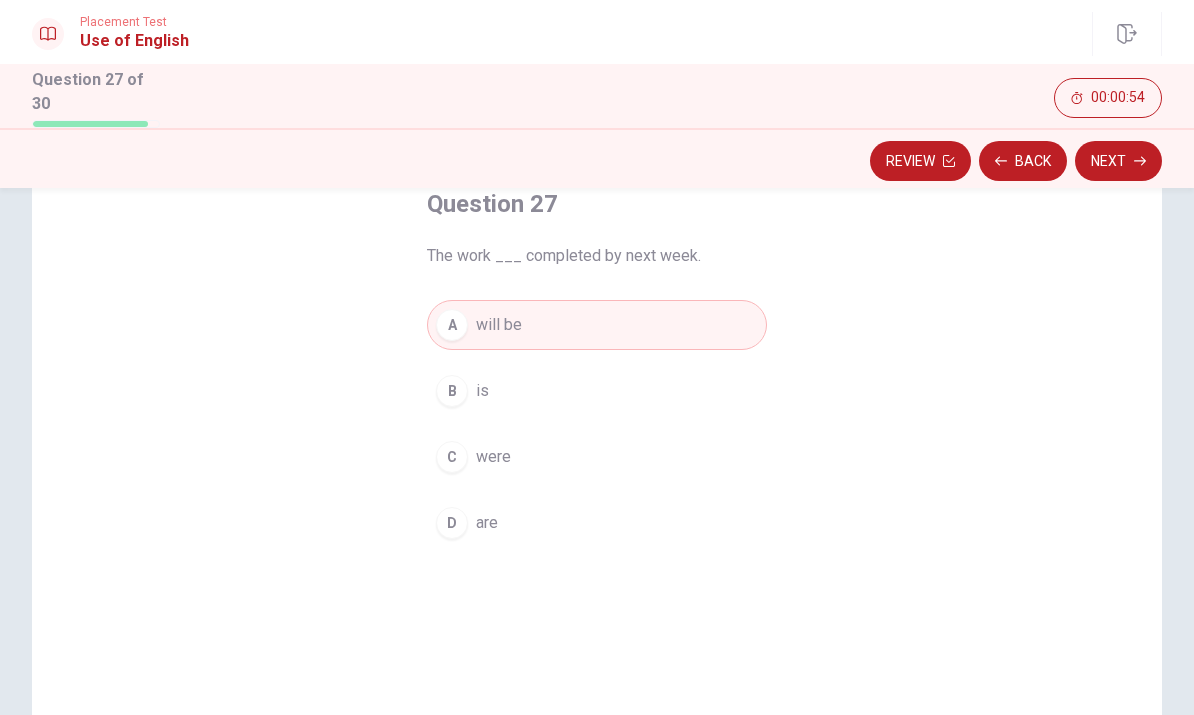 click on "Next" at bounding box center [1118, 161] 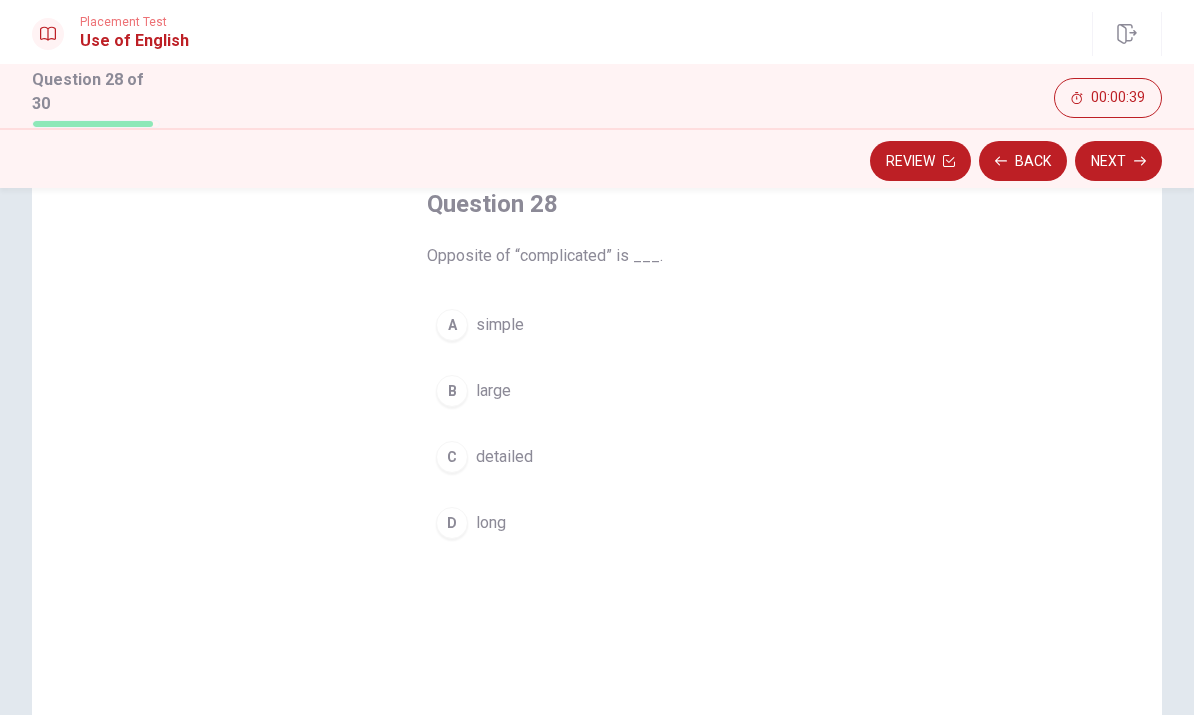 click on "C detailed" at bounding box center (597, 457) 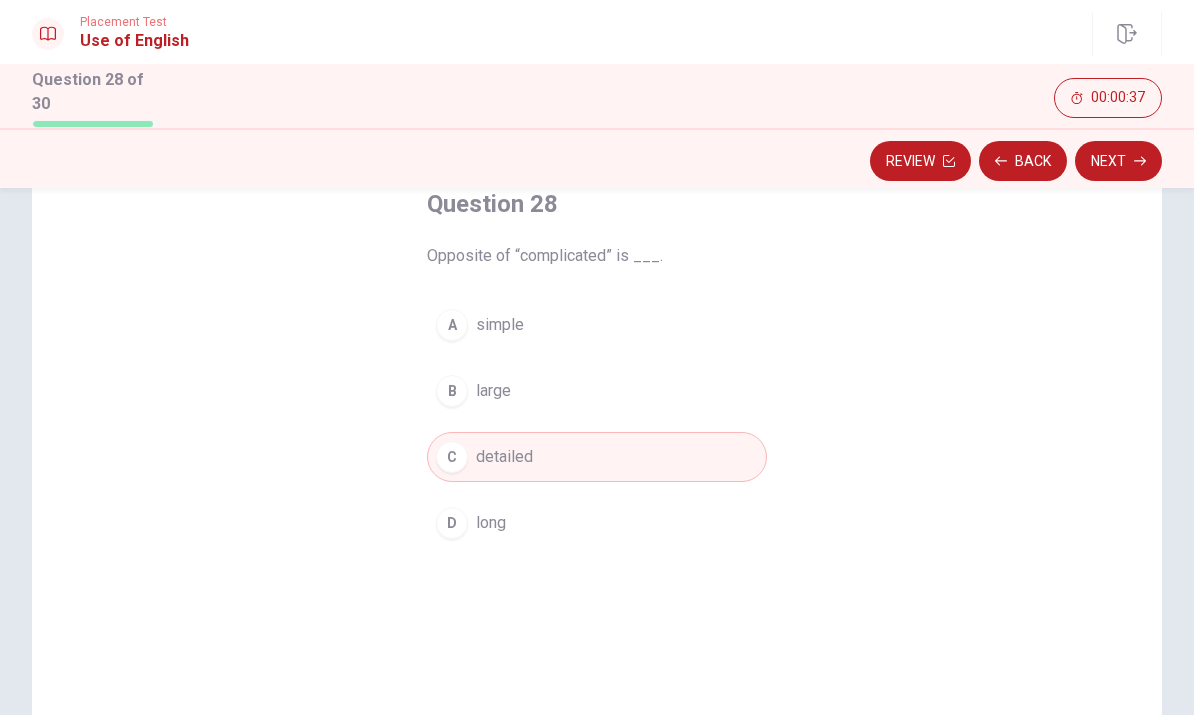 click on "Next" at bounding box center (1118, 161) 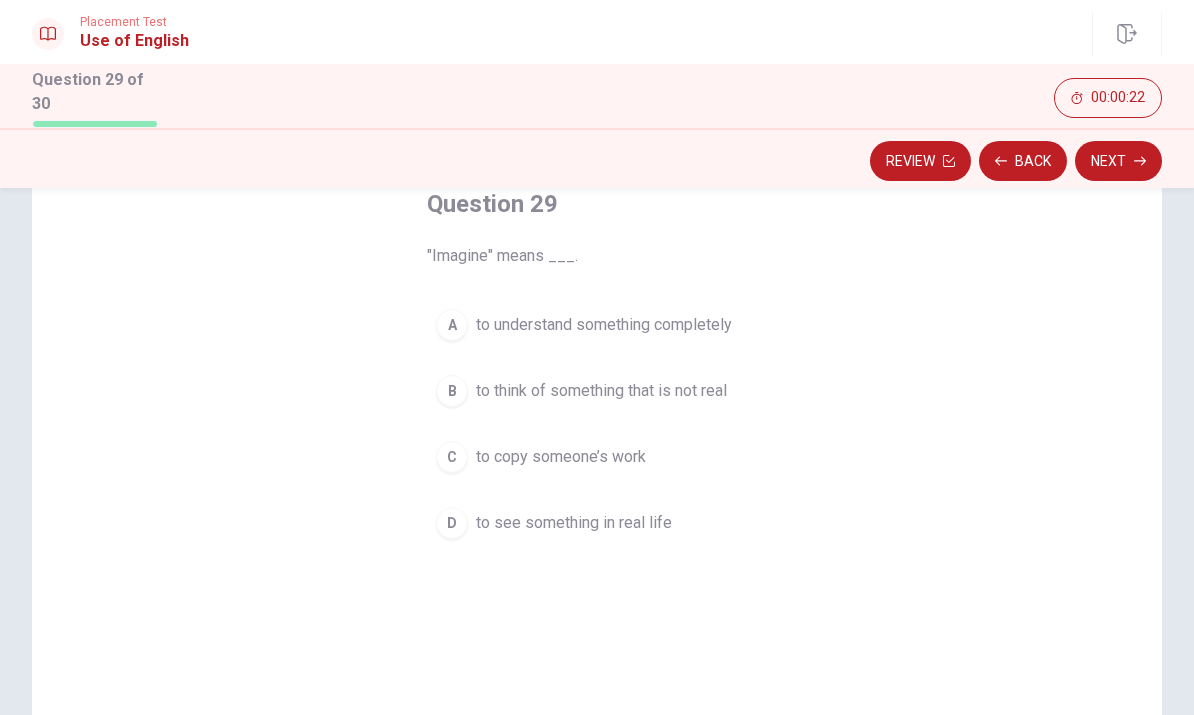 click on "B to think of something that is not real" at bounding box center [597, 391] 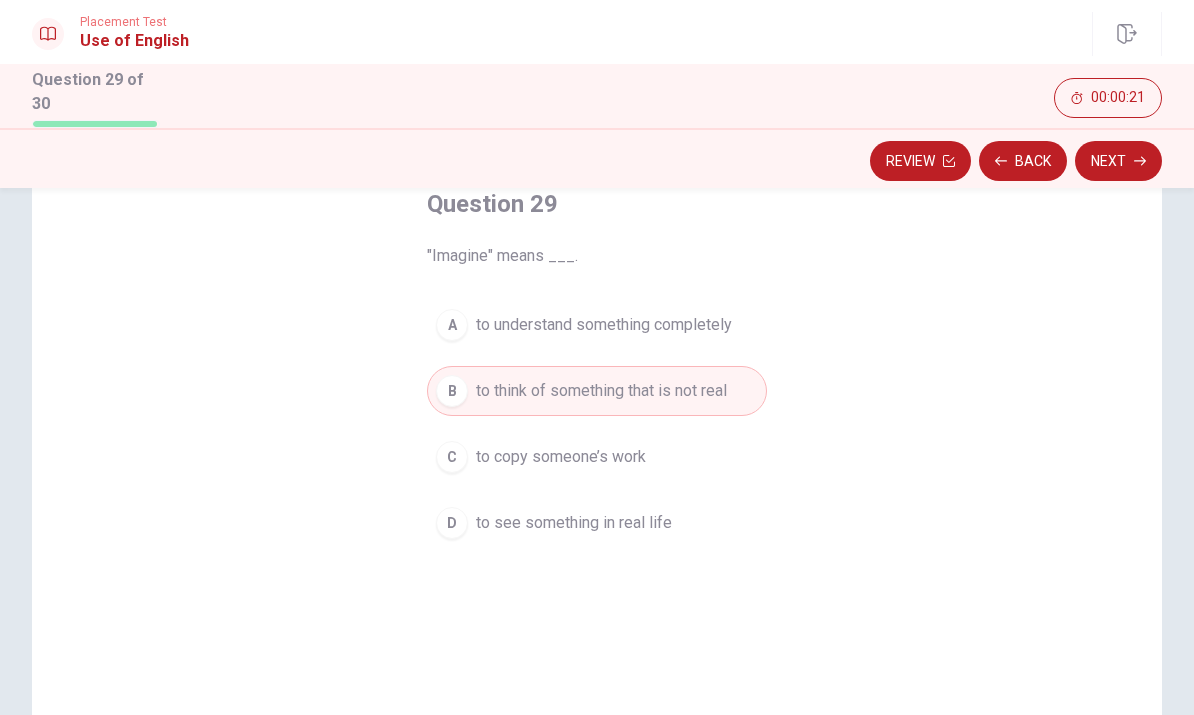 click on "Next" at bounding box center [1118, 161] 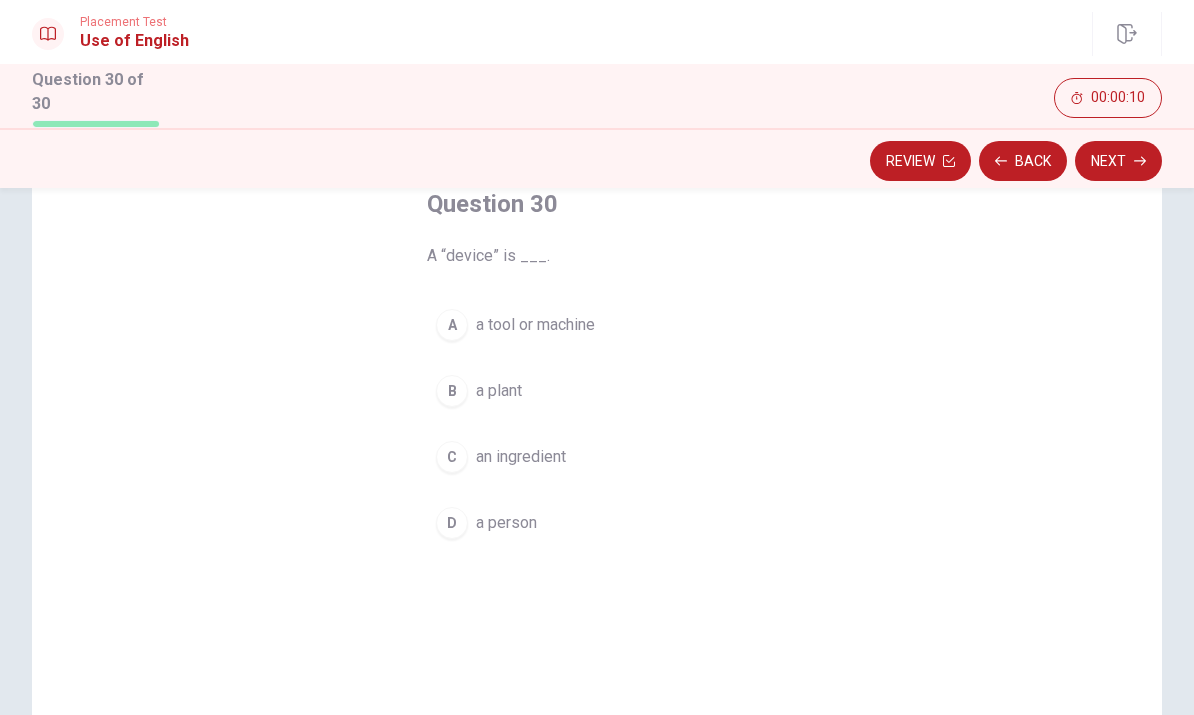click on "Question 30 A “device” is ___. A a tool or machine B a plant C an ingredient D a person" at bounding box center [597, 368] 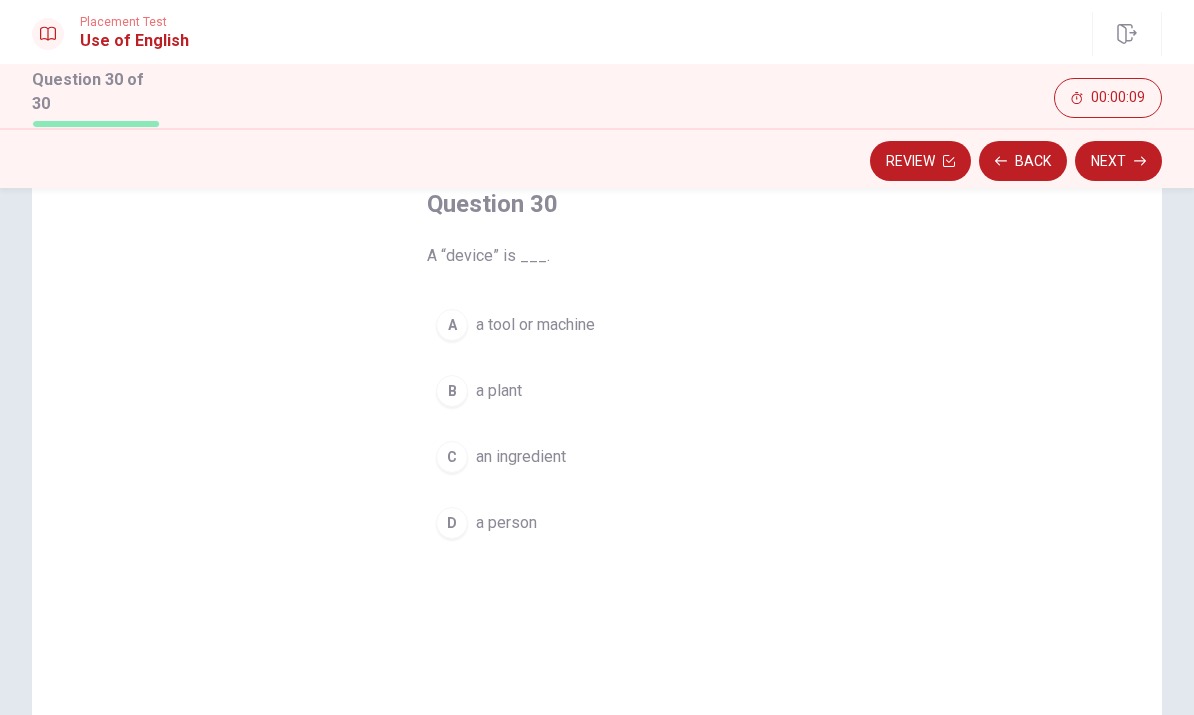 scroll, scrollTop: 116, scrollLeft: 0, axis: vertical 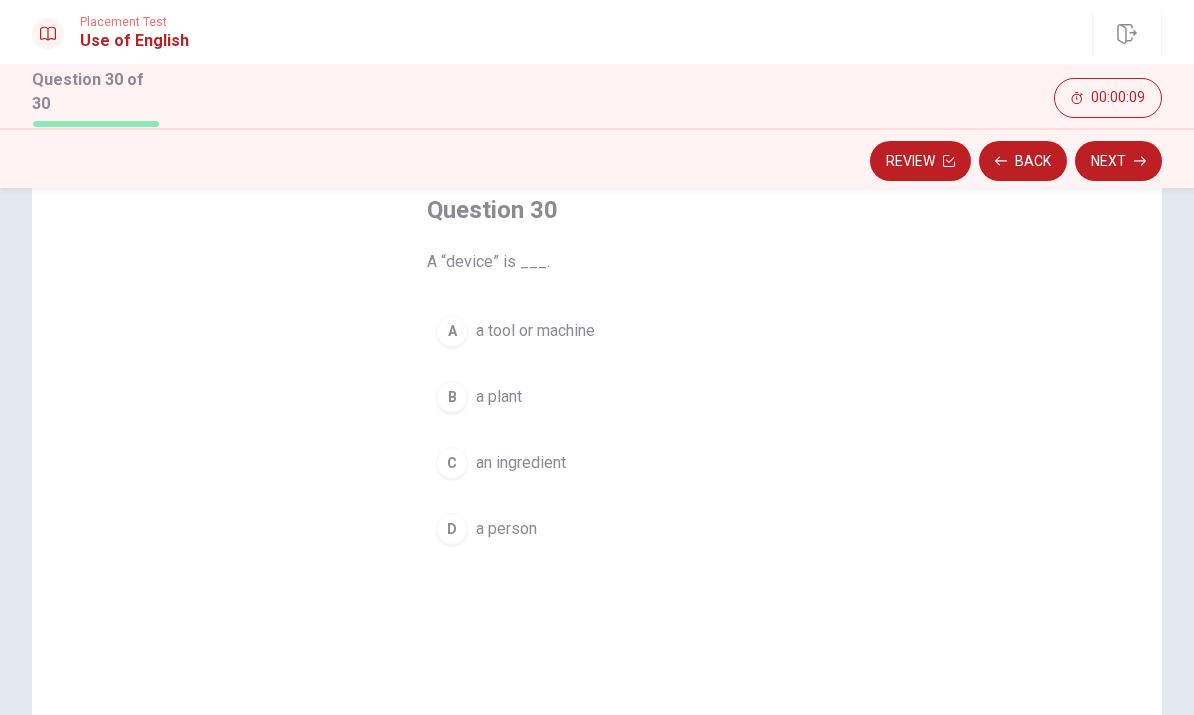 click on "A a tool or machine" at bounding box center (597, 331) 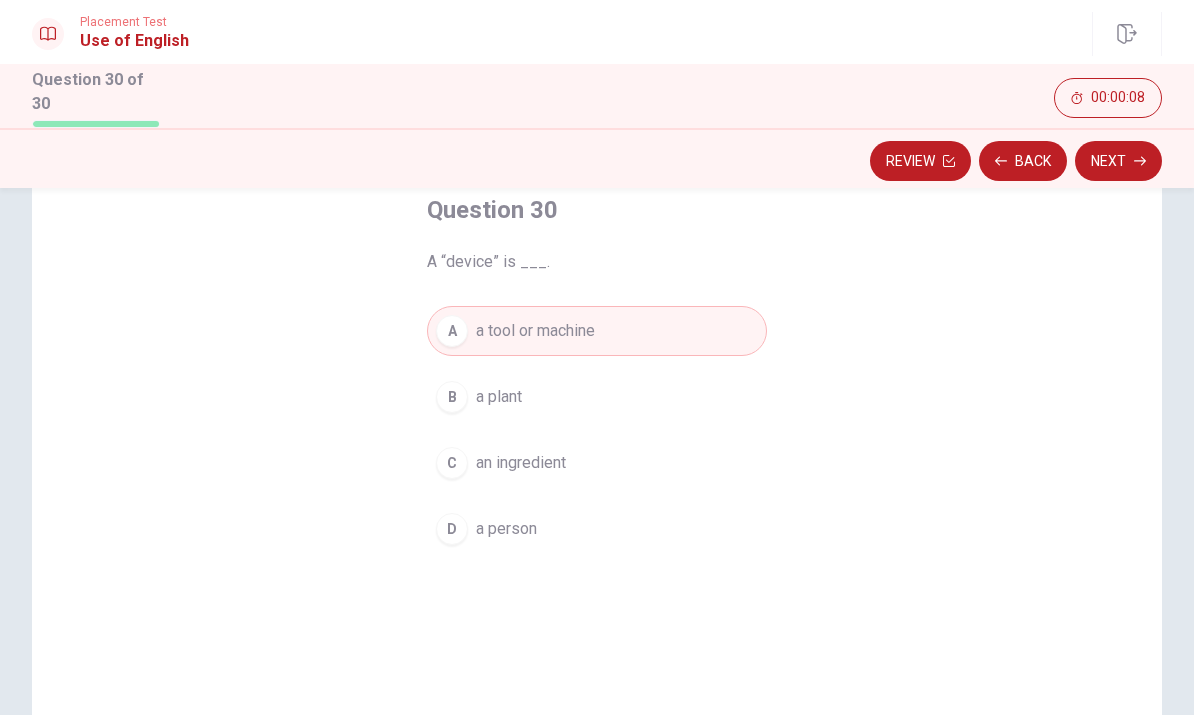 click on "Next" at bounding box center [1118, 161] 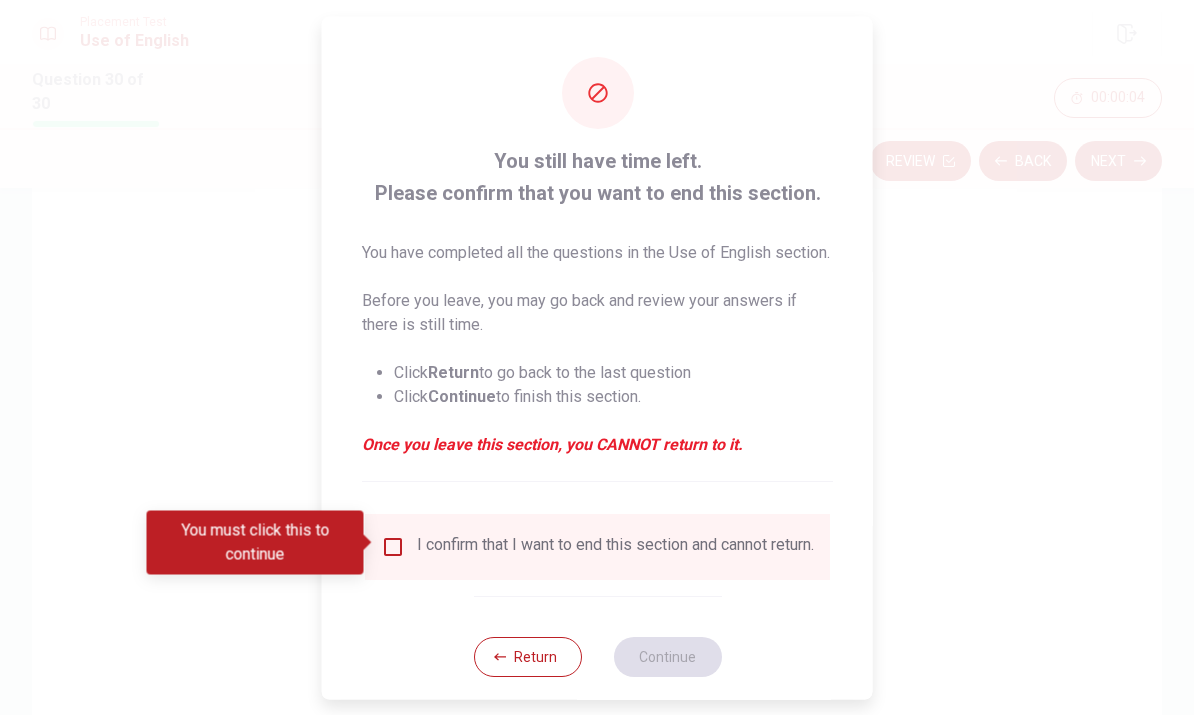 click at bounding box center [393, 546] 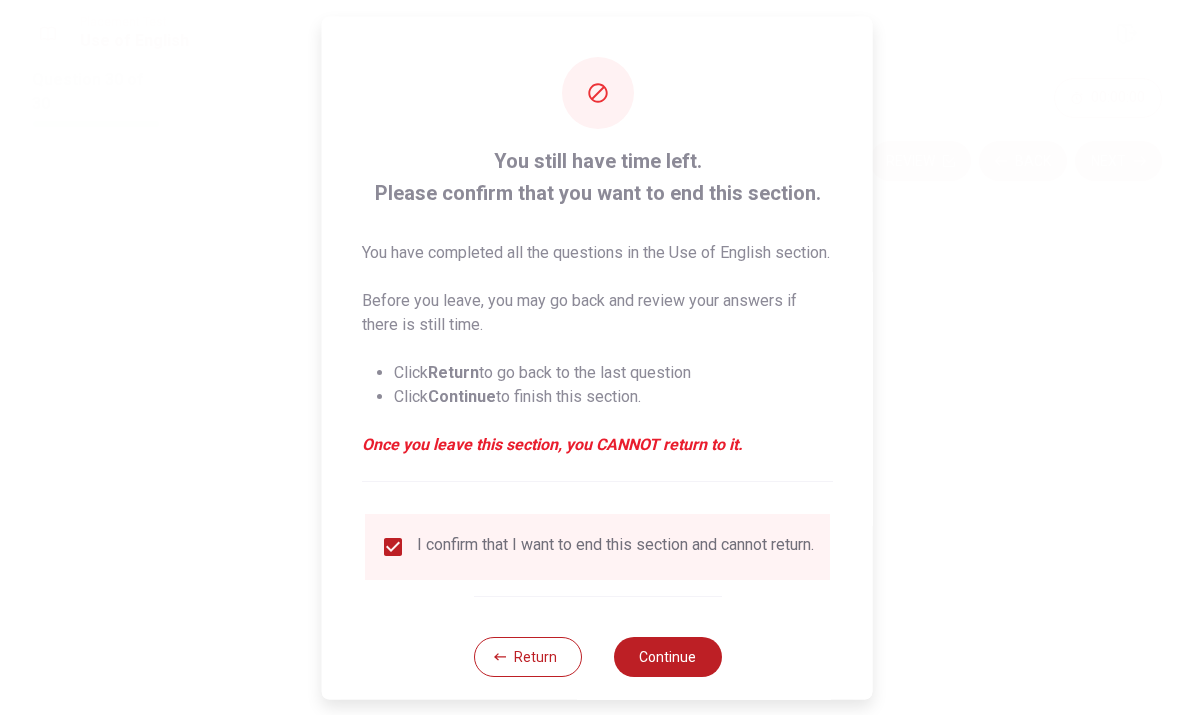 click on "Continue" at bounding box center [667, 656] 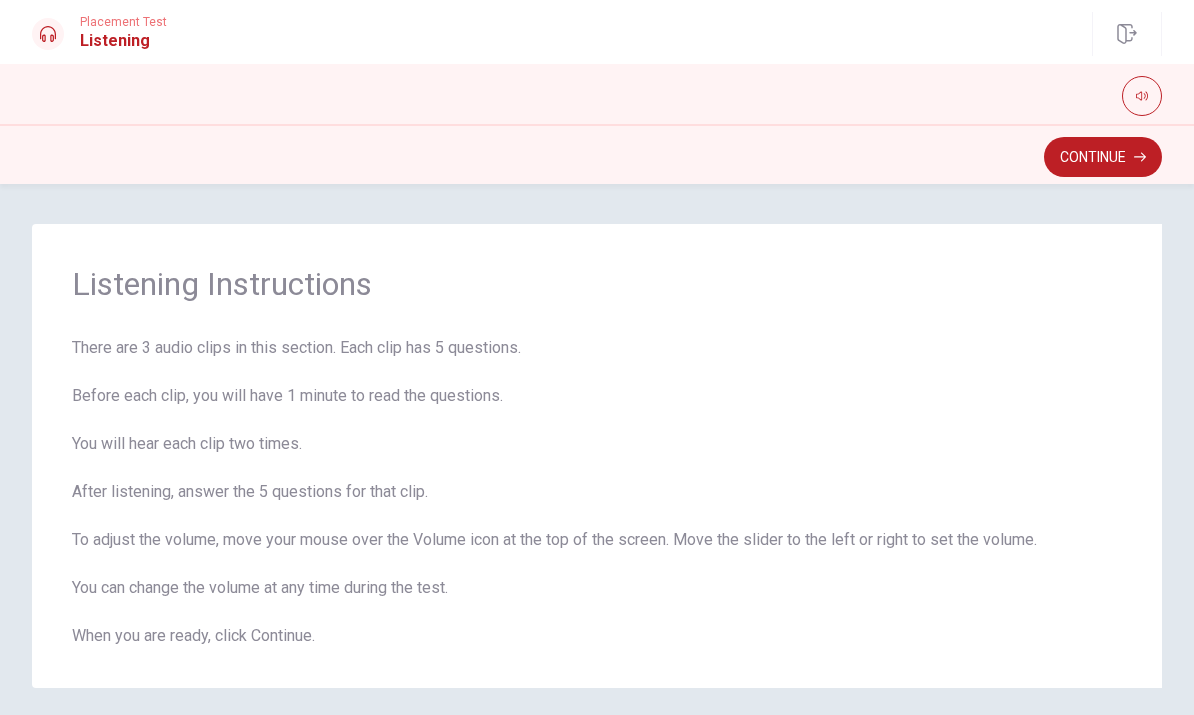 scroll, scrollTop: 0, scrollLeft: 0, axis: both 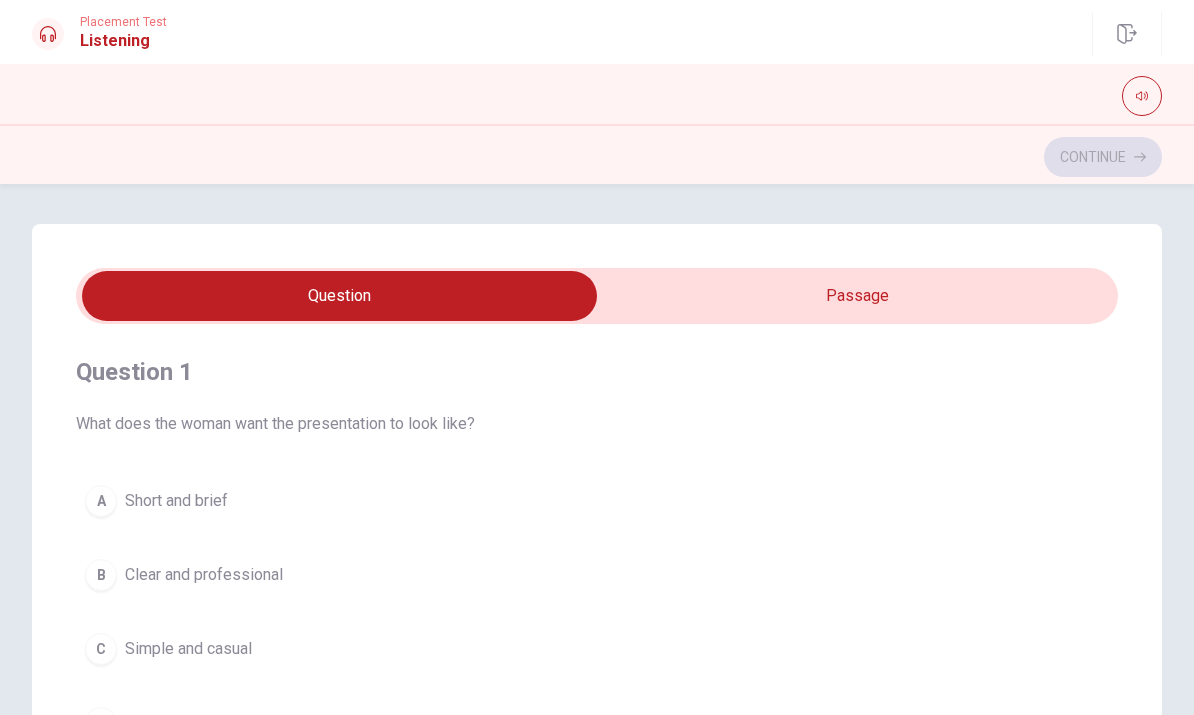type on "1" 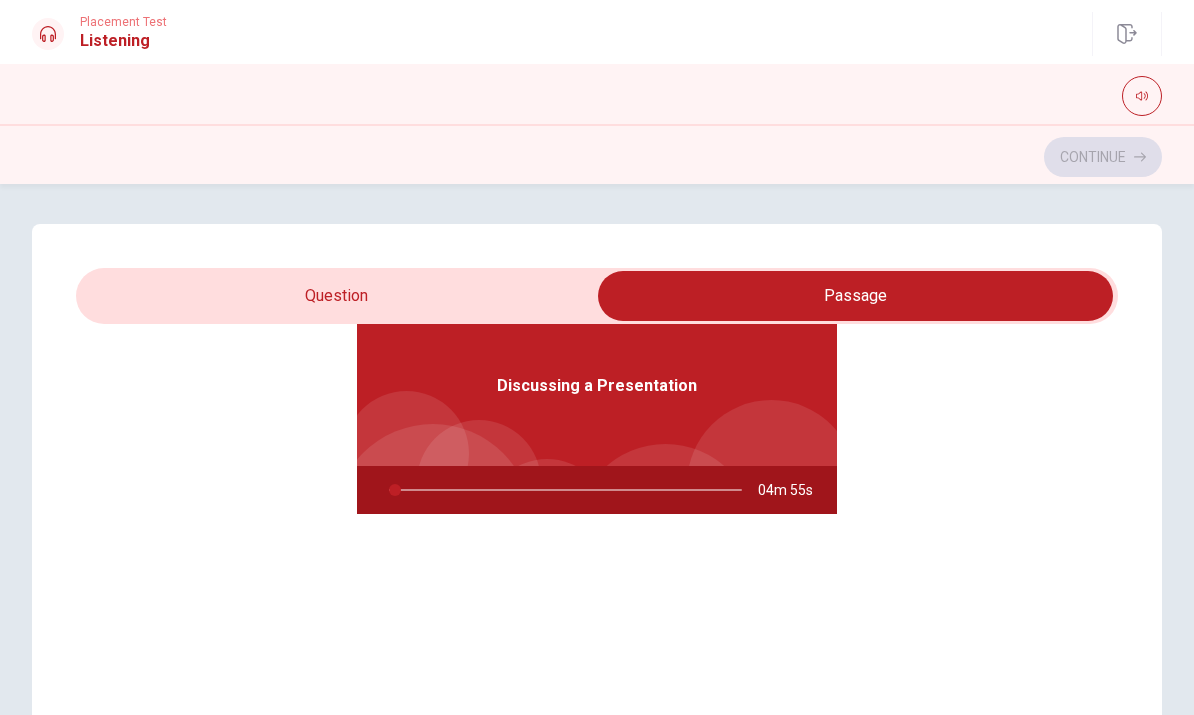 scroll, scrollTop: 114, scrollLeft: 0, axis: vertical 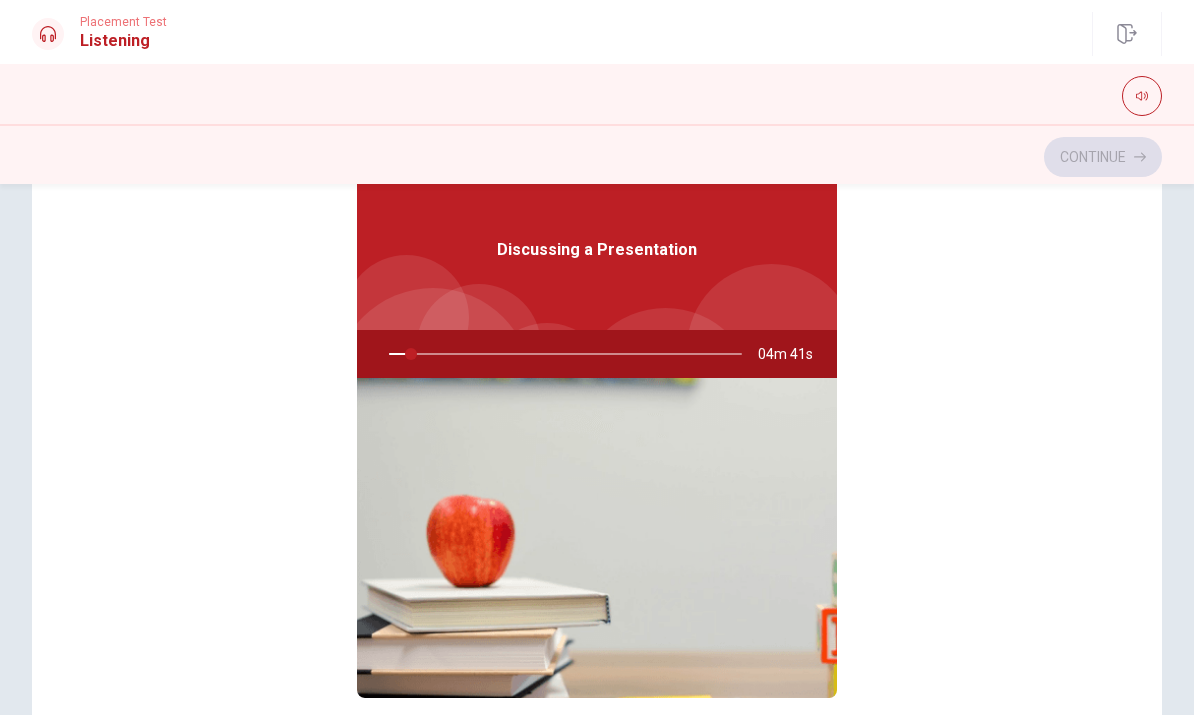 click on "Discussing a Presentation 04m 41s" at bounding box center (597, 462) 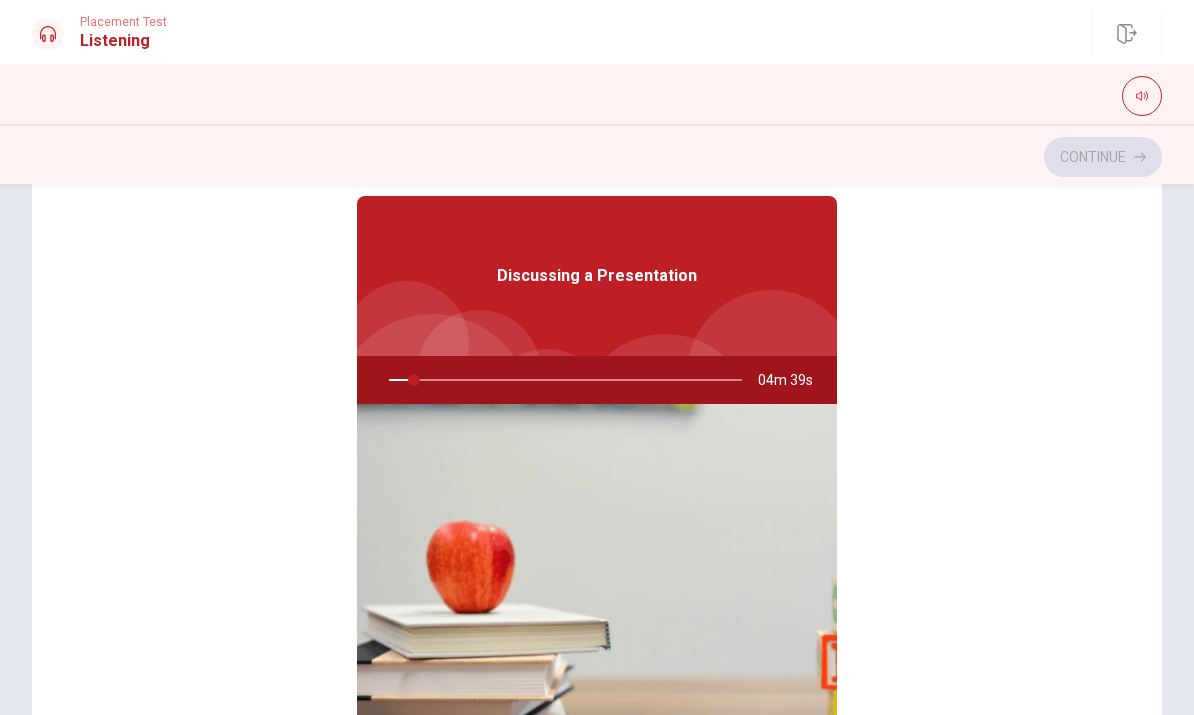 scroll, scrollTop: 0, scrollLeft: 0, axis: both 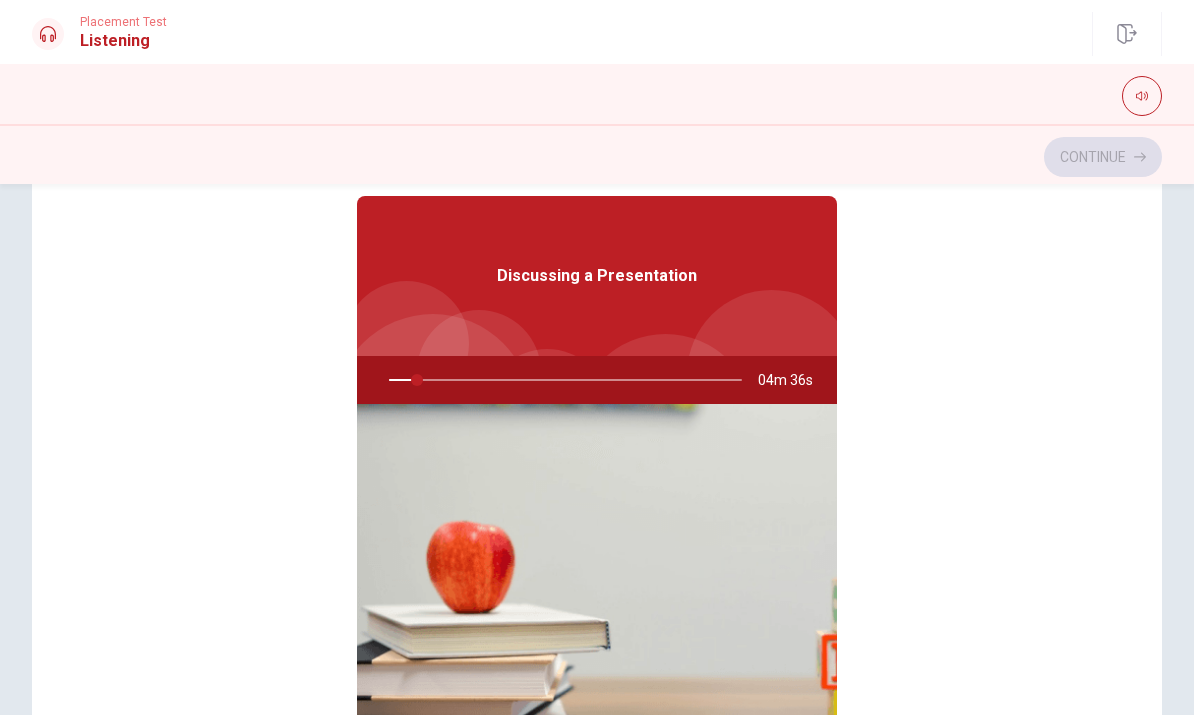 type on "8" 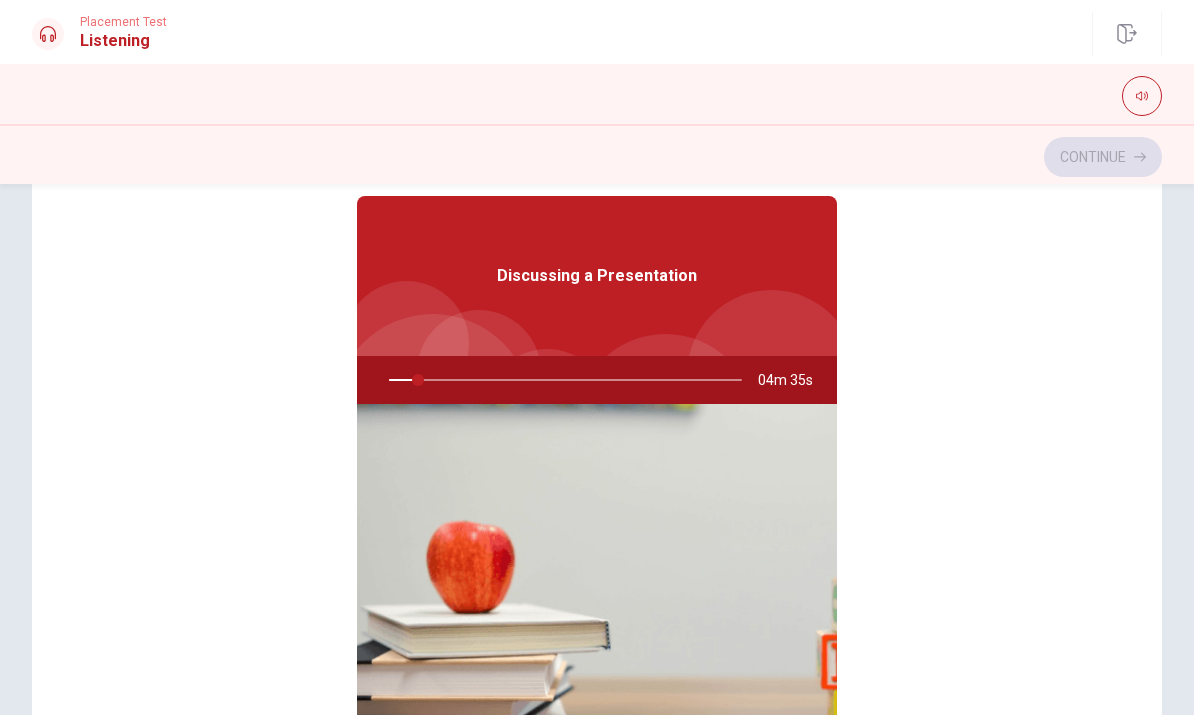 checkbox on "false" 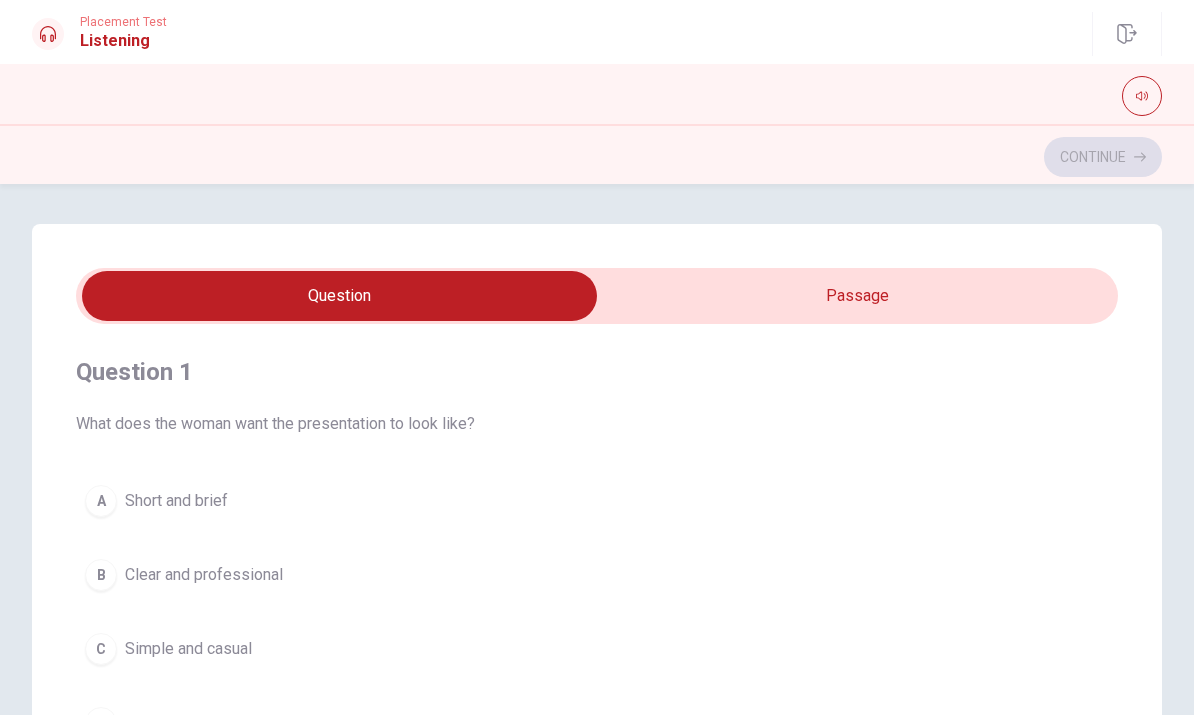 scroll, scrollTop: 0, scrollLeft: 0, axis: both 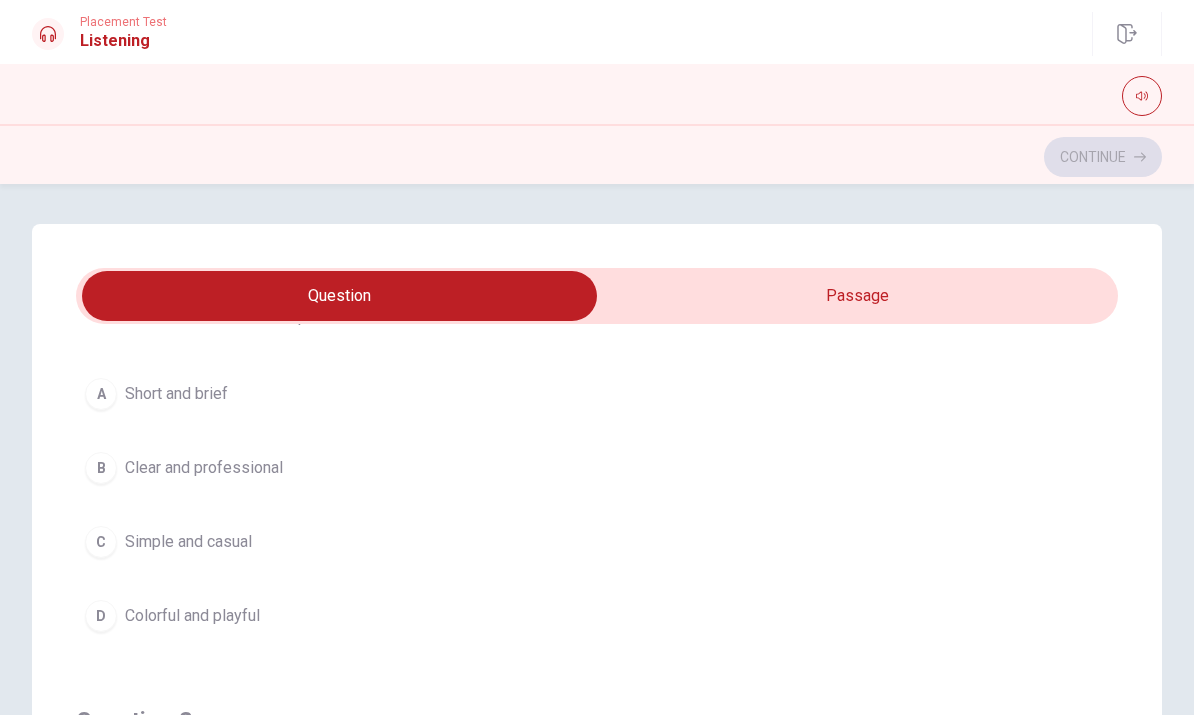 type on "19" 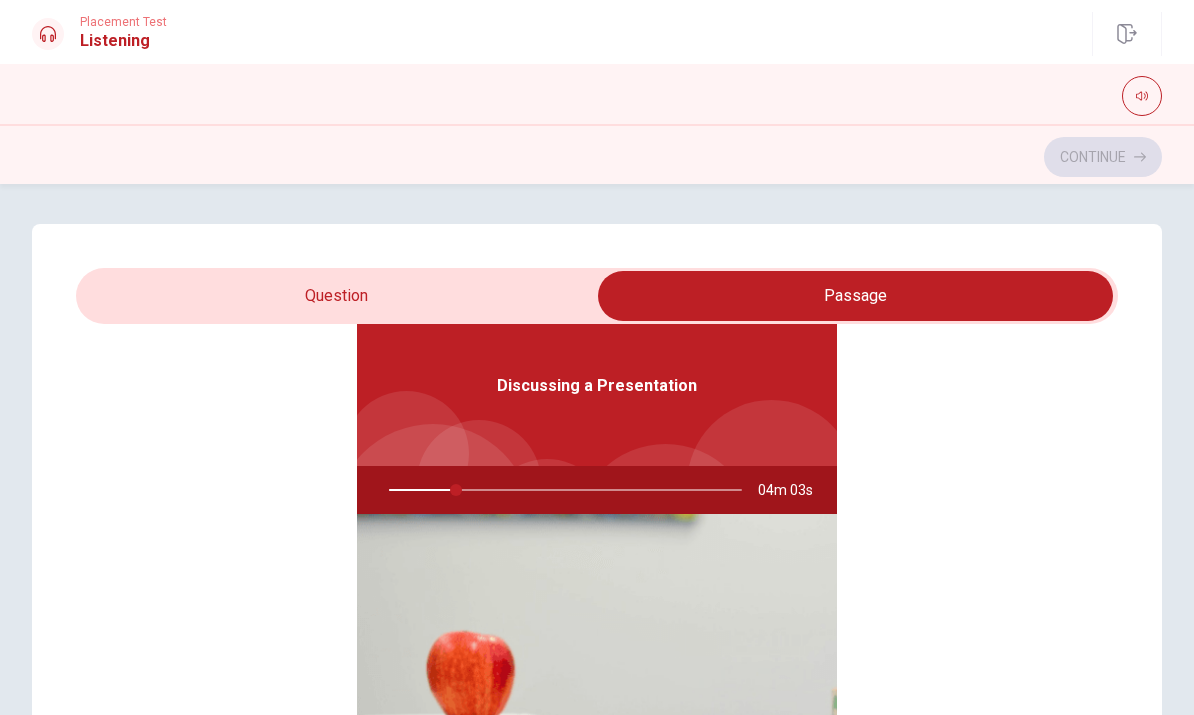 scroll, scrollTop: 112, scrollLeft: 0, axis: vertical 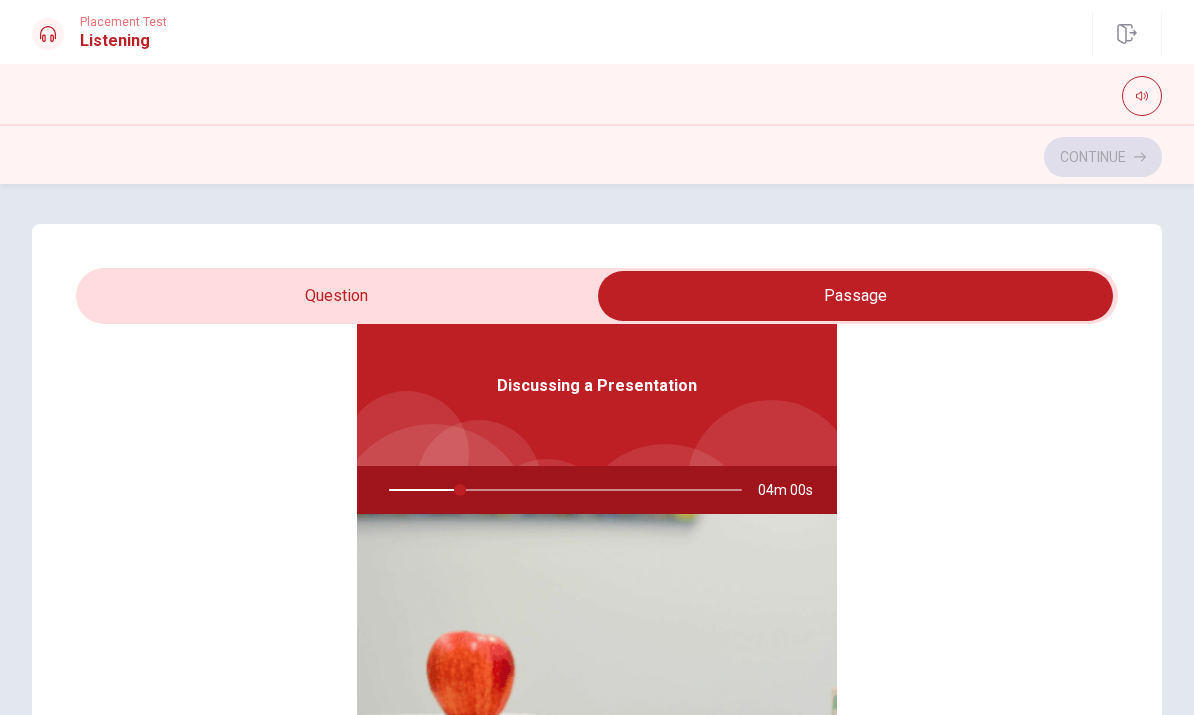type on "20" 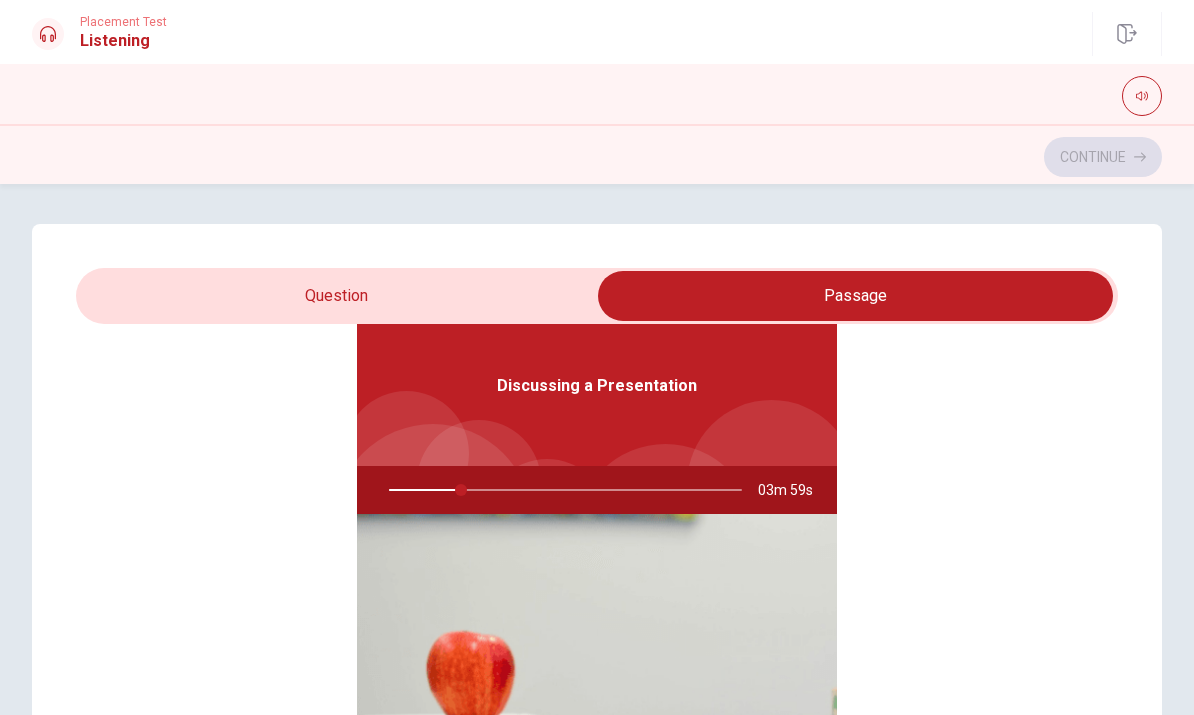 click at bounding box center [561, 490] 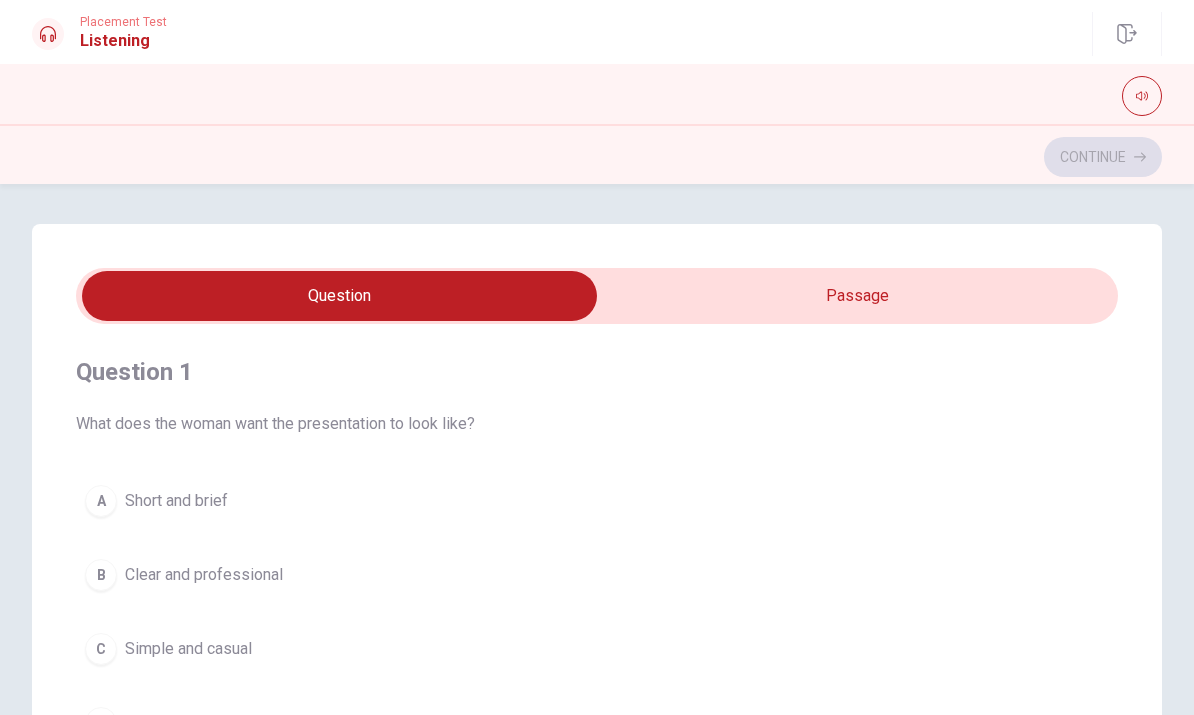 scroll, scrollTop: 0, scrollLeft: 0, axis: both 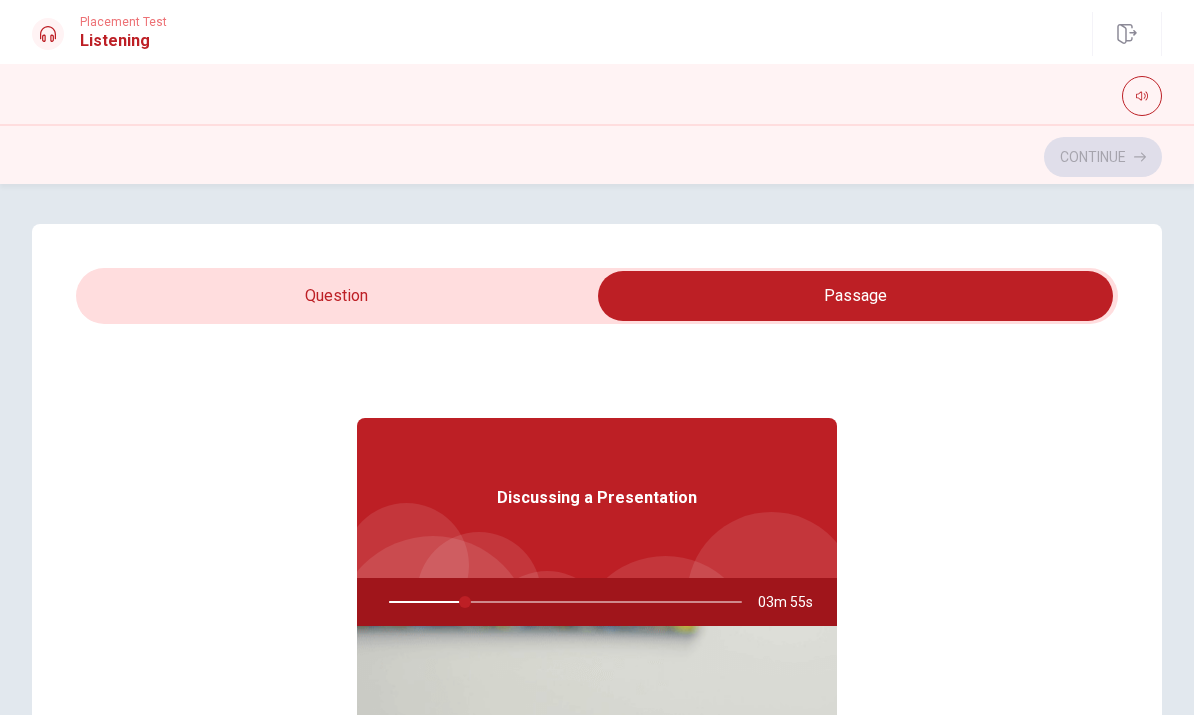 type on "22" 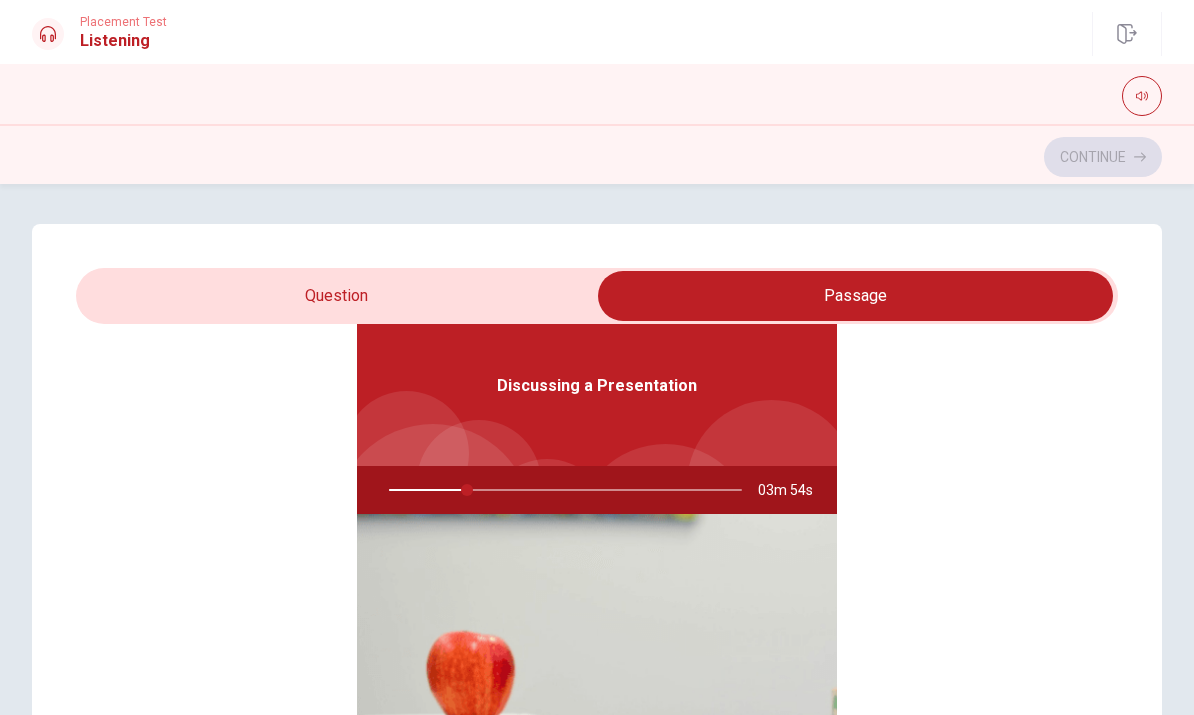 click at bounding box center (855, 296) 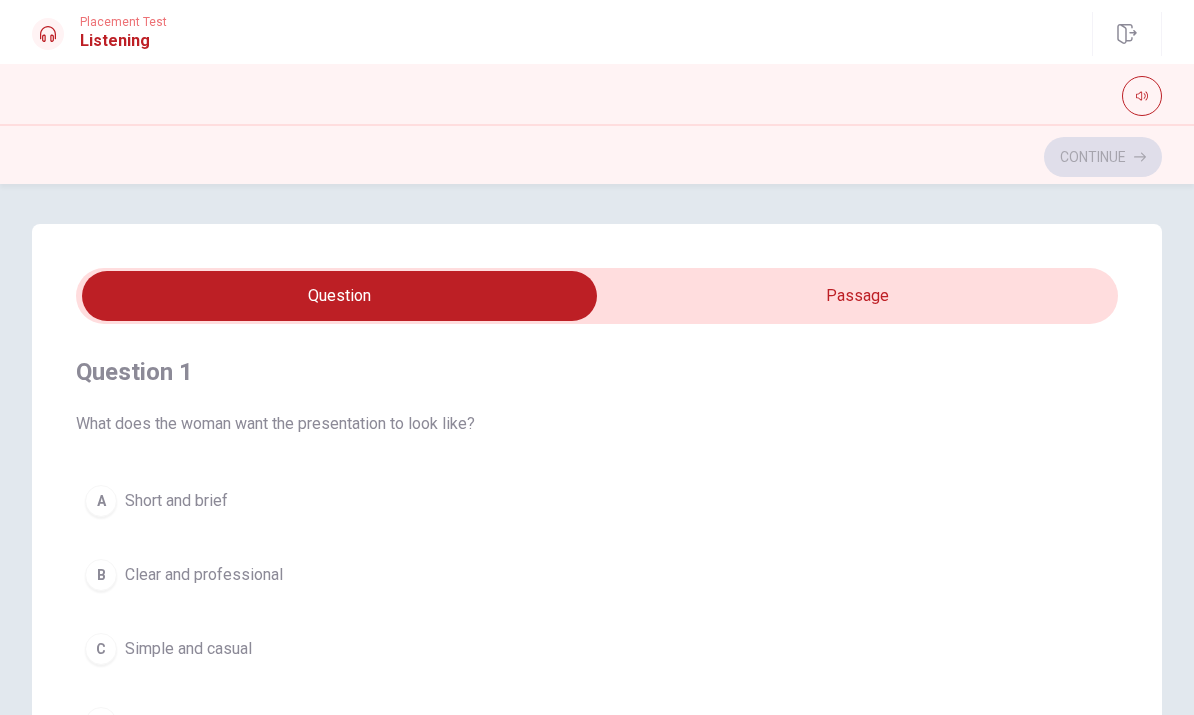 scroll, scrollTop: 0, scrollLeft: 0, axis: both 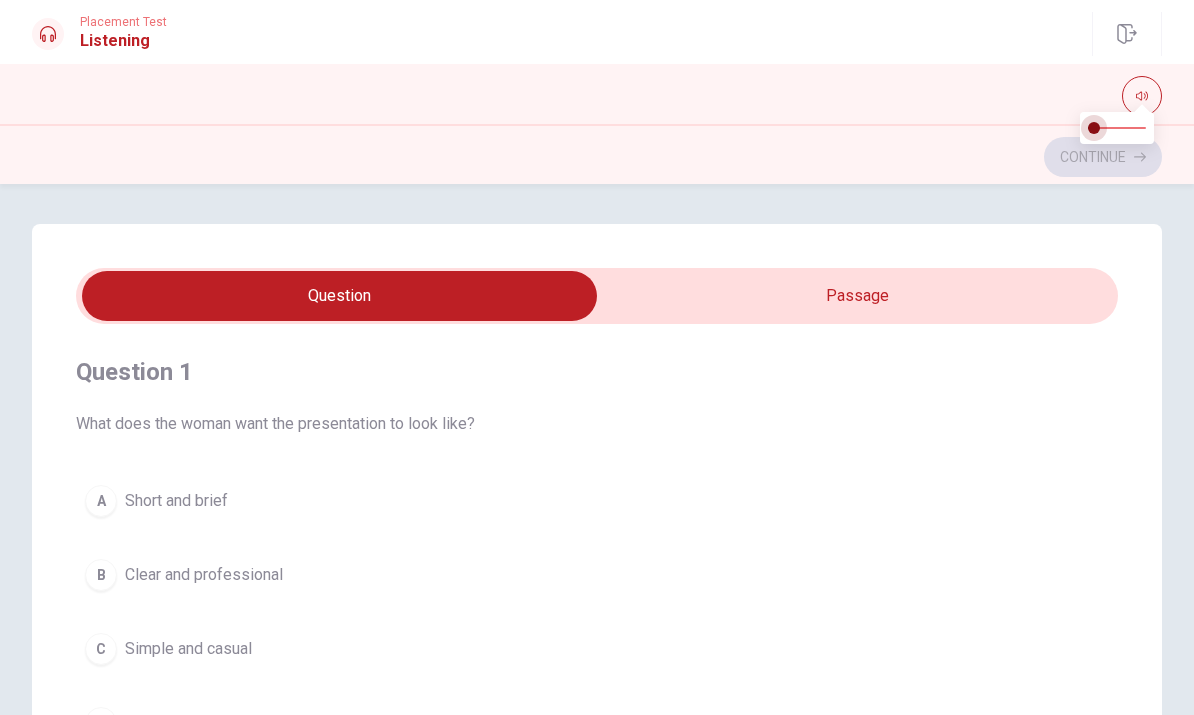 type on "1" 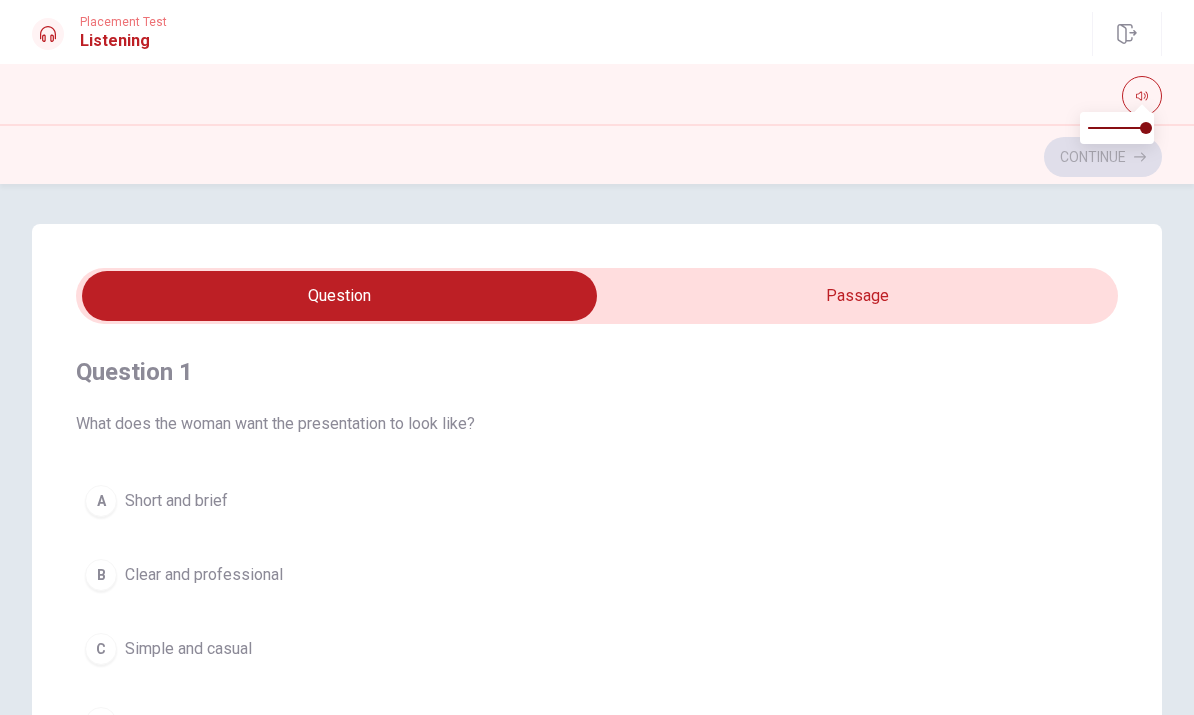 click on "Question Passage Question 1 What does the woman want the presentation to look like? A Short and brief B Clear and professional C Simple and casual D Colorful and playful Question 2 How does the woman feel about the man’s help? A She is upset B She is confused C She is thankful D She is nervous Question 3 When will the man review the slides? A Over the weekend B Tomorrow morning C Now D This evening Question 4 What kind of feedback does she want? A Content only B Both content and design C Language and grammar D Design only Question 5 What did the woman finish? A The presentation slides B The budget proposal C A report D A meeting agenda Discussing a Presentation 03m 14s" at bounding box center [597, 626] 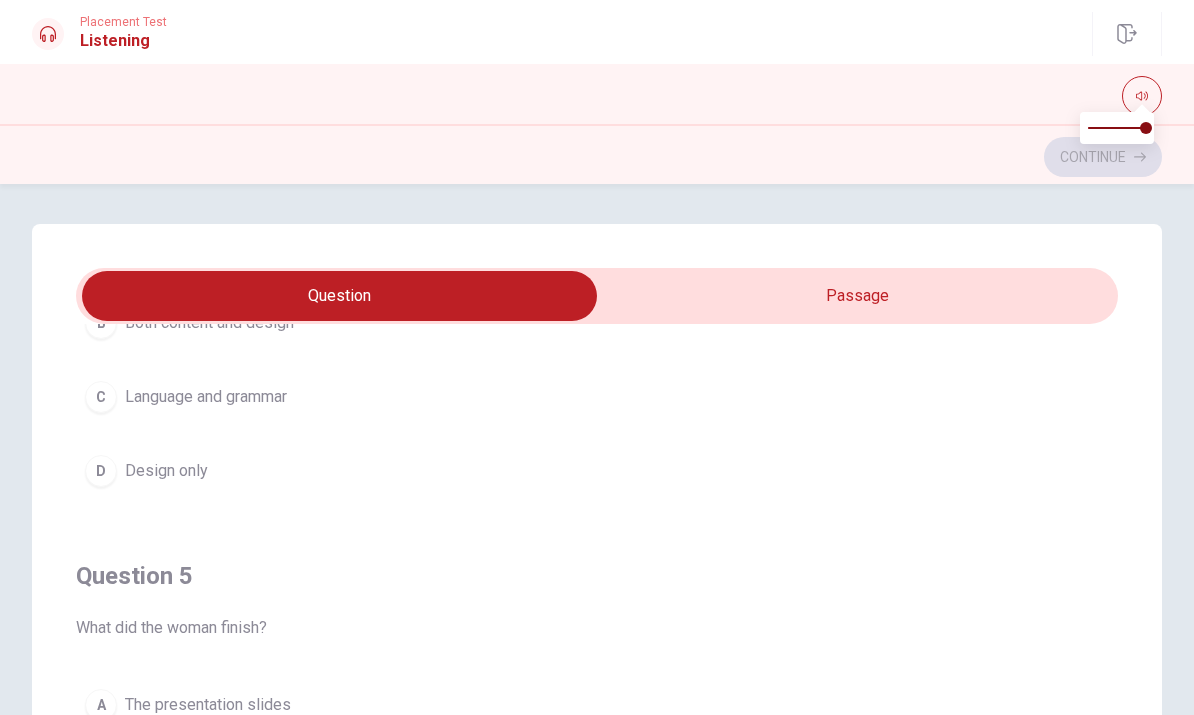scroll, scrollTop: 1620, scrollLeft: 0, axis: vertical 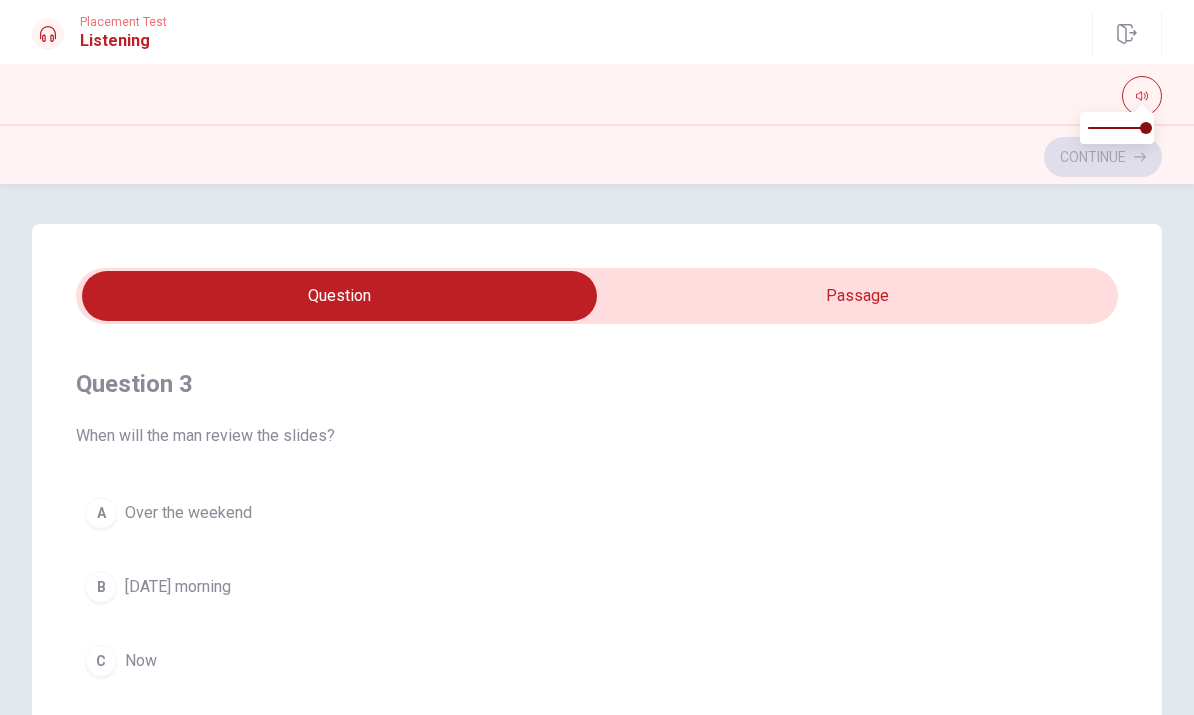 click at bounding box center (1146, 128) 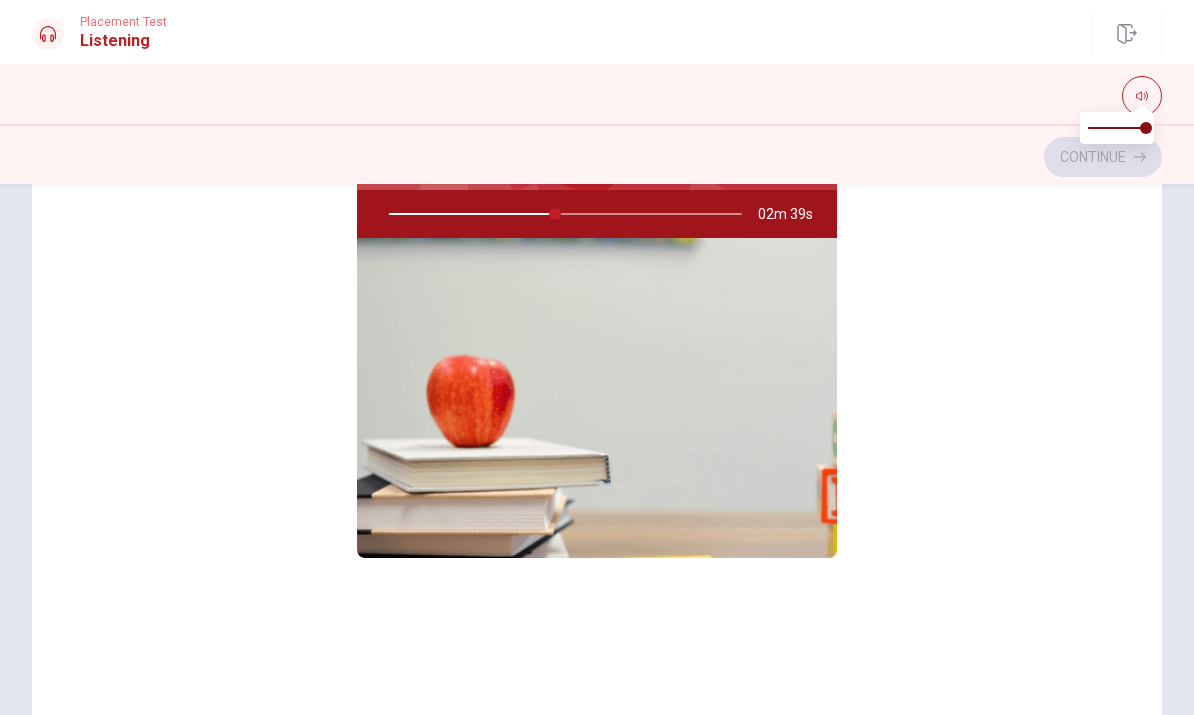 scroll, scrollTop: 274, scrollLeft: 0, axis: vertical 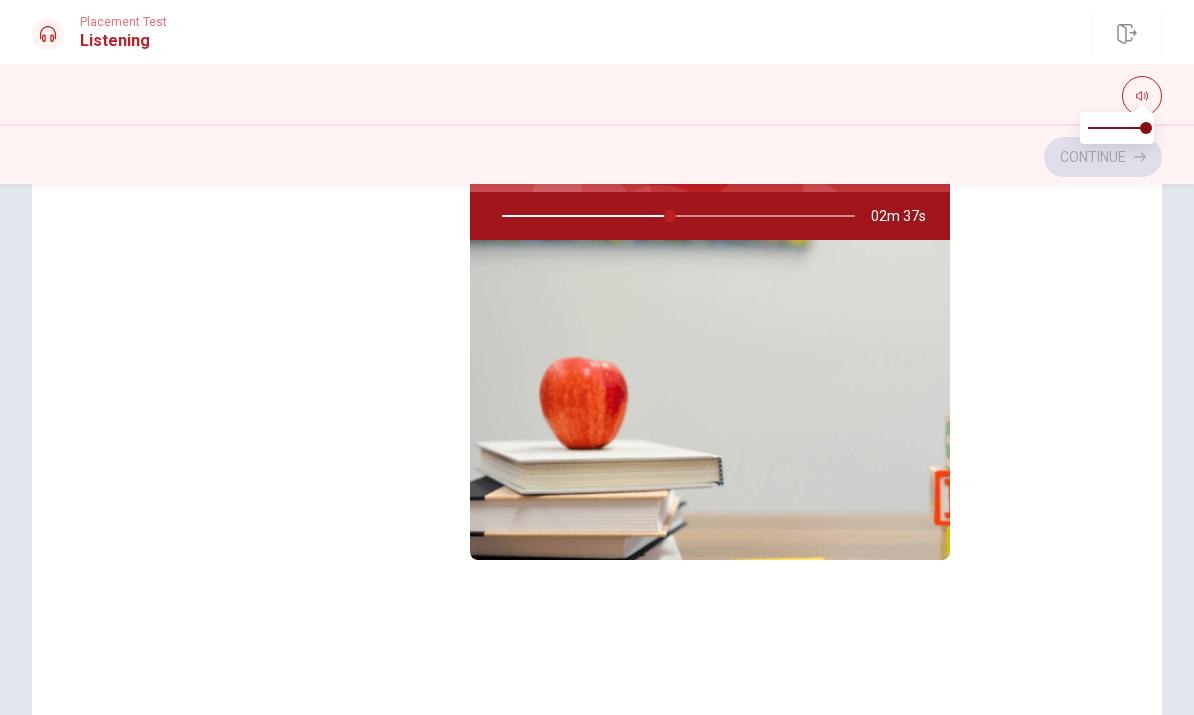 type on "48" 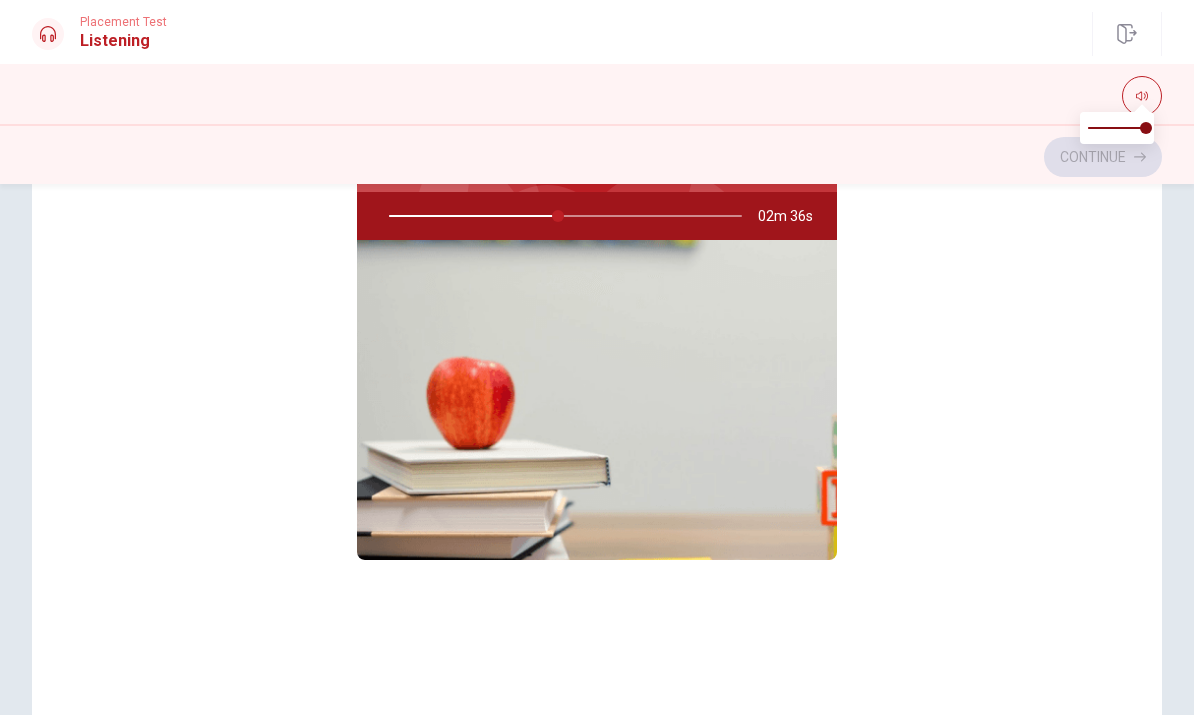 checkbox on "false" 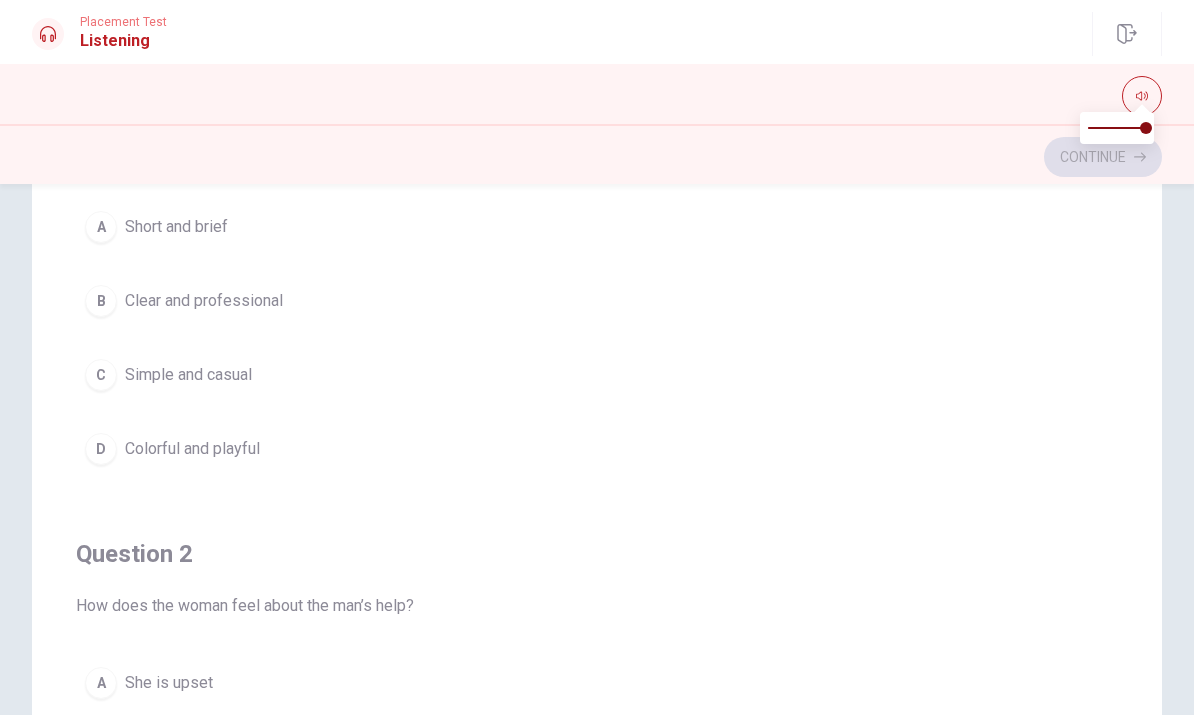 scroll, scrollTop: 0, scrollLeft: 0, axis: both 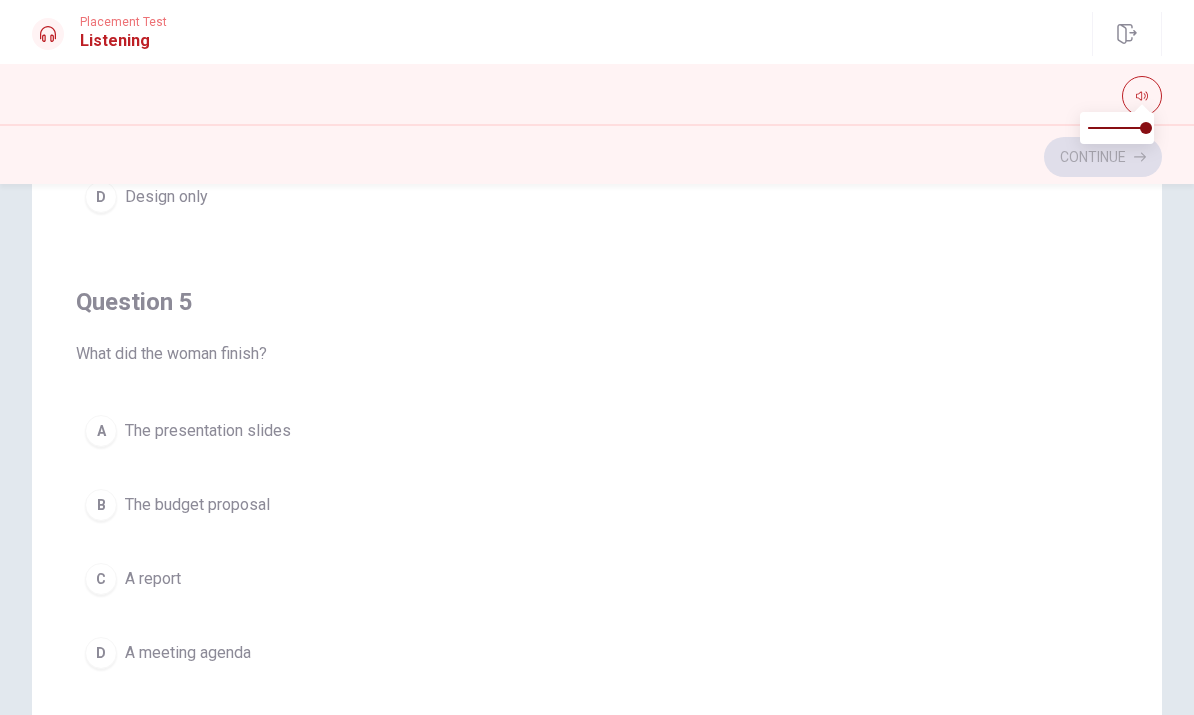 click on "Continue" at bounding box center [597, 157] 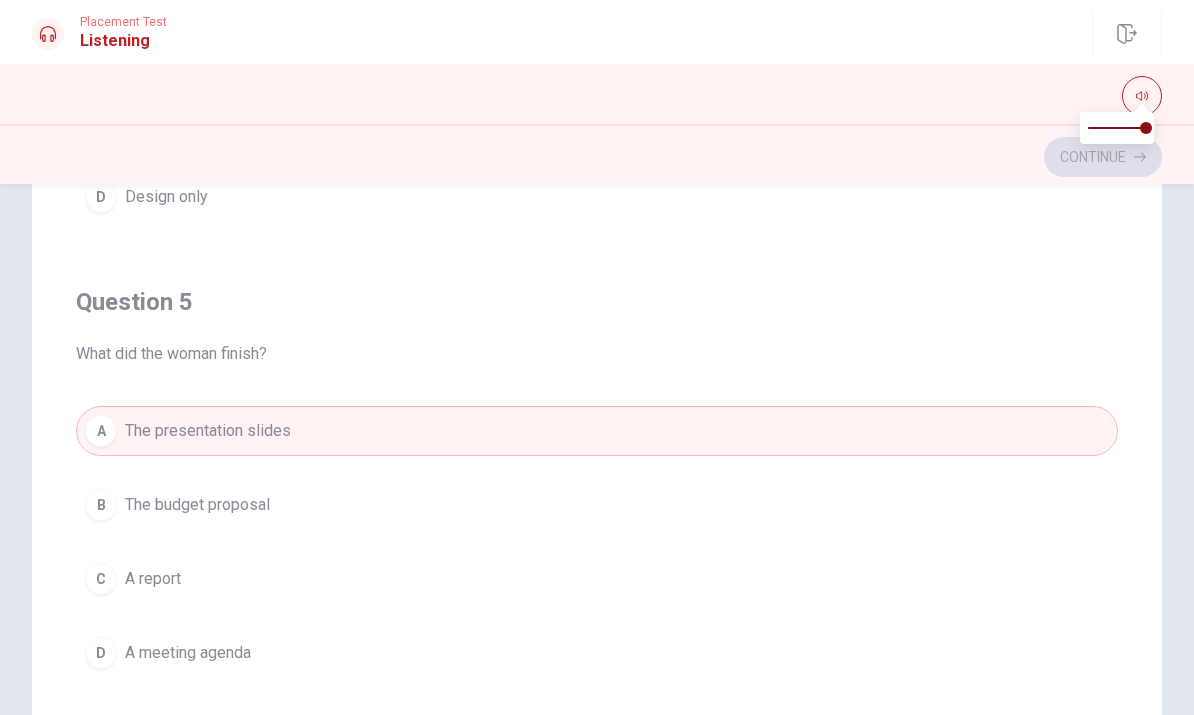 click on "The presentation slides" at bounding box center (208, 431) 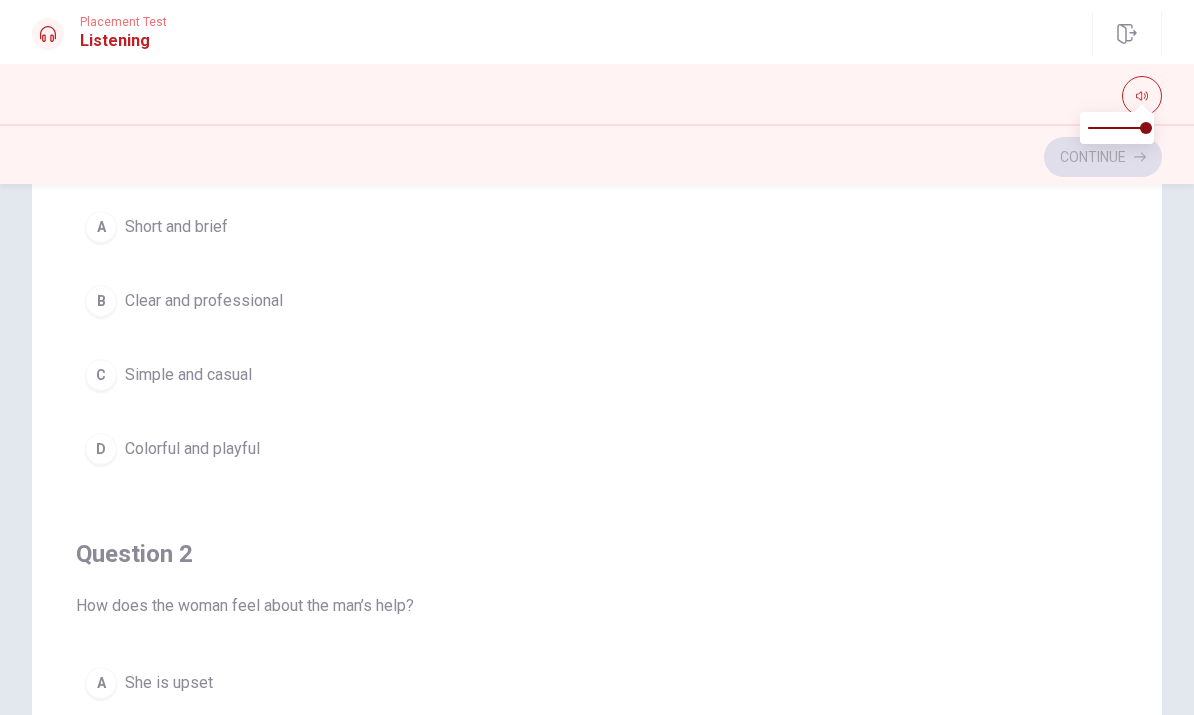 scroll, scrollTop: 0, scrollLeft: 0, axis: both 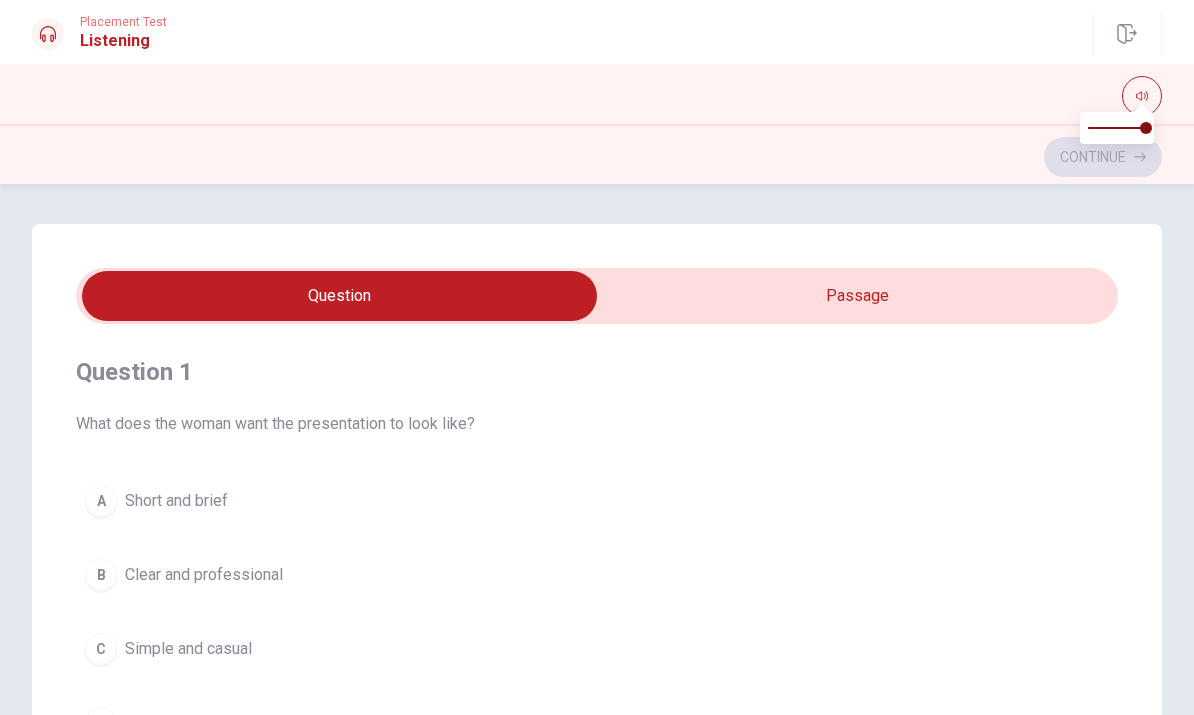 type on "76" 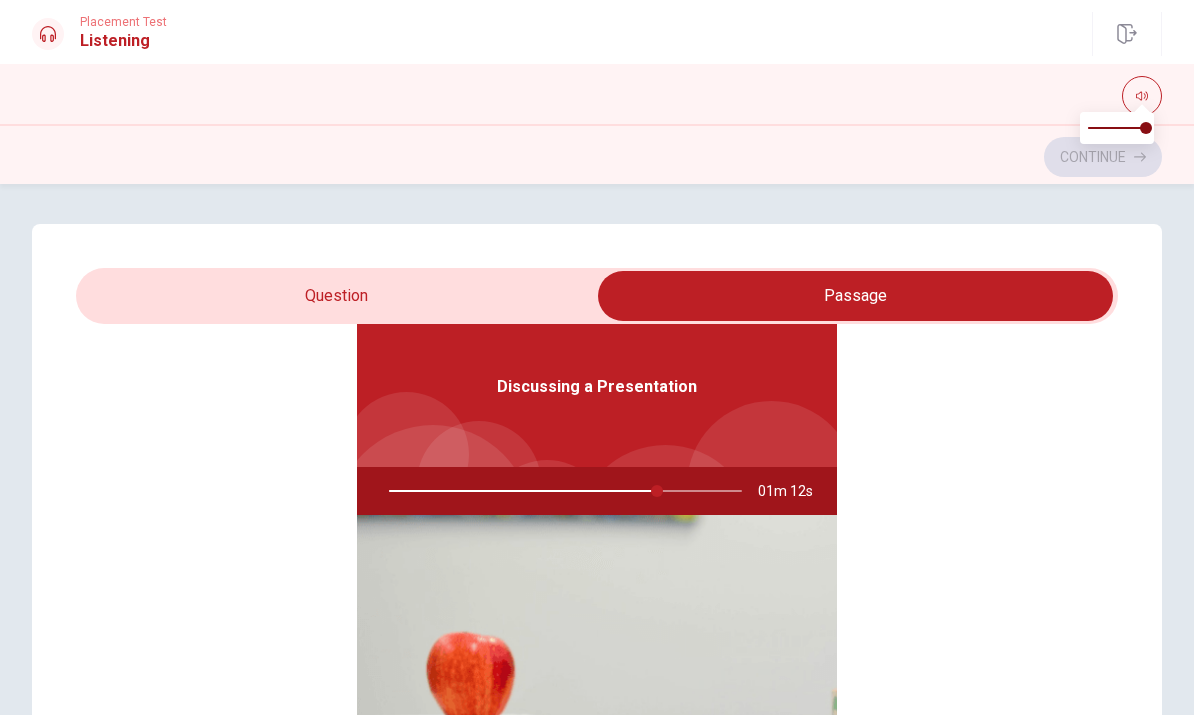 scroll, scrollTop: 112, scrollLeft: 0, axis: vertical 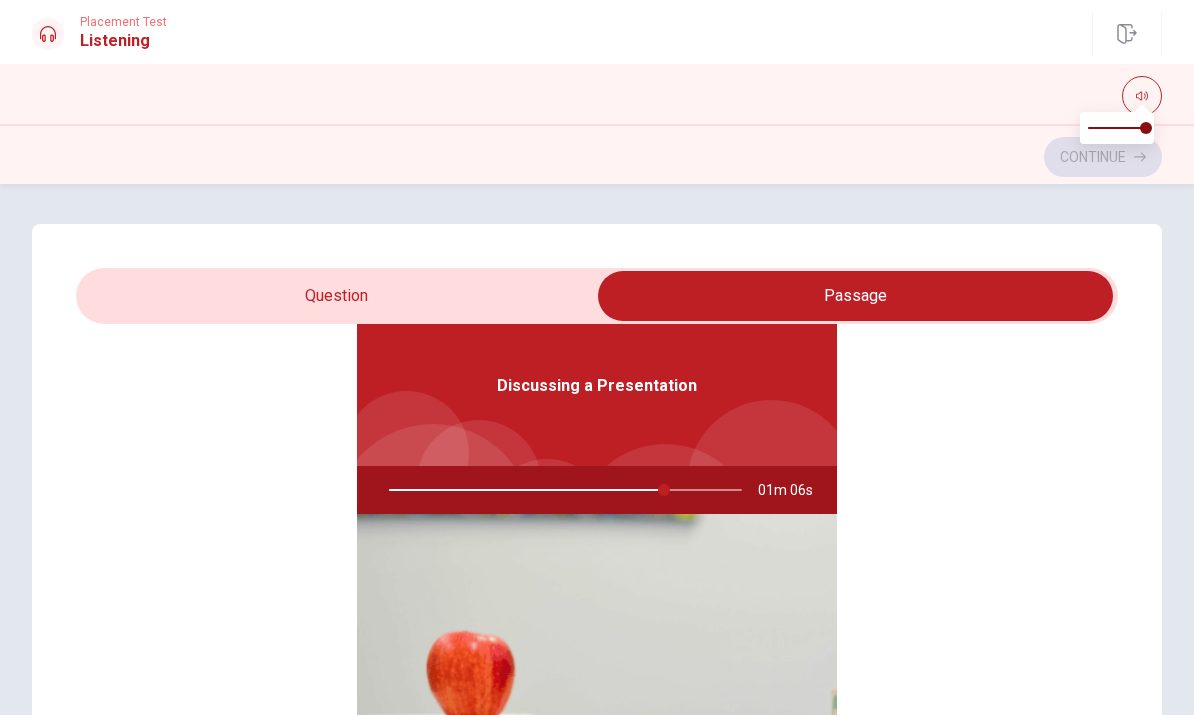 type on "78" 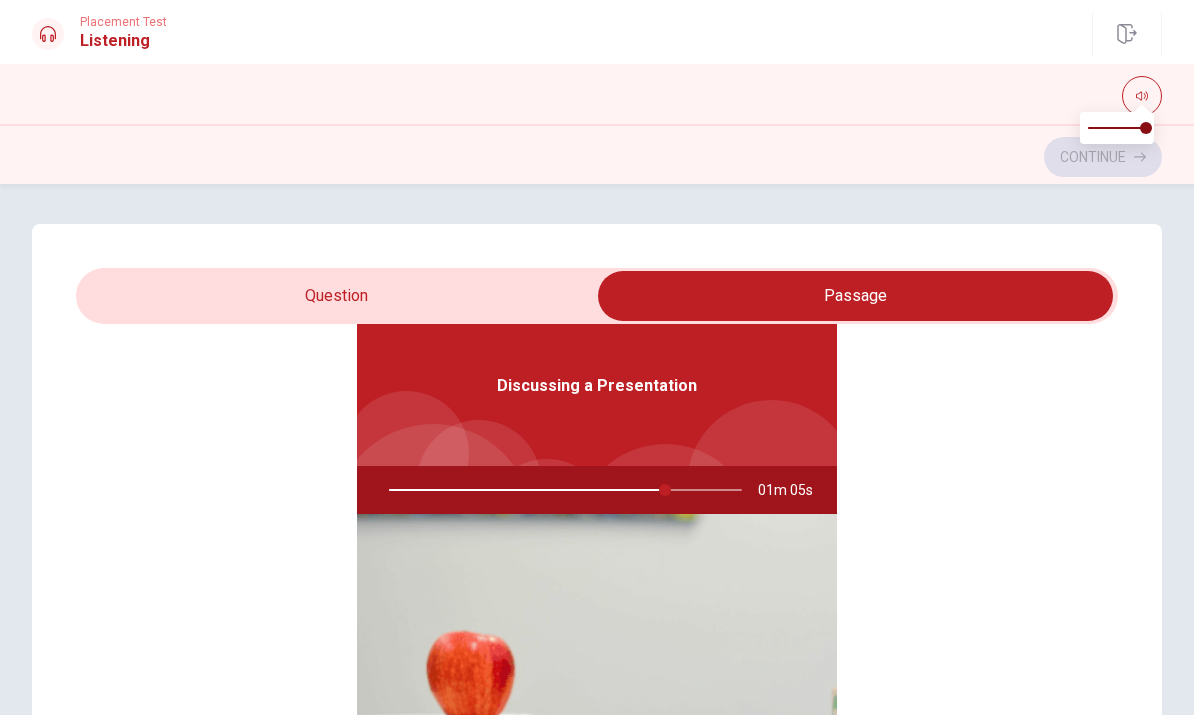 scroll, scrollTop: 0, scrollLeft: 0, axis: both 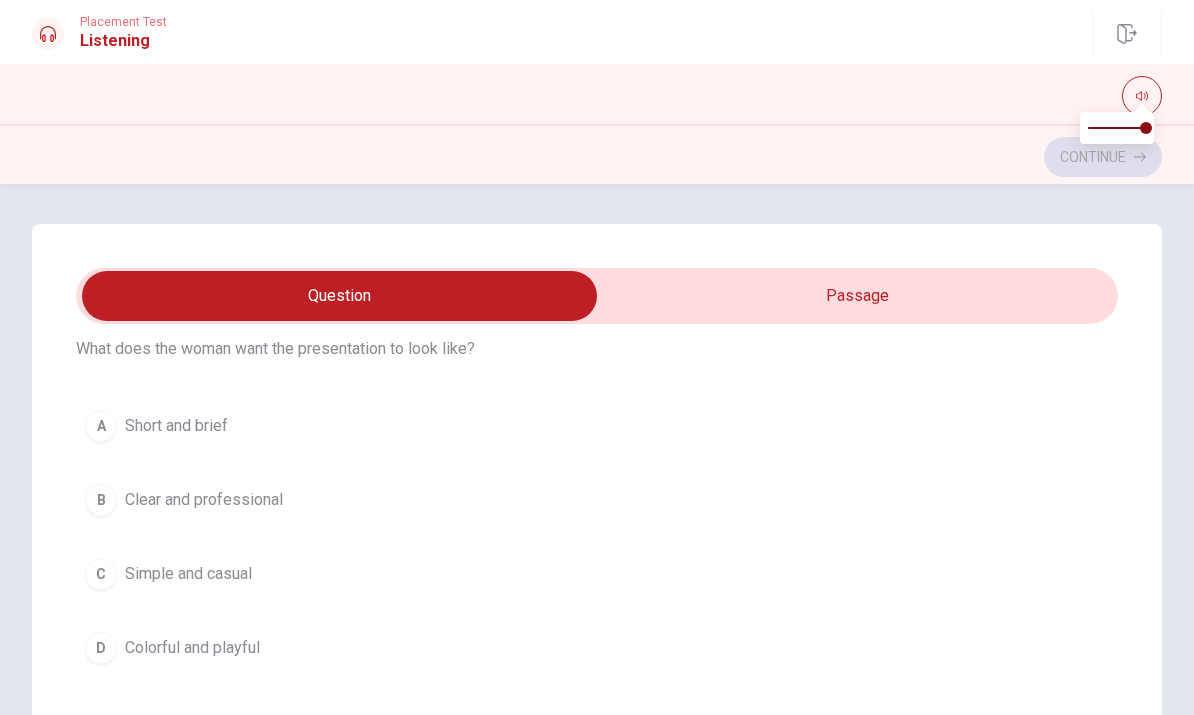 click on "B Clear and professional" at bounding box center [597, 500] 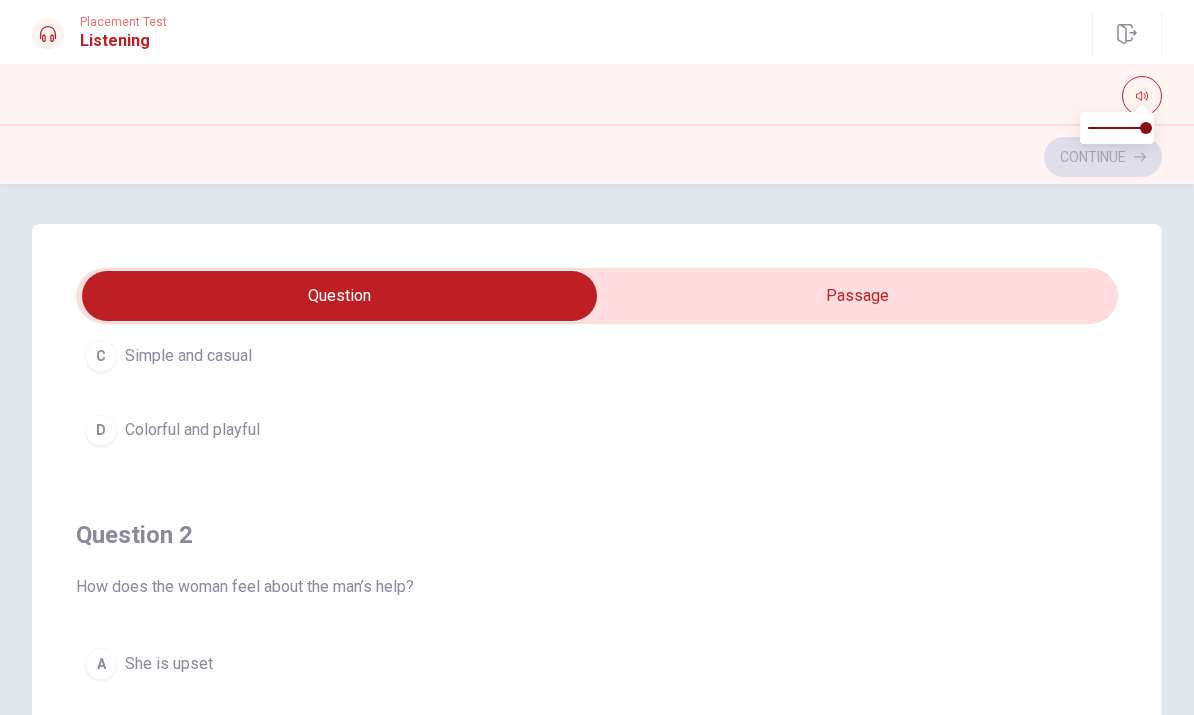 scroll, scrollTop: 268, scrollLeft: 0, axis: vertical 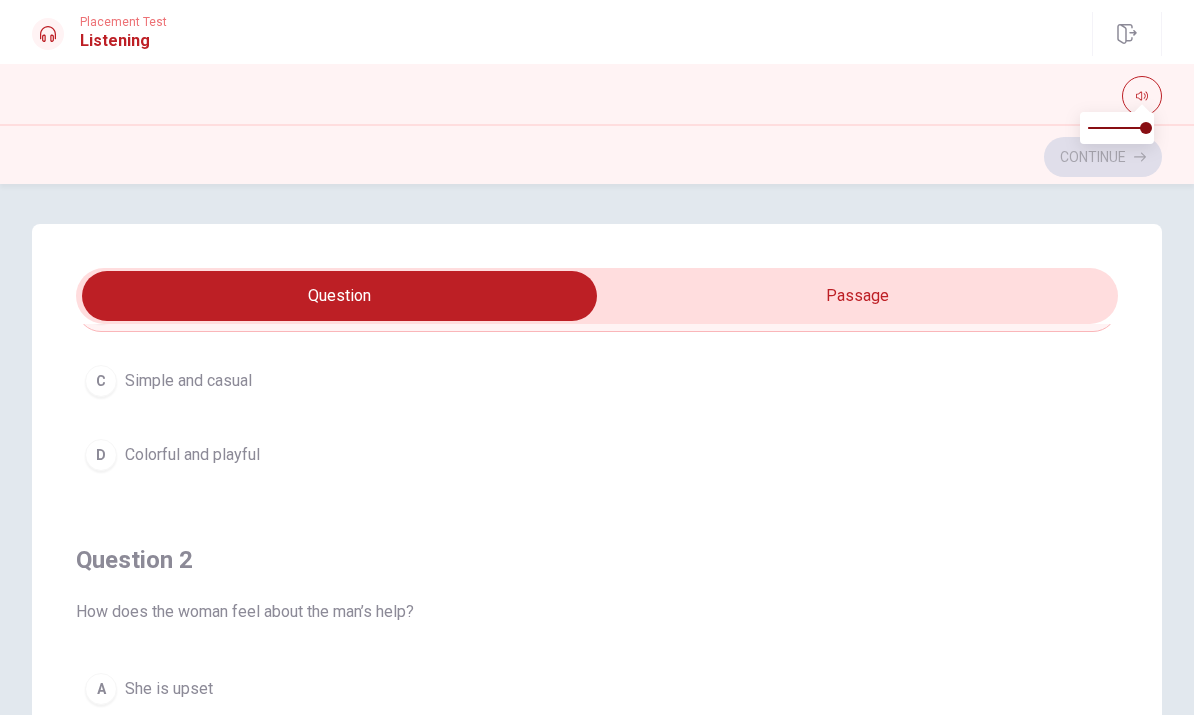click on "C Simple and casual" at bounding box center (597, 381) 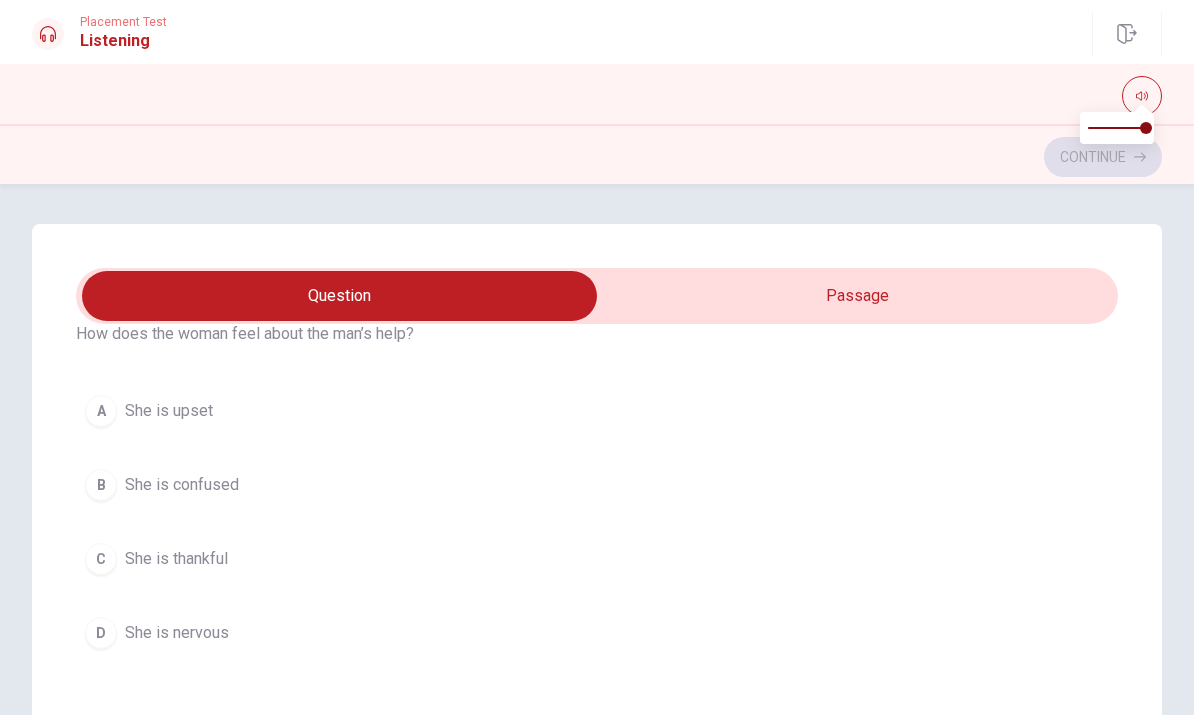 scroll, scrollTop: 561, scrollLeft: 0, axis: vertical 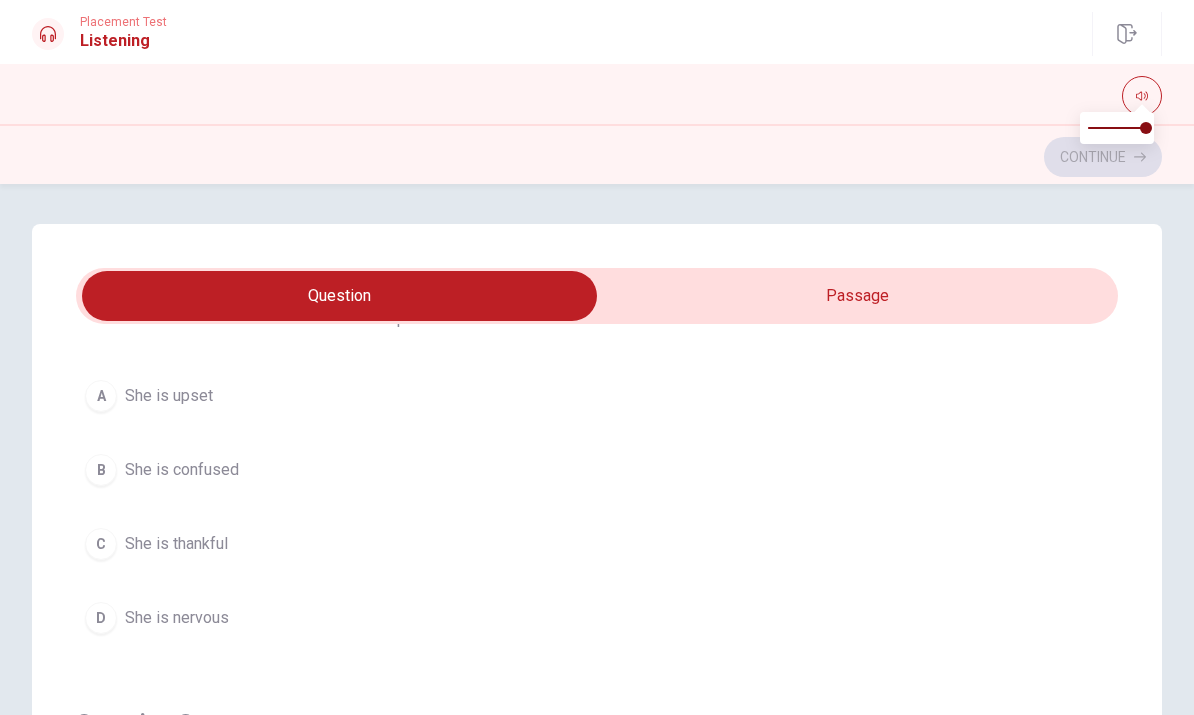 click on "C She is thankful" at bounding box center (597, 544) 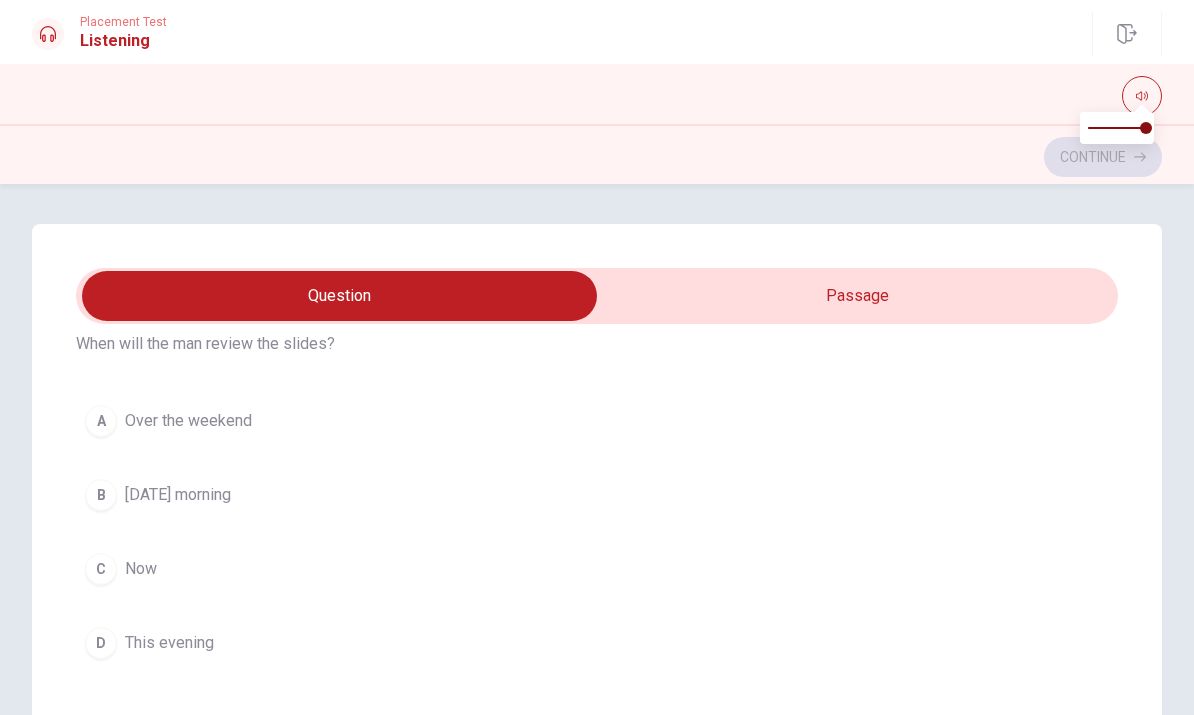 scroll, scrollTop: 993, scrollLeft: 0, axis: vertical 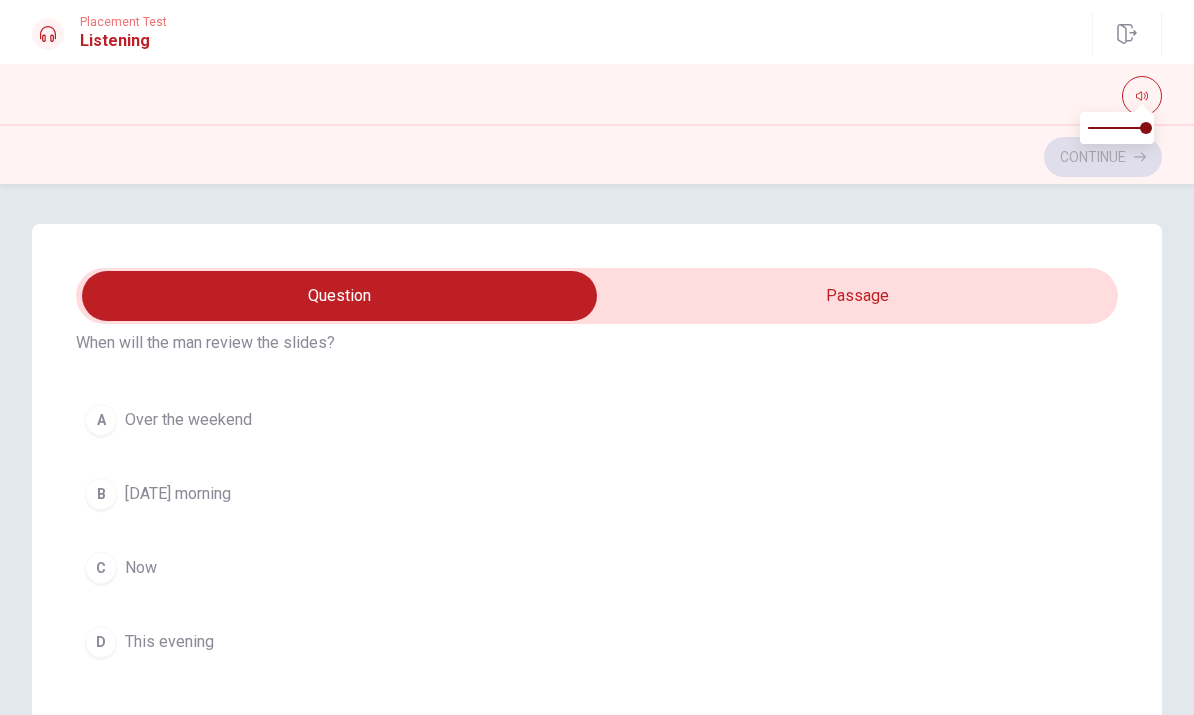 click on "C Now" at bounding box center [597, 568] 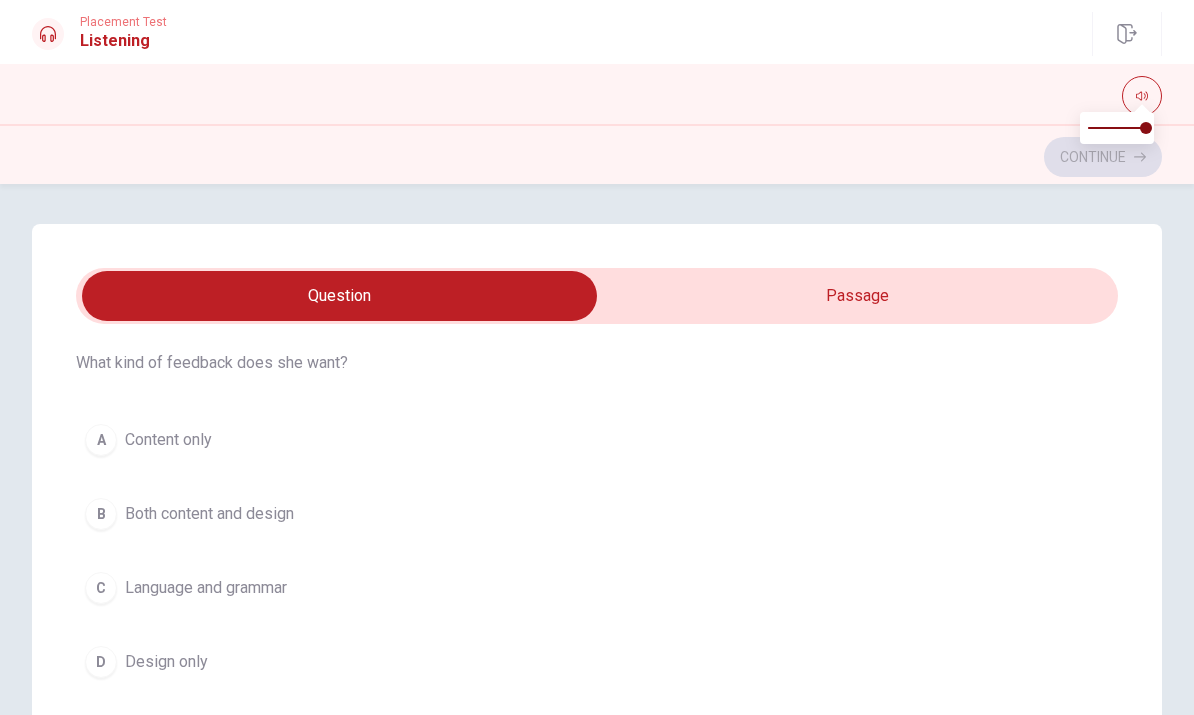 scroll, scrollTop: 1430, scrollLeft: 0, axis: vertical 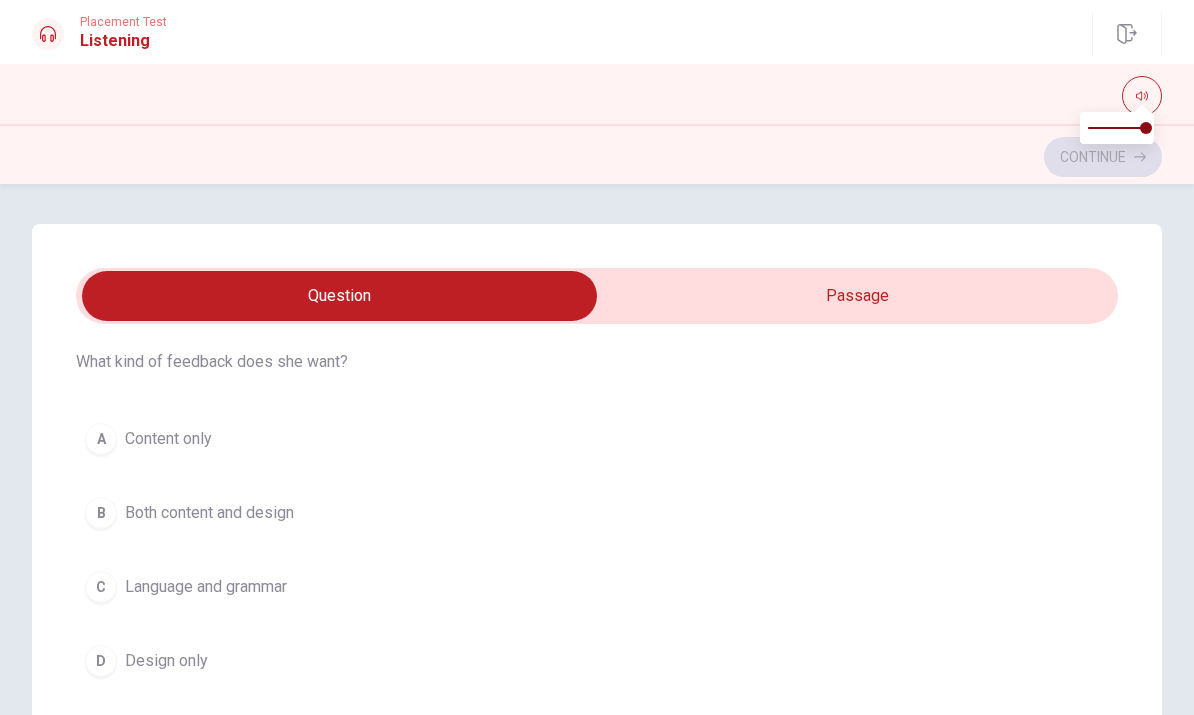 click on "C Language and grammar" at bounding box center (597, 587) 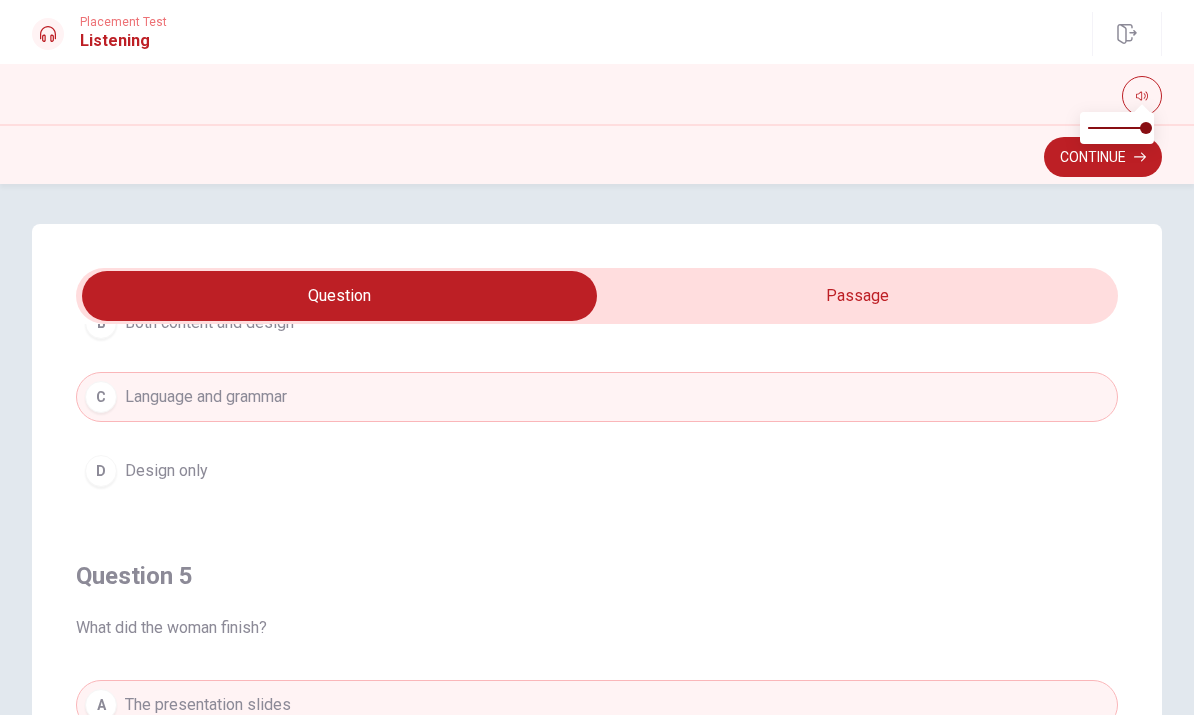 scroll, scrollTop: 1620, scrollLeft: 0, axis: vertical 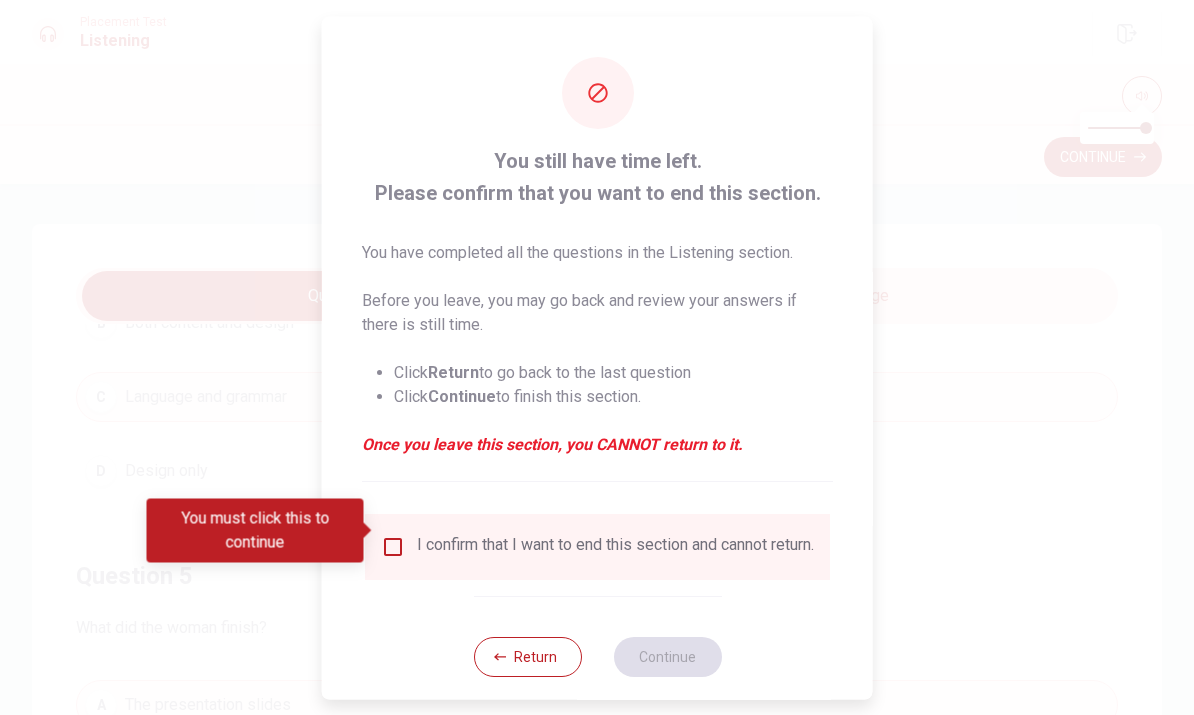 click at bounding box center [393, 546] 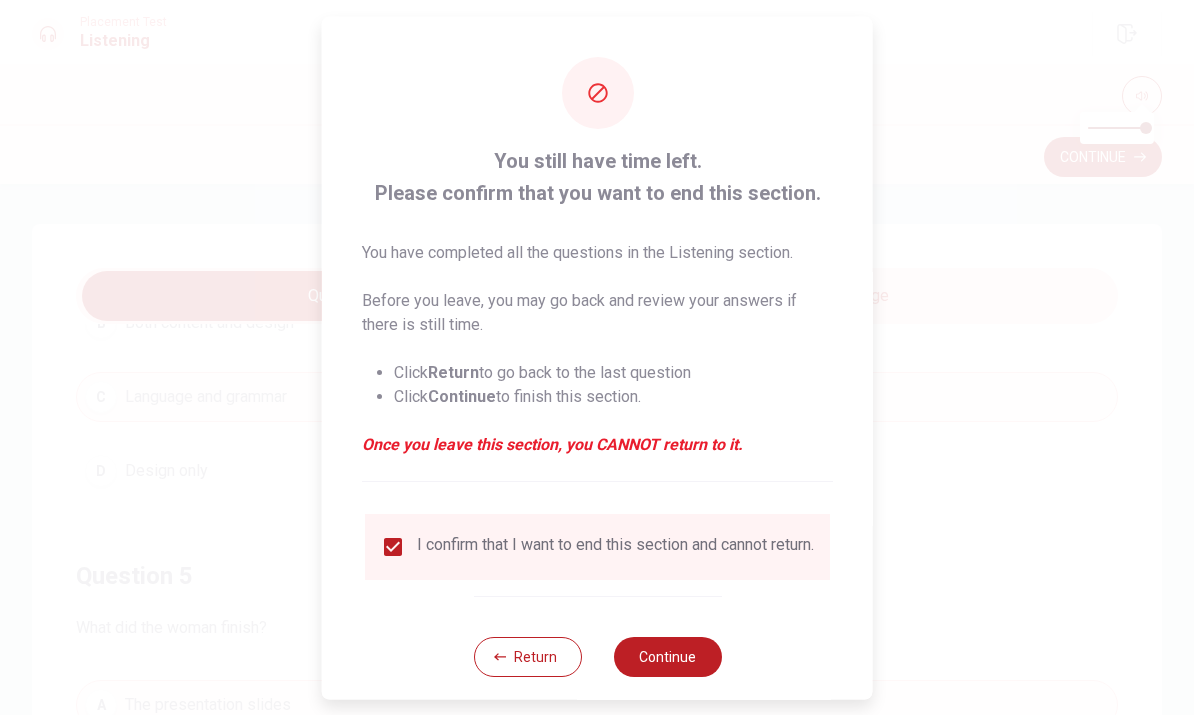 click on "Continue" at bounding box center [667, 656] 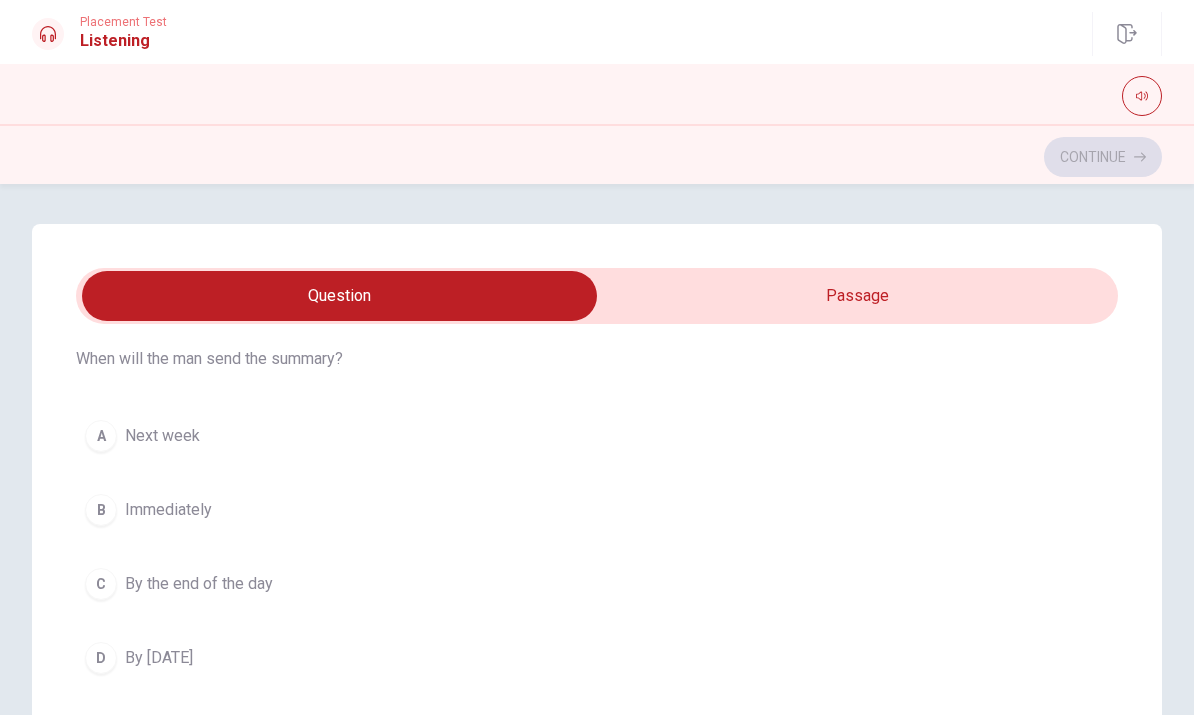 scroll, scrollTop: 87, scrollLeft: 0, axis: vertical 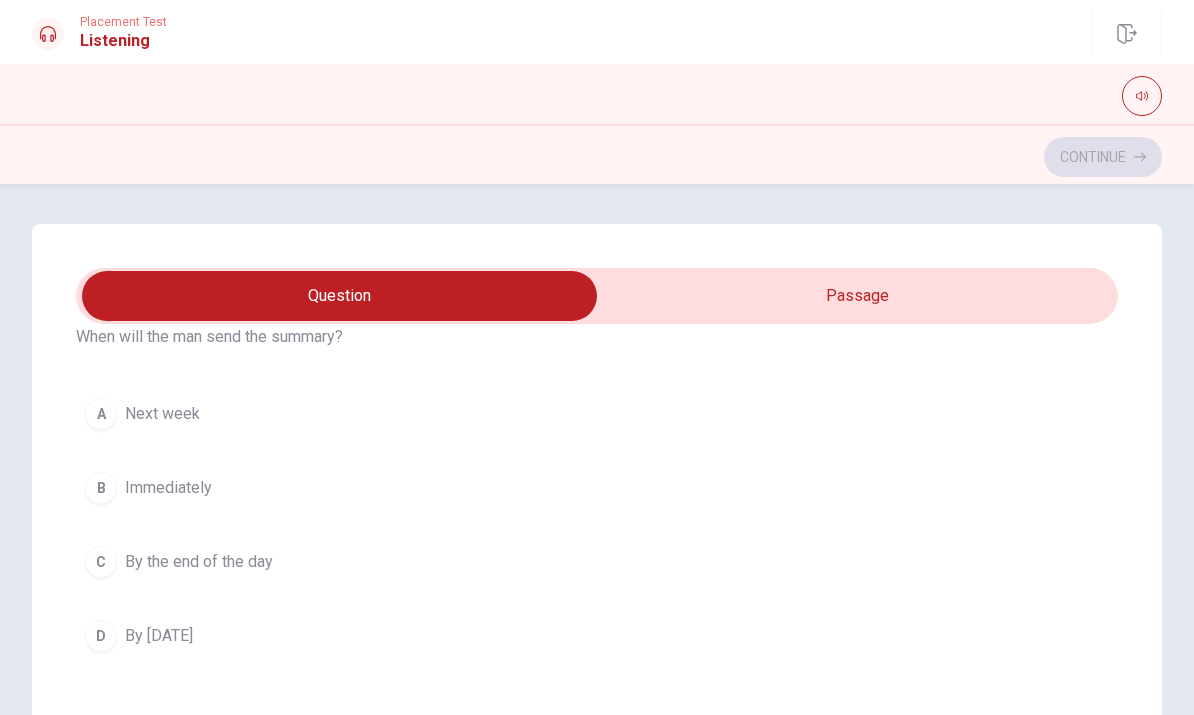 click on "A Next week" at bounding box center [597, 414] 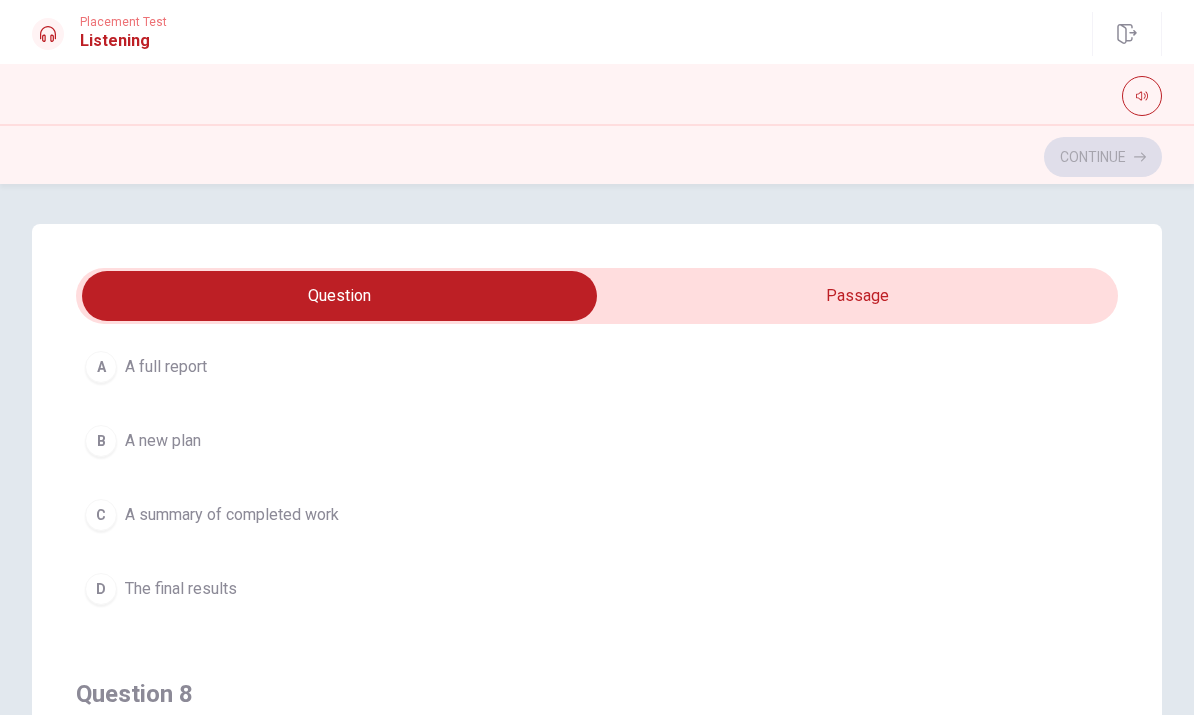 scroll, scrollTop: 591, scrollLeft: 0, axis: vertical 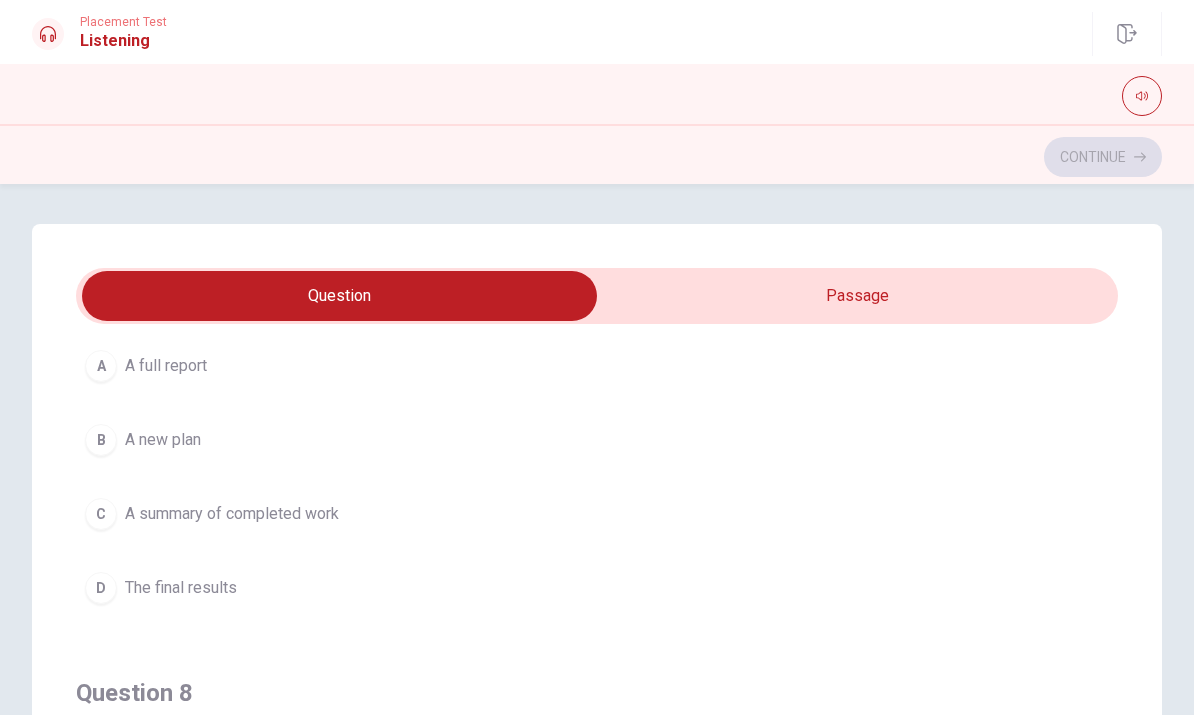click on "C" at bounding box center (101, 514) 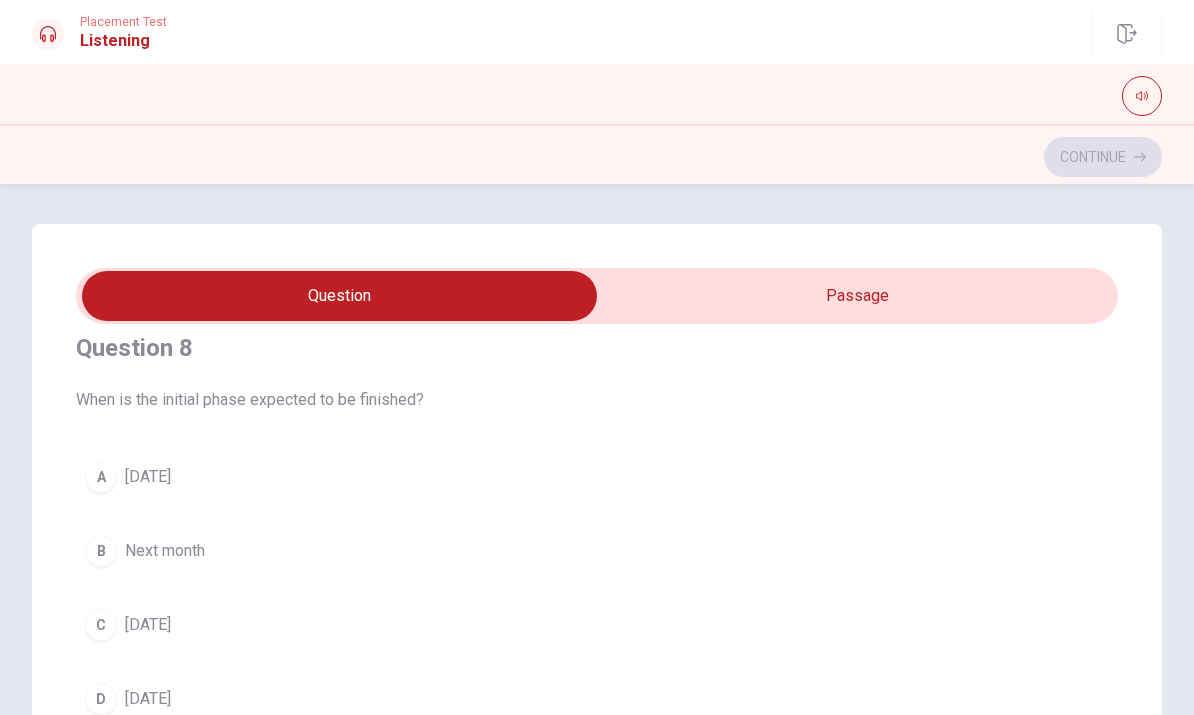 scroll, scrollTop: 935, scrollLeft: 0, axis: vertical 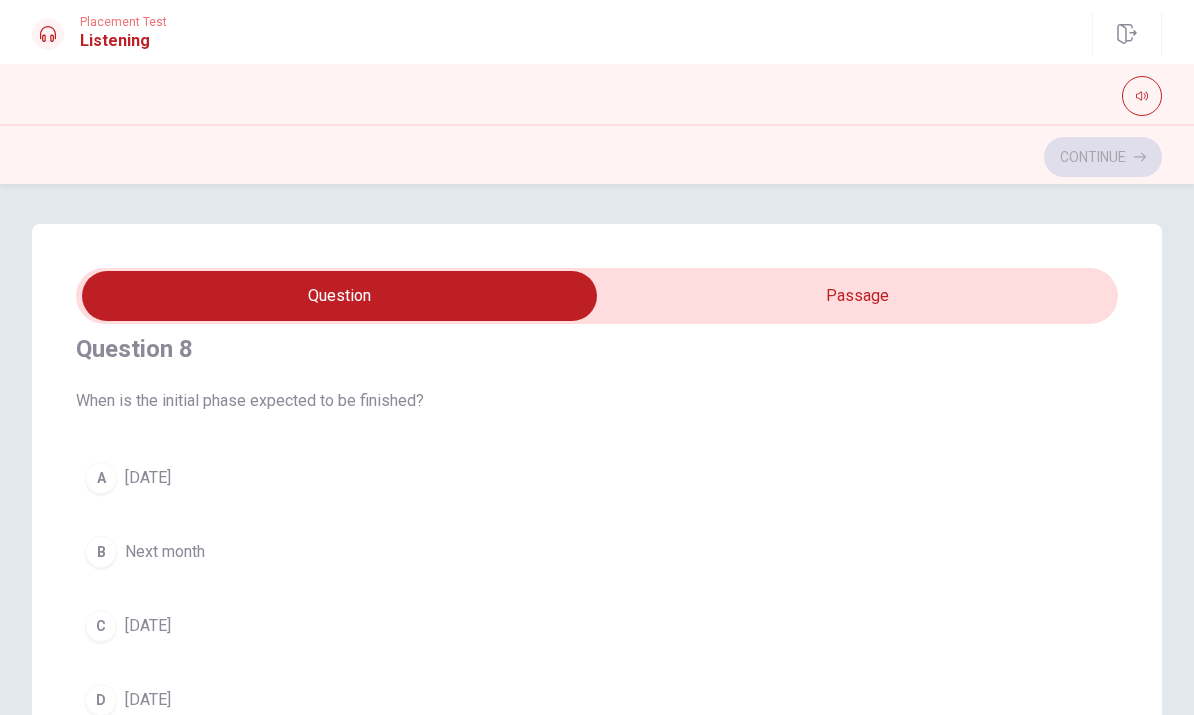 type on "49" 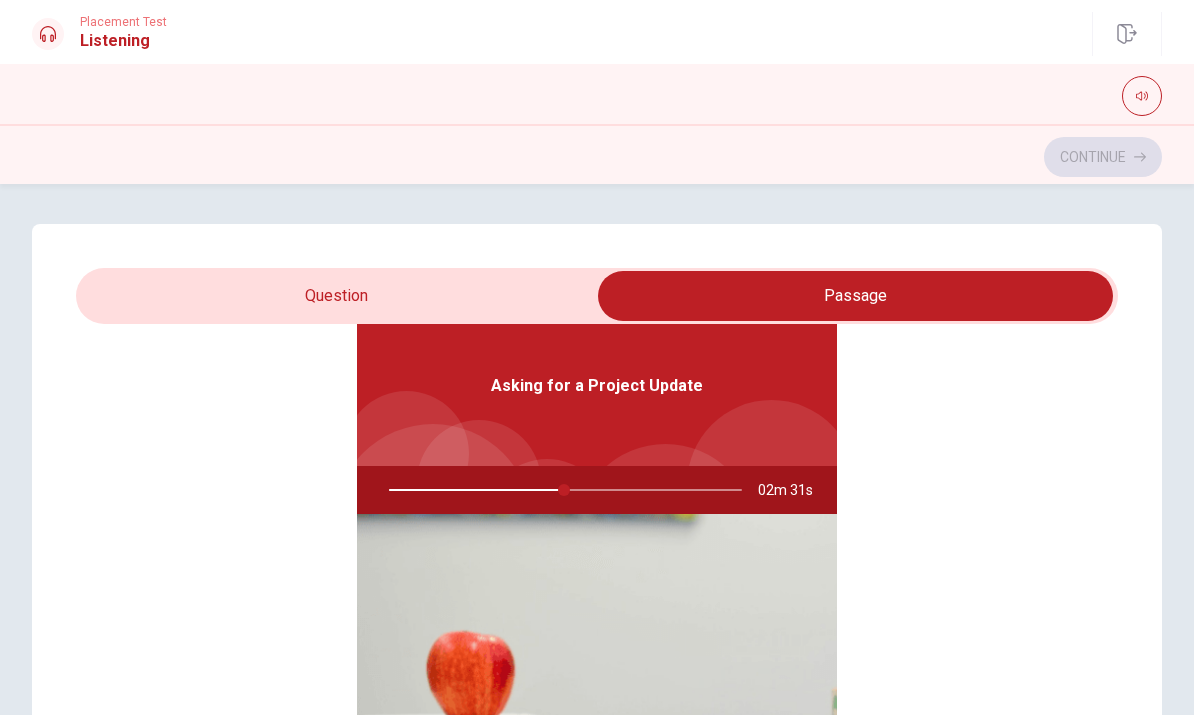 scroll, scrollTop: 112, scrollLeft: 0, axis: vertical 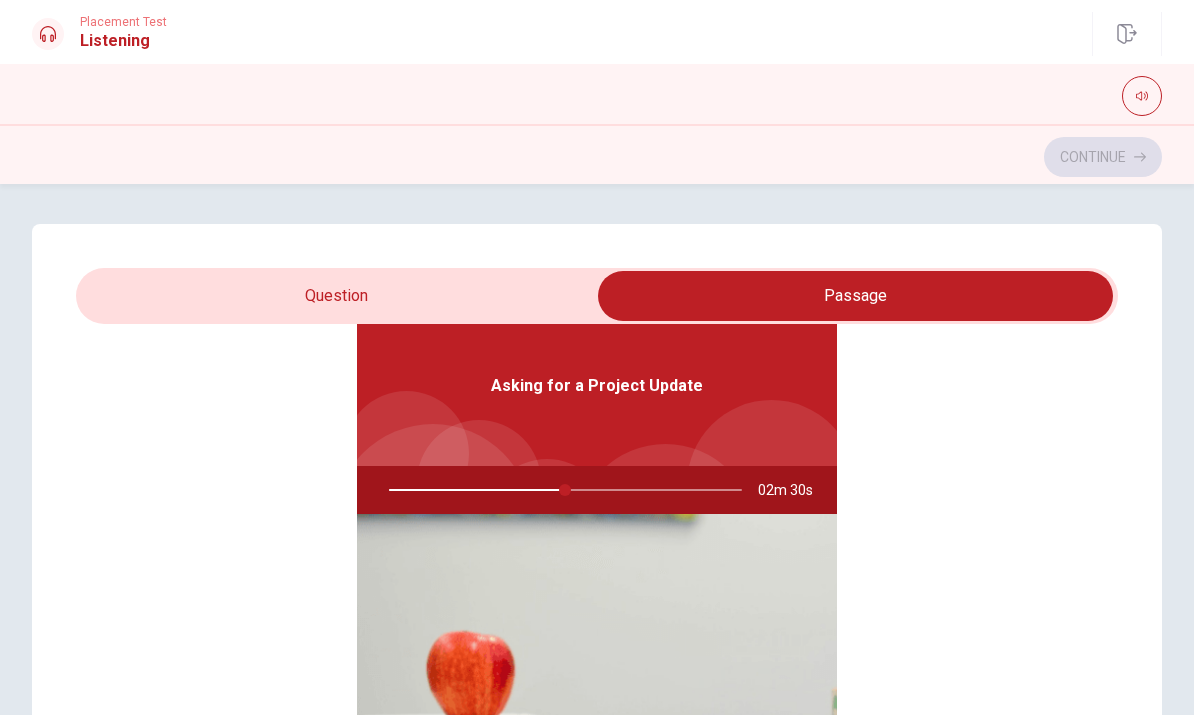 click at bounding box center (855, 296) 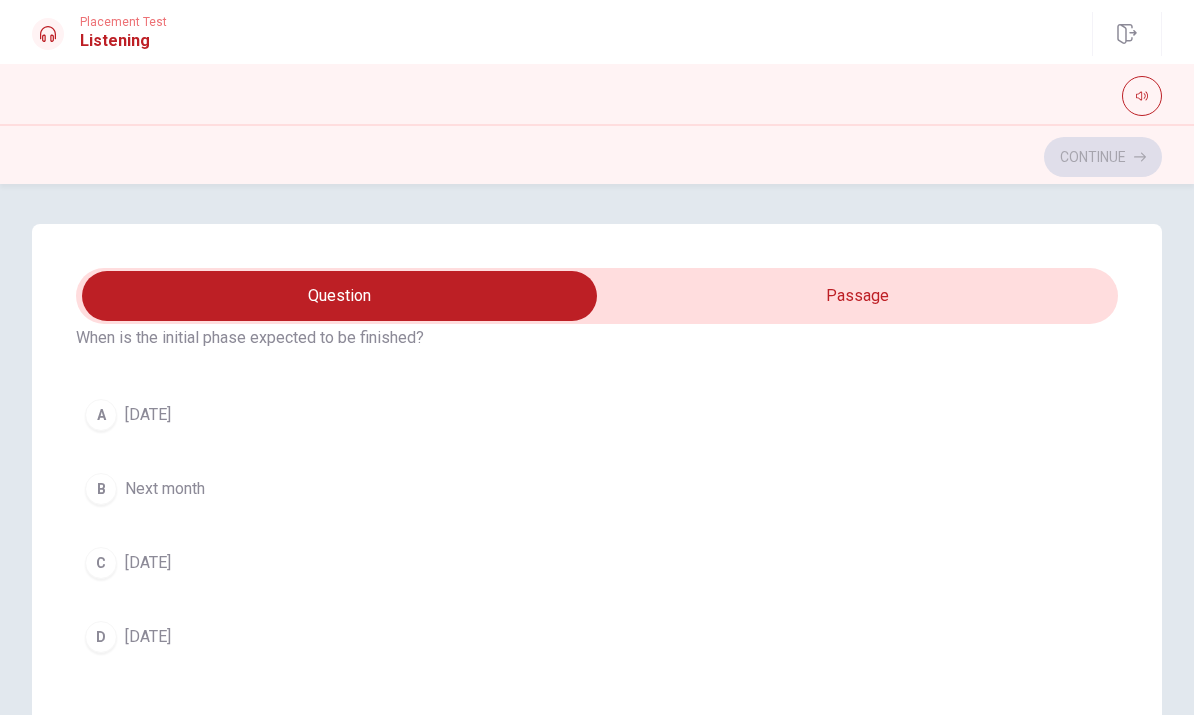 scroll, scrollTop: 999, scrollLeft: 0, axis: vertical 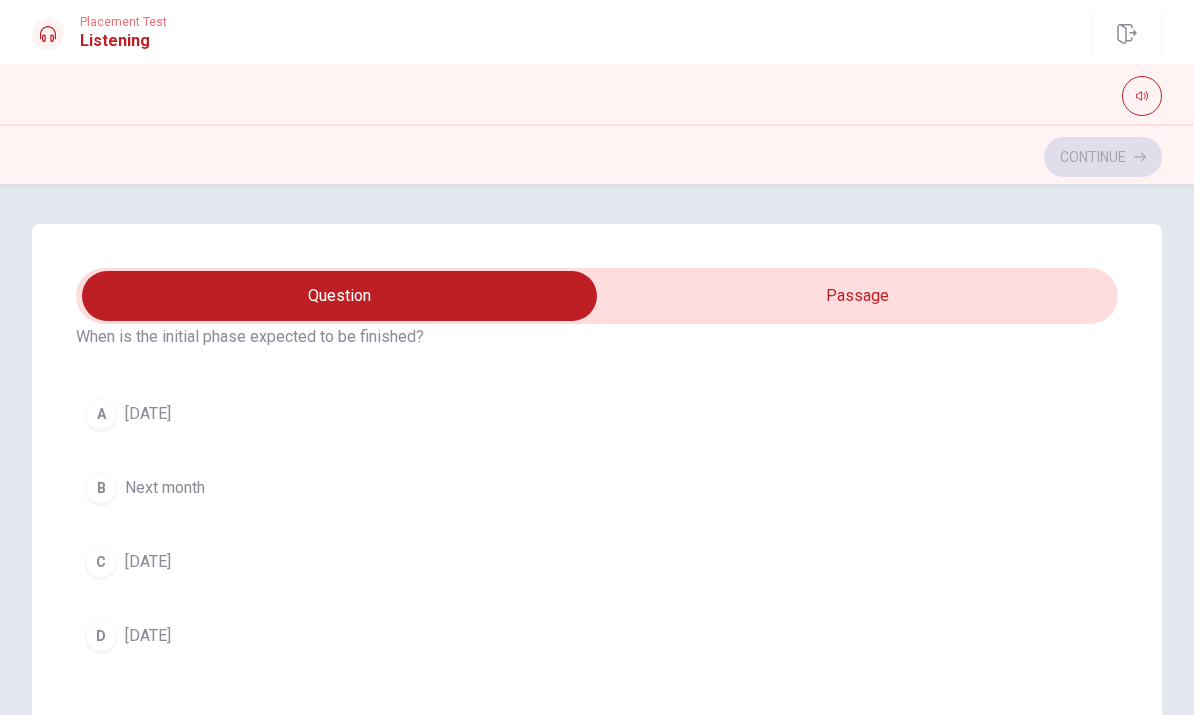 click on "A This Friday" at bounding box center [597, 414] 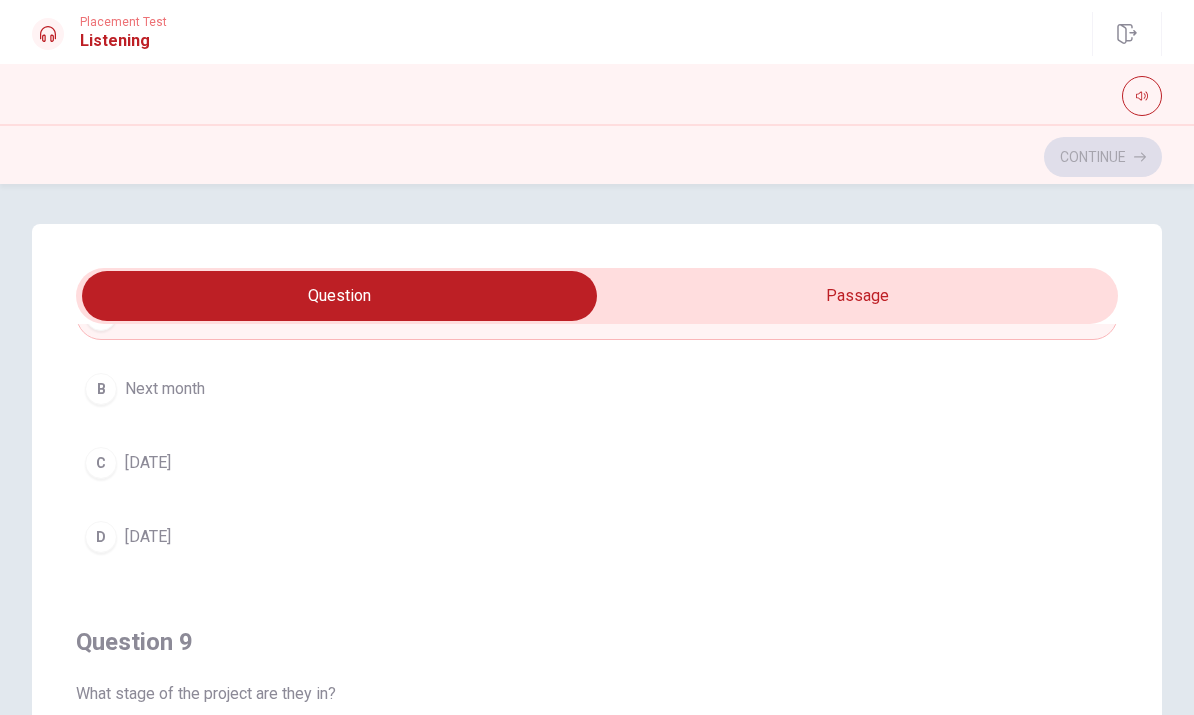 click on "D Next Tuesday" at bounding box center (597, 537) 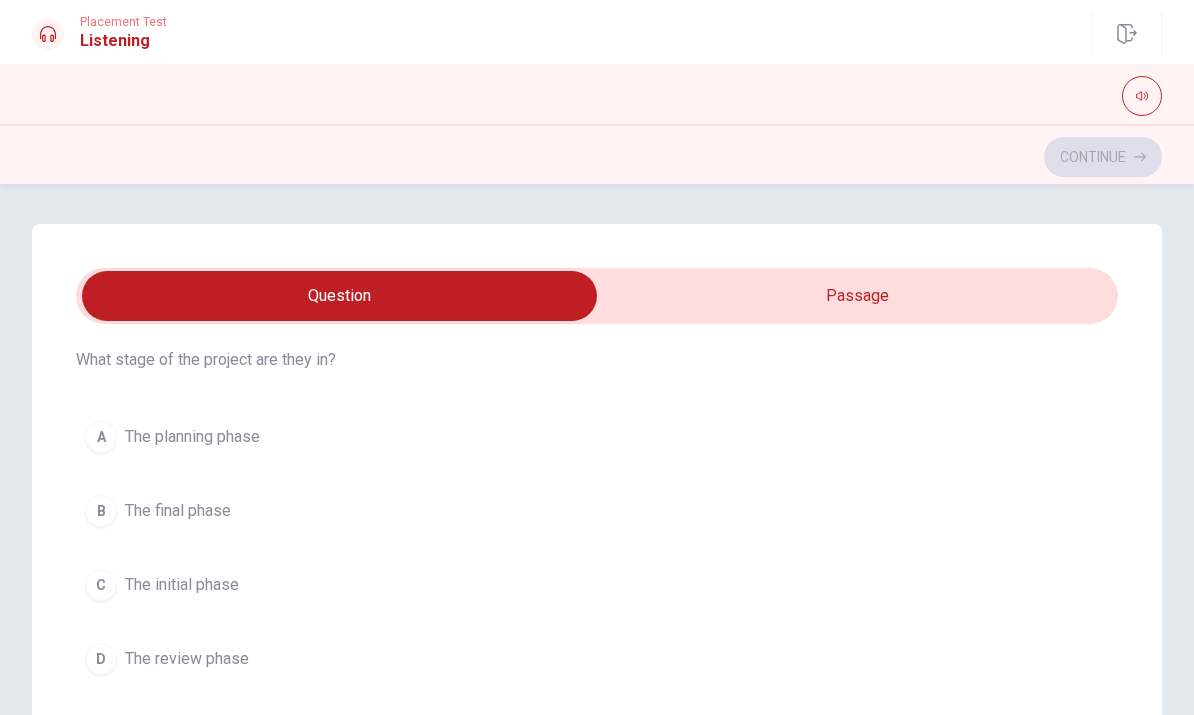 scroll, scrollTop: 1432, scrollLeft: 0, axis: vertical 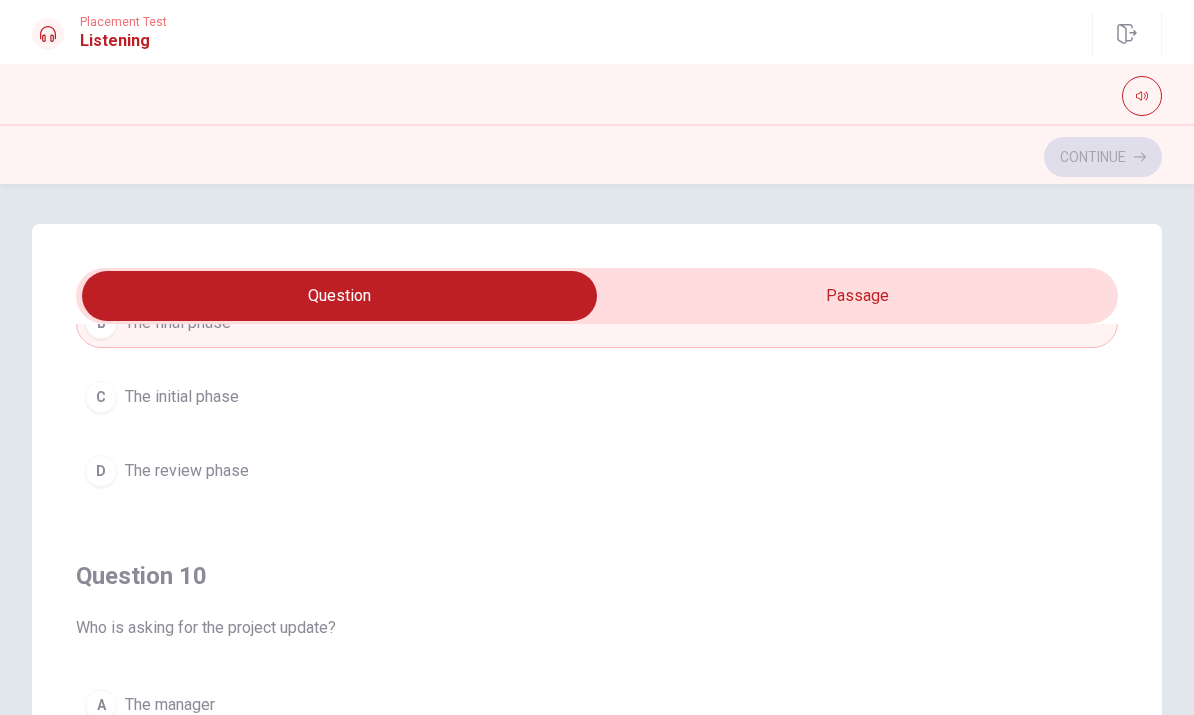 click on "C The woman" at bounding box center (597, 853) 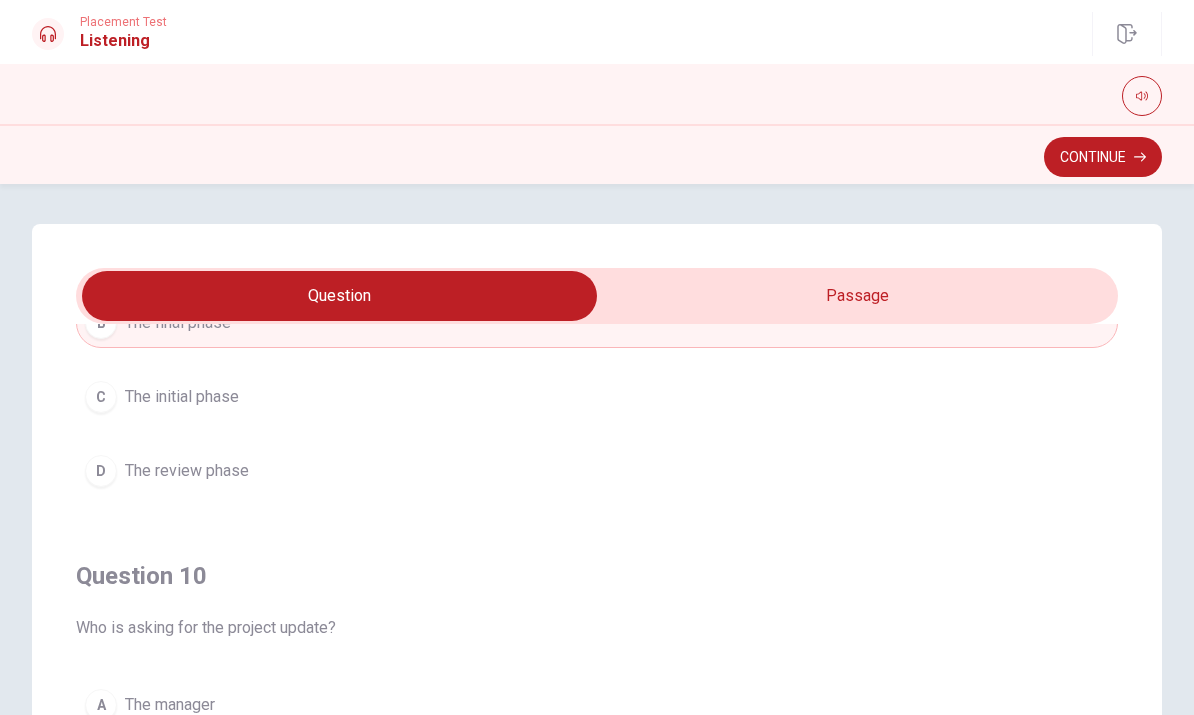 click on "Continue" at bounding box center (1103, 157) 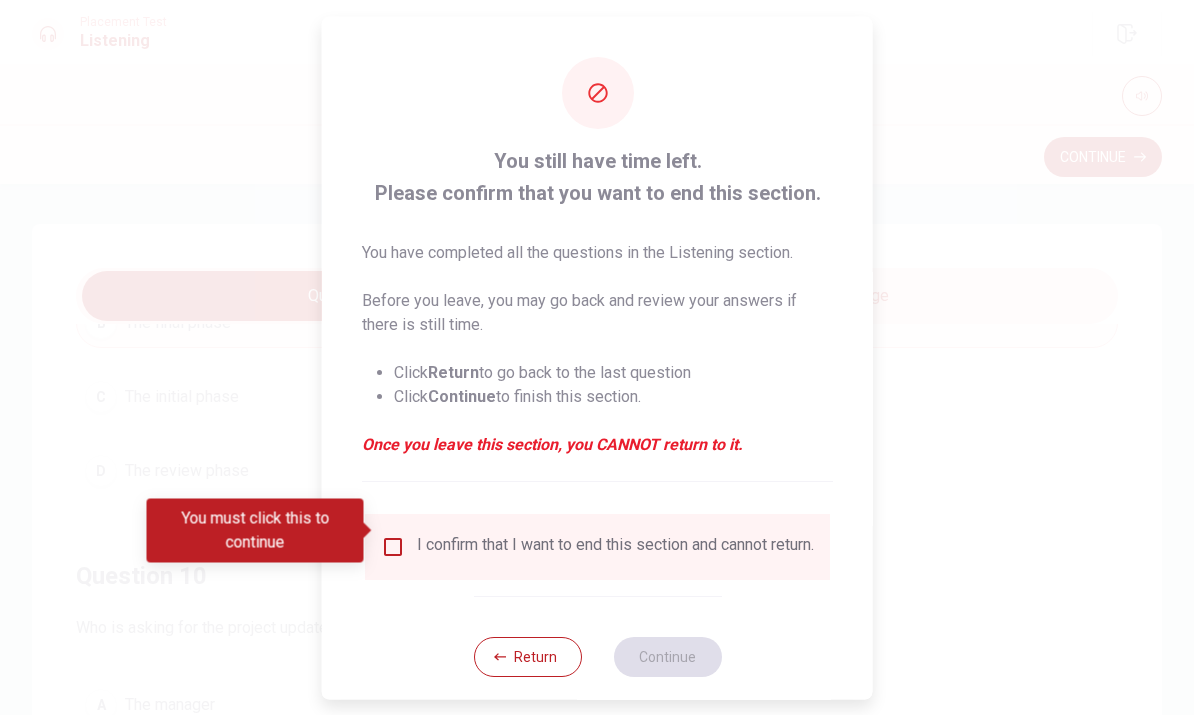 click on "I confirm that I want to end this section and cannot return." at bounding box center (615, 546) 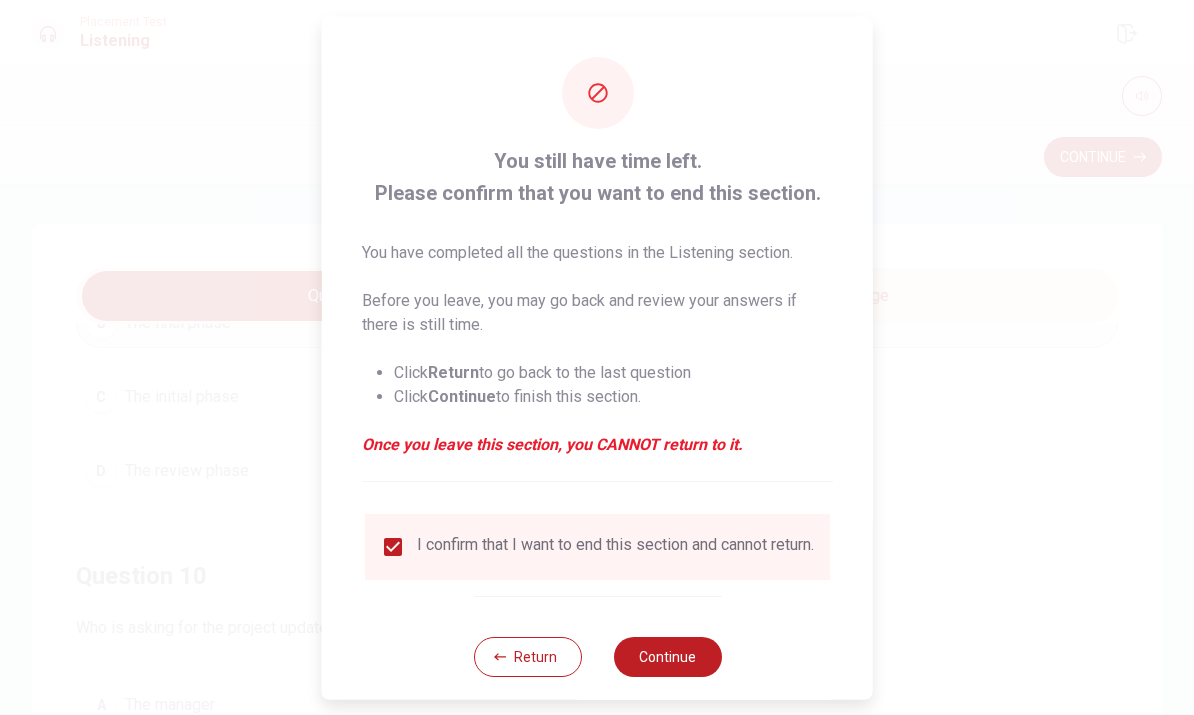 click on "Continue" at bounding box center (667, 656) 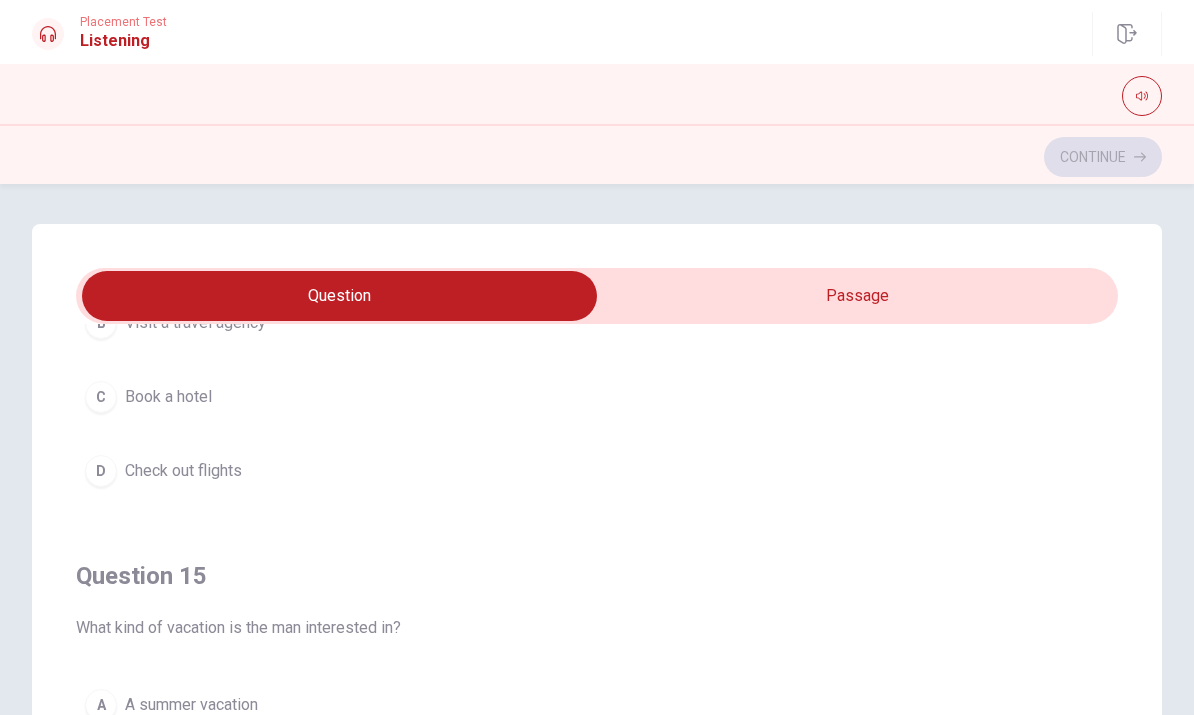 scroll, scrollTop: 1620, scrollLeft: 0, axis: vertical 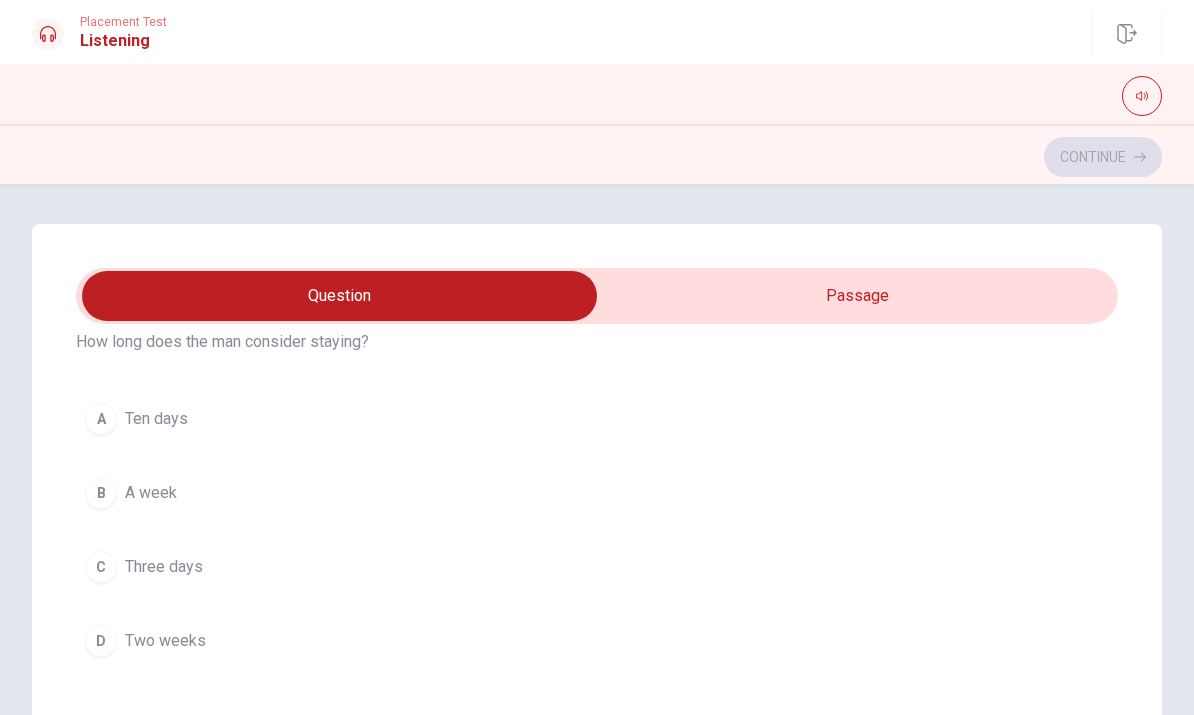 click on "B A week" at bounding box center (597, 493) 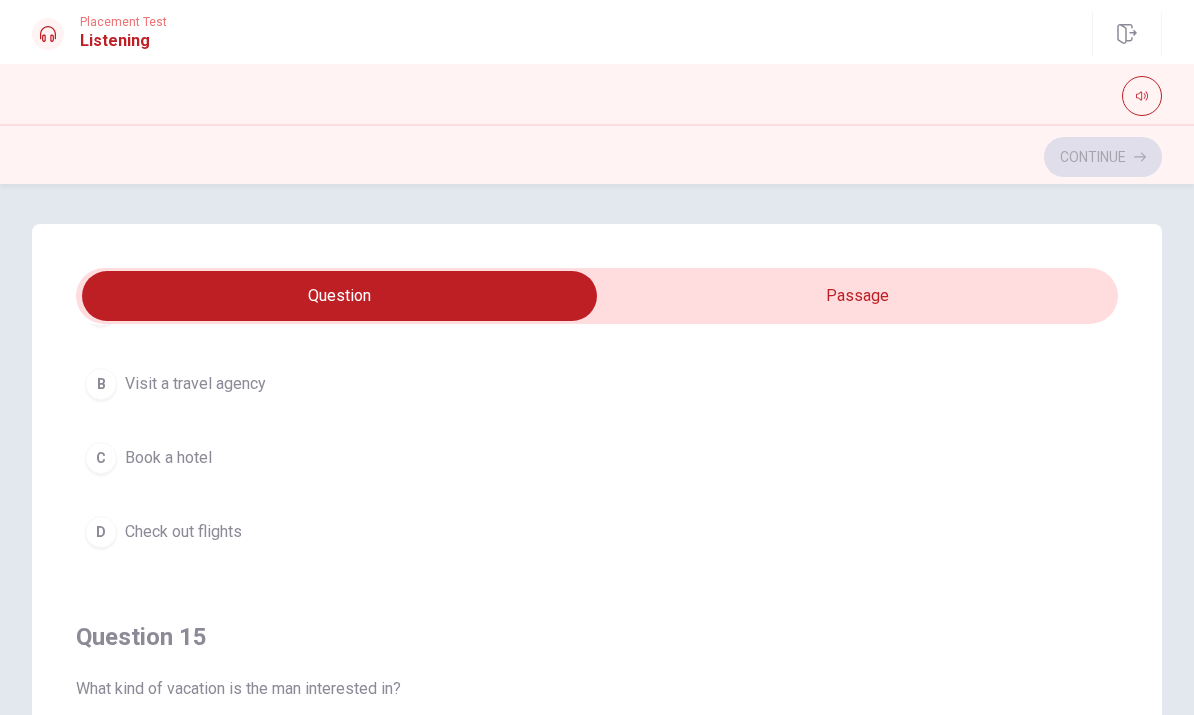 scroll, scrollTop: 1561, scrollLeft: 0, axis: vertical 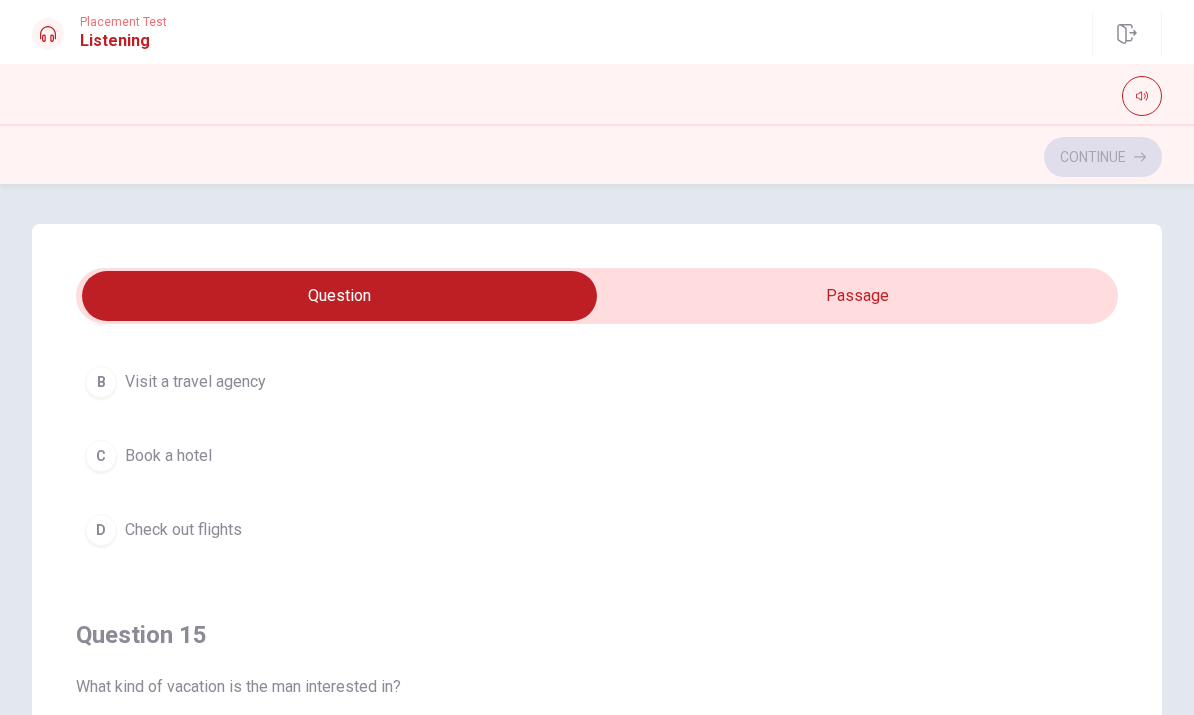 click on "D Check out flights" at bounding box center [597, 530] 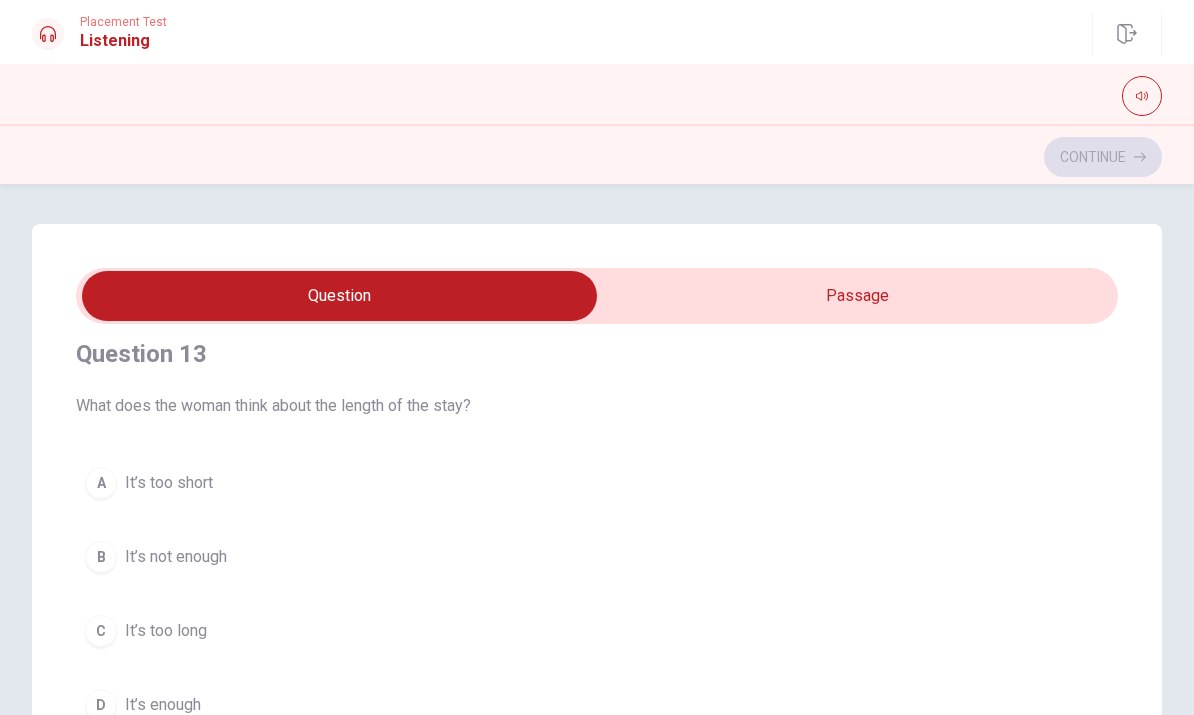 scroll, scrollTop: 929, scrollLeft: 0, axis: vertical 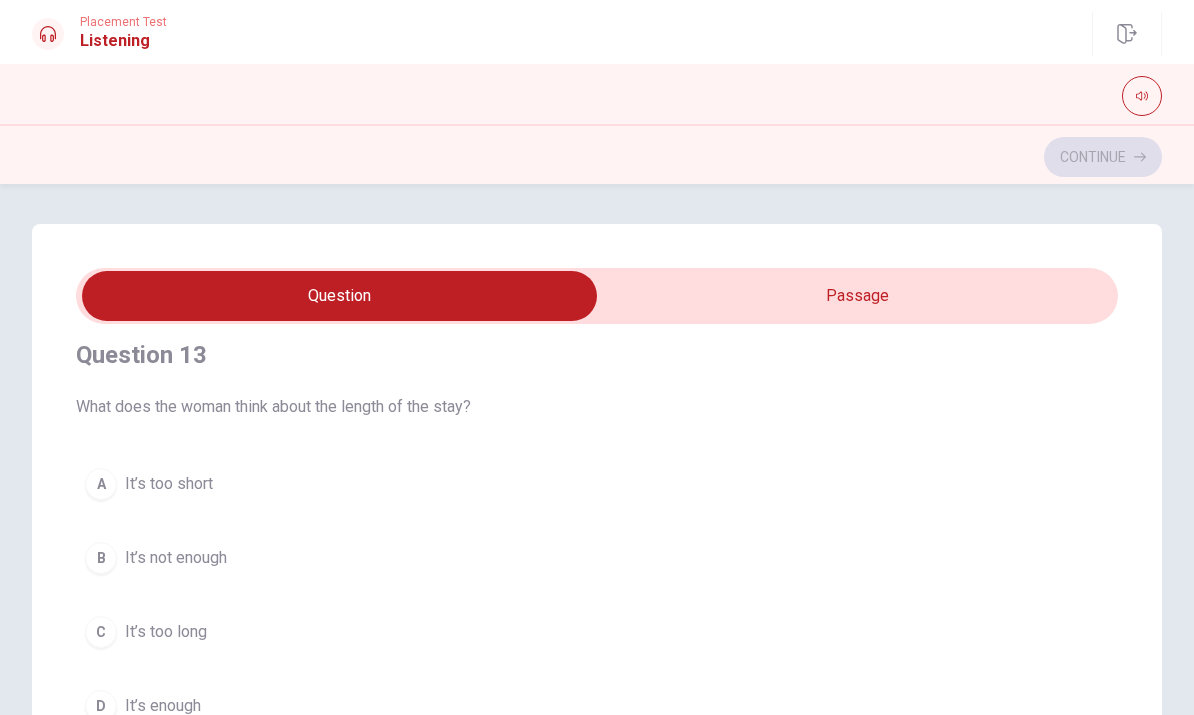 click on "It’s enough" at bounding box center [163, 706] 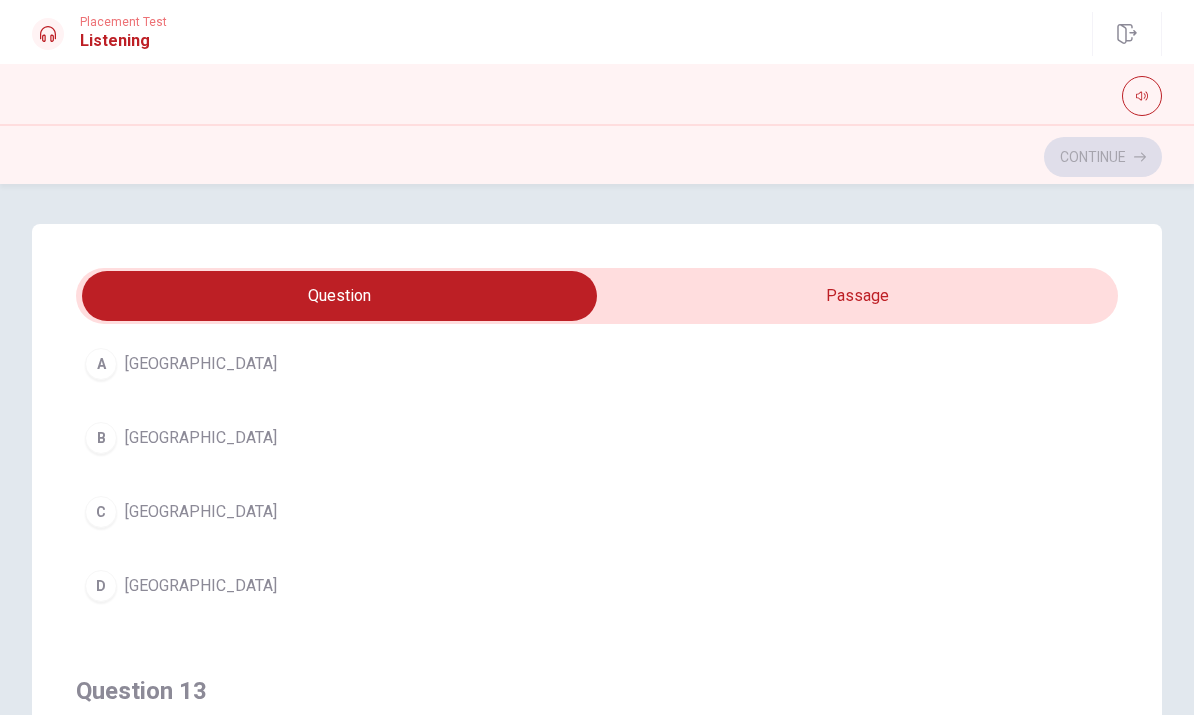 scroll, scrollTop: 590, scrollLeft: 0, axis: vertical 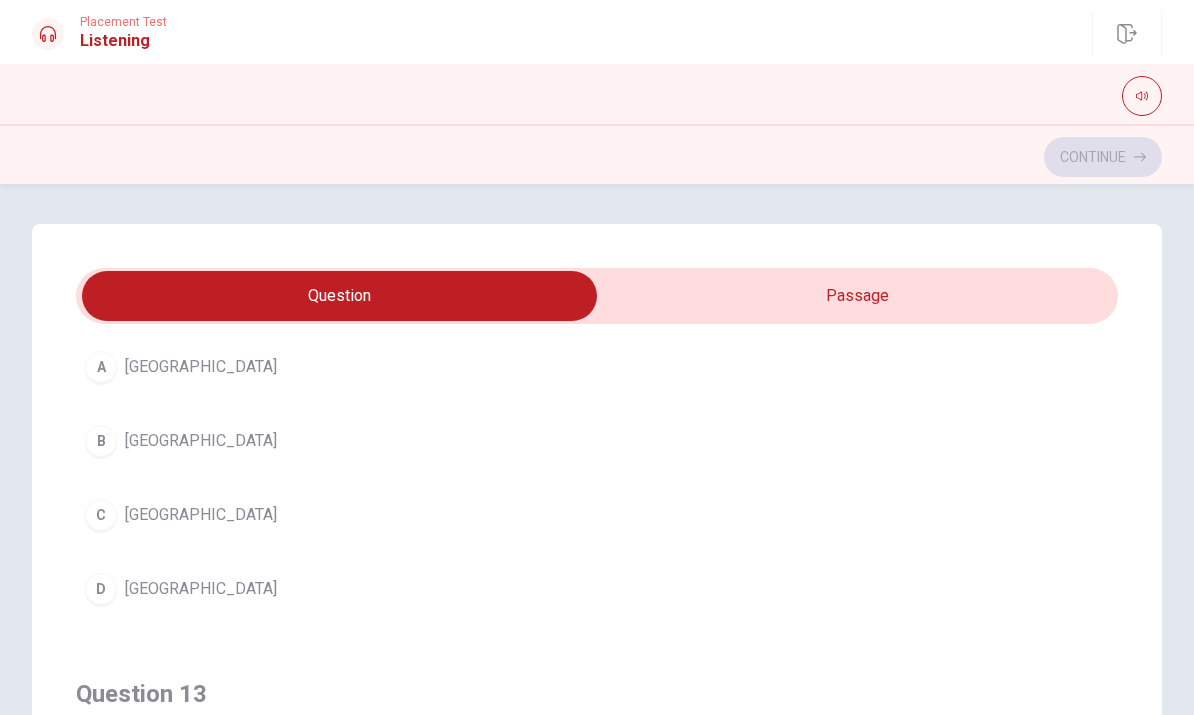 click on "A Italy B France C Greece D Spain" at bounding box center (597, 478) 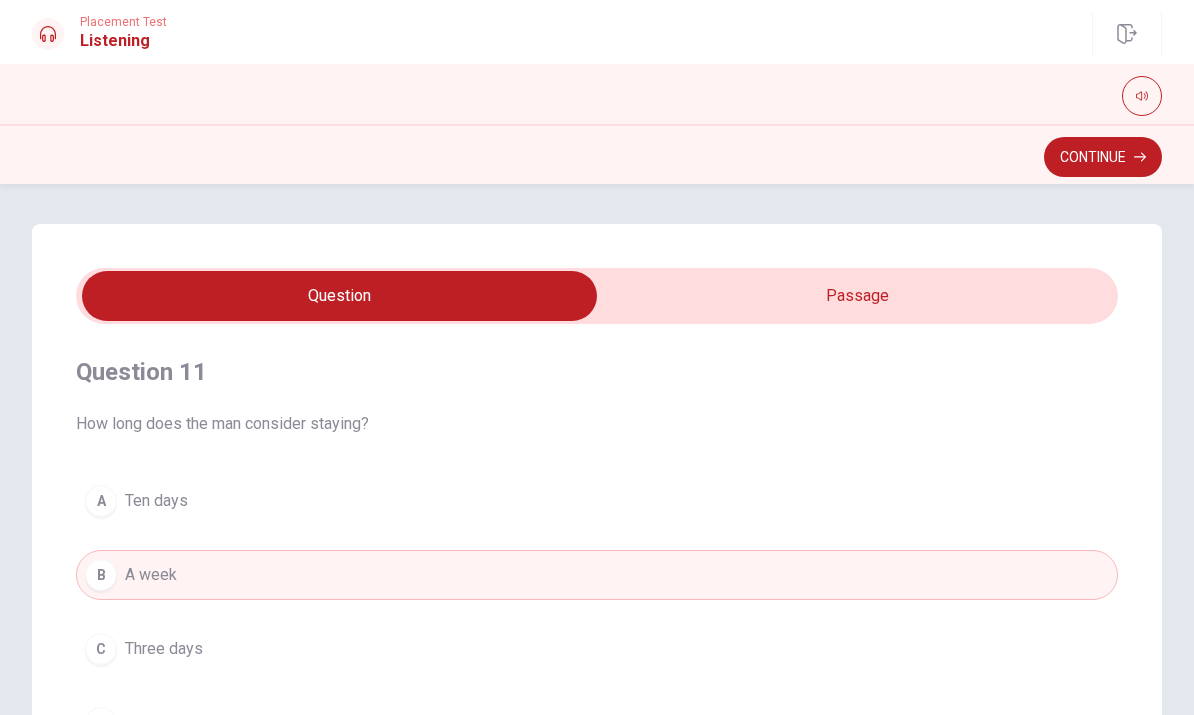 scroll, scrollTop: -1, scrollLeft: 0, axis: vertical 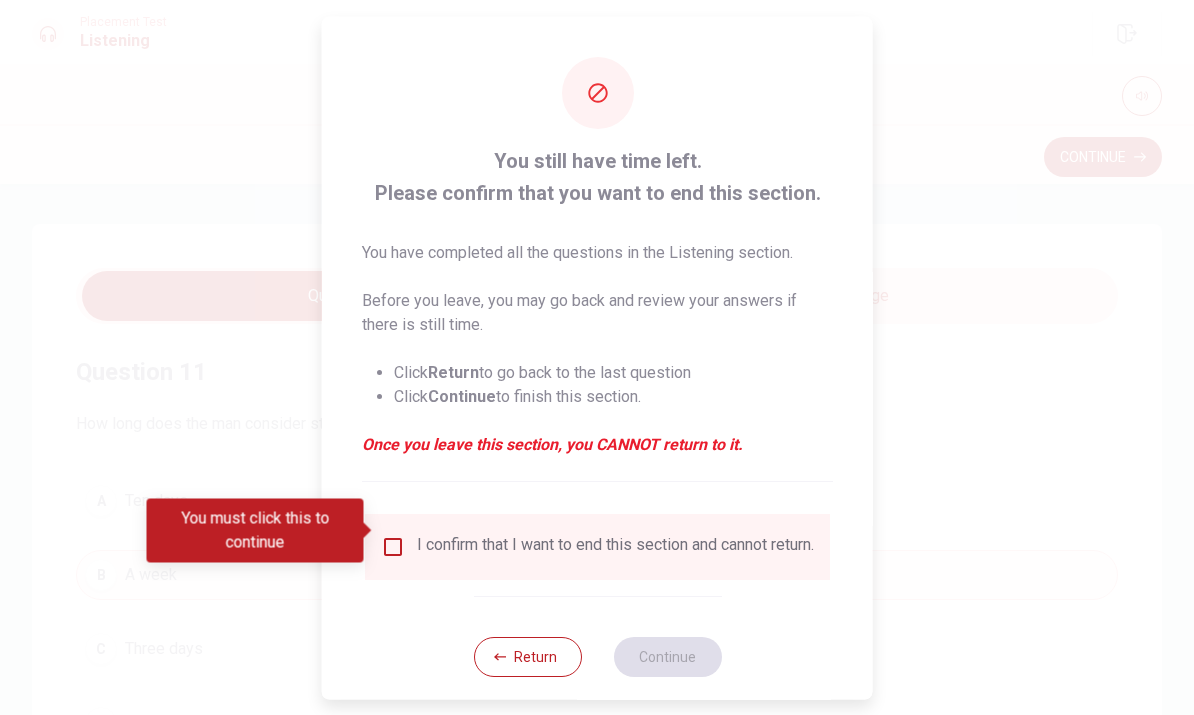click on "I confirm that I want to end this section and cannot return." at bounding box center (615, 546) 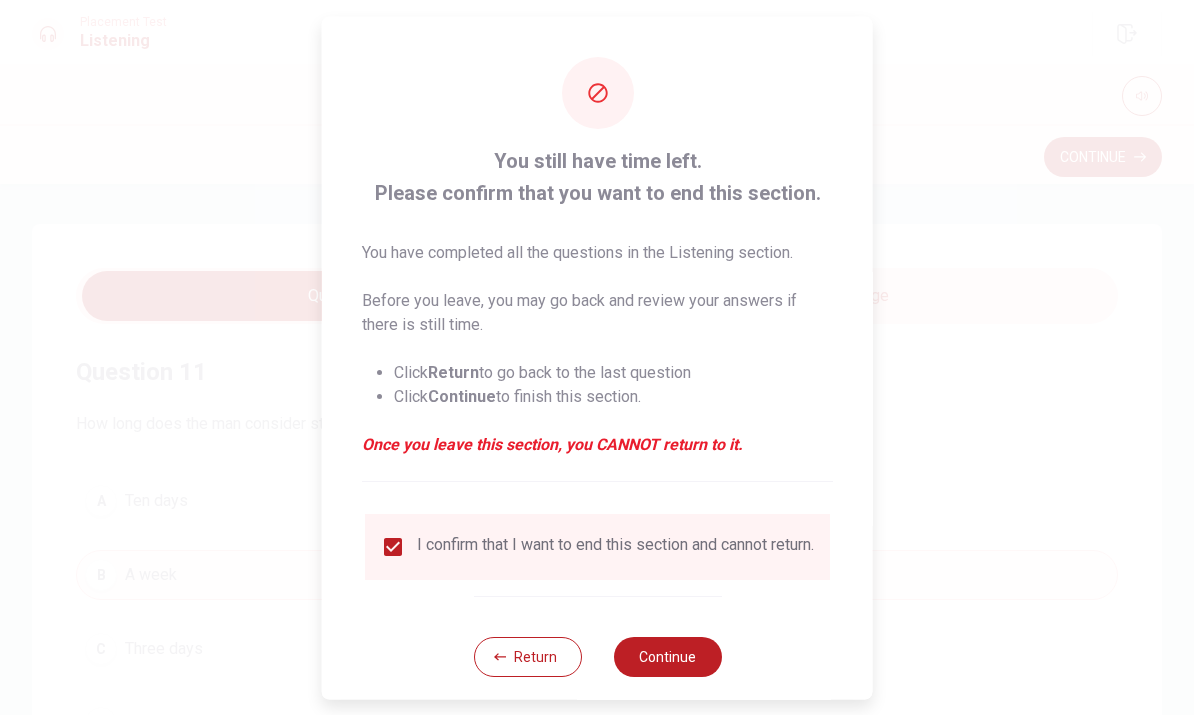 click on "Continue" at bounding box center (667, 656) 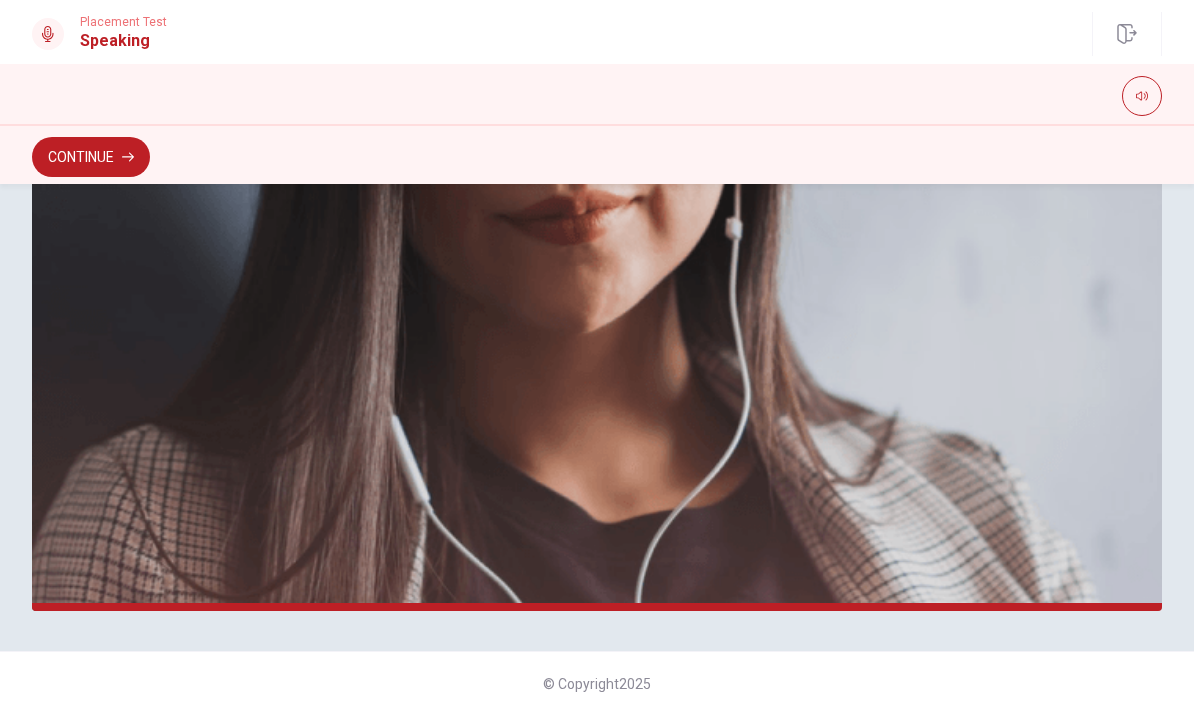 scroll, scrollTop: 485, scrollLeft: 0, axis: vertical 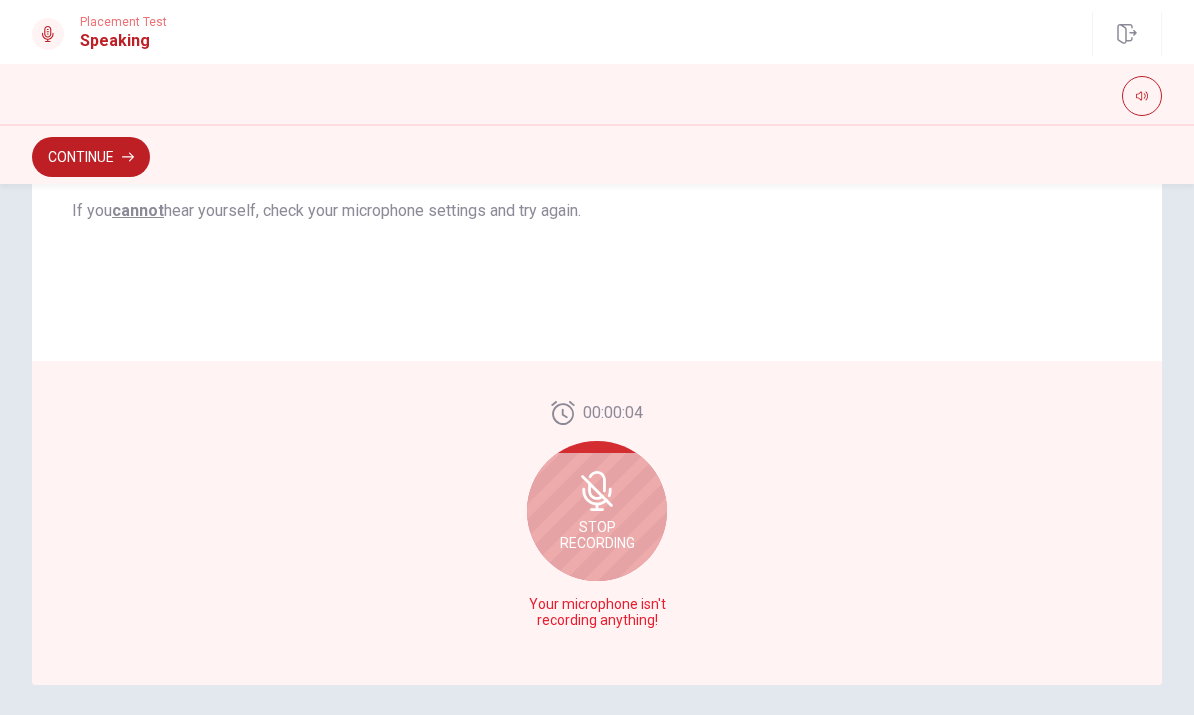 click on "Stop   Recording" at bounding box center (597, 535) 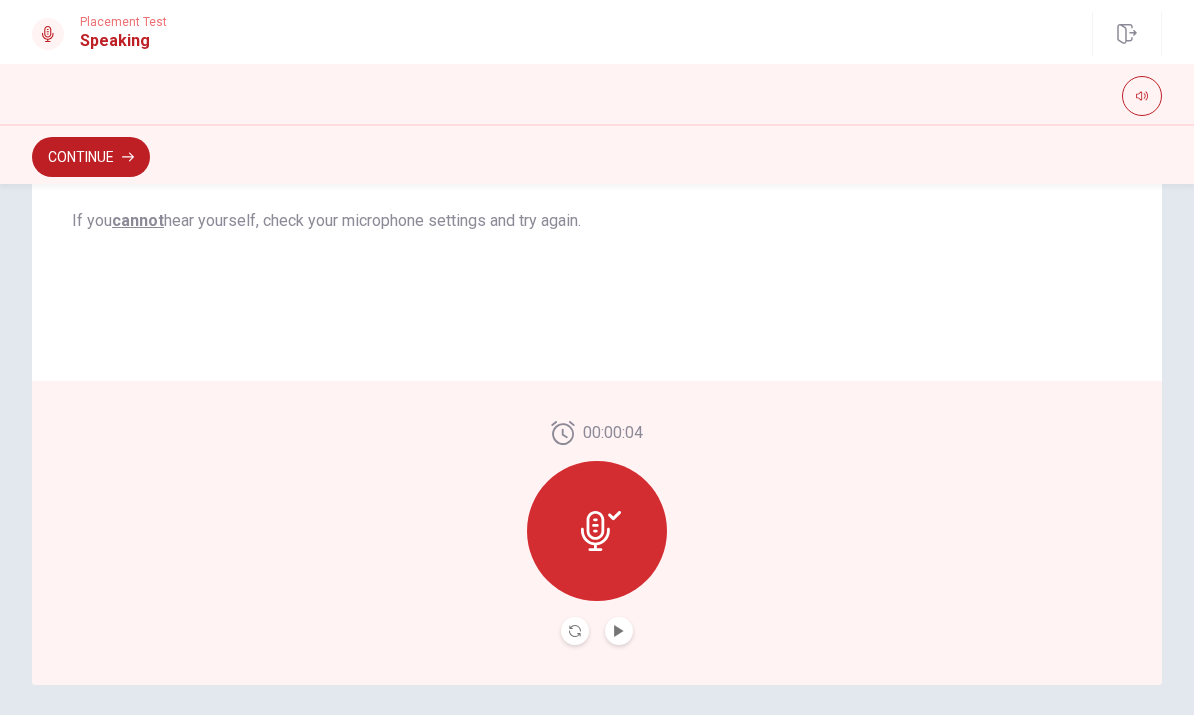 click 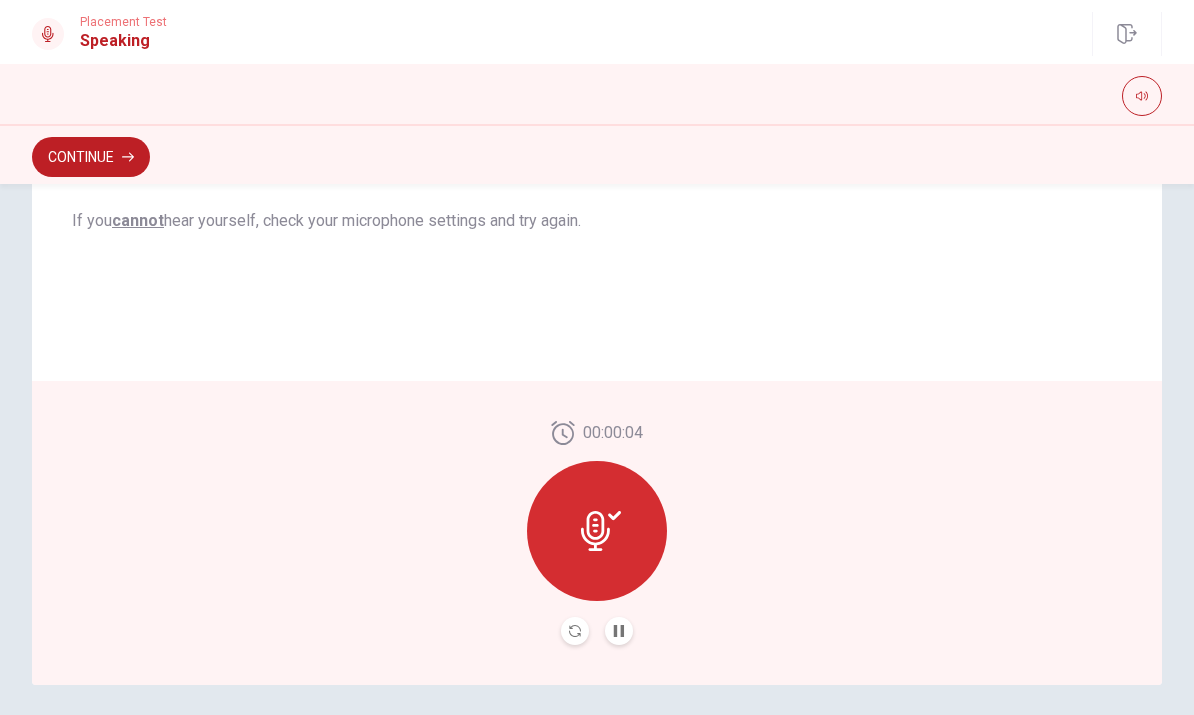 click 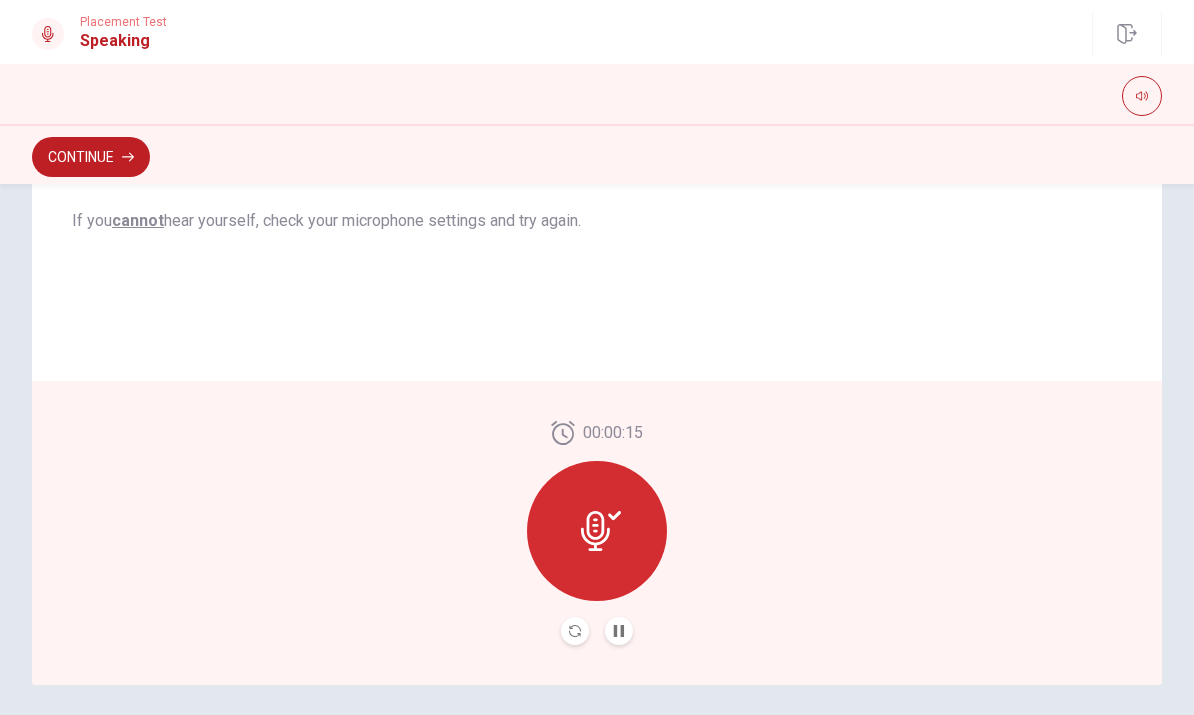click at bounding box center [575, 631] 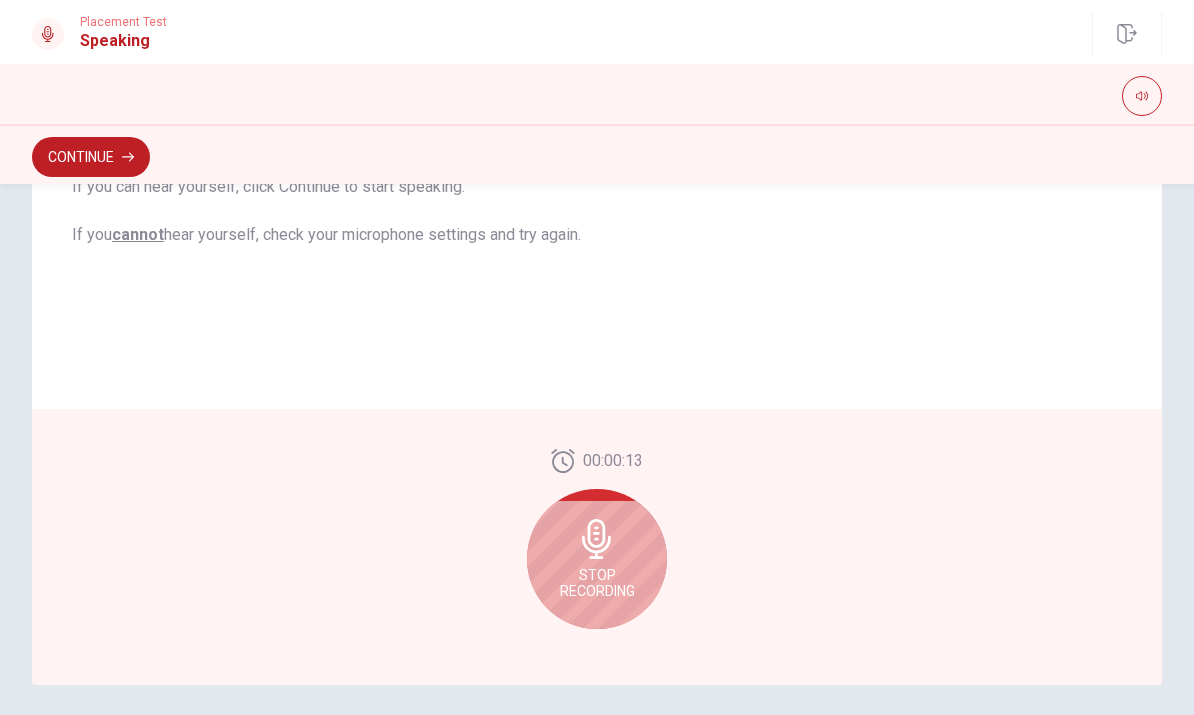 click on "Stop   Recording" at bounding box center [597, 559] 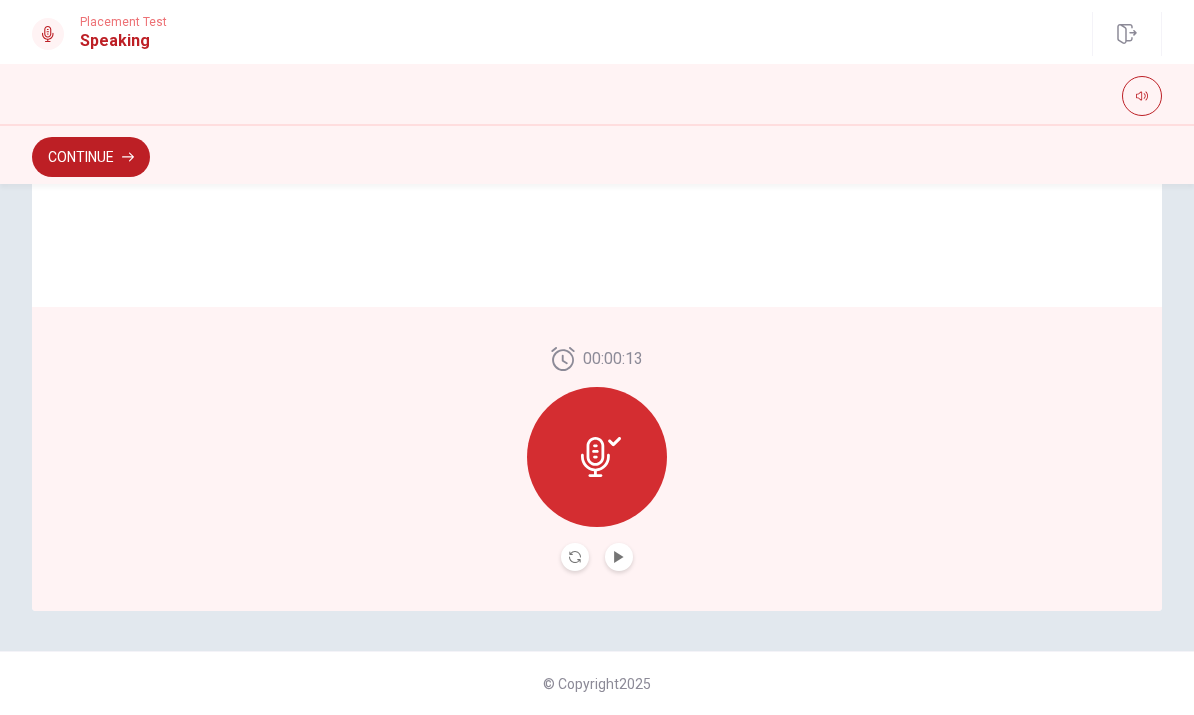 scroll, scrollTop: 485, scrollLeft: 0, axis: vertical 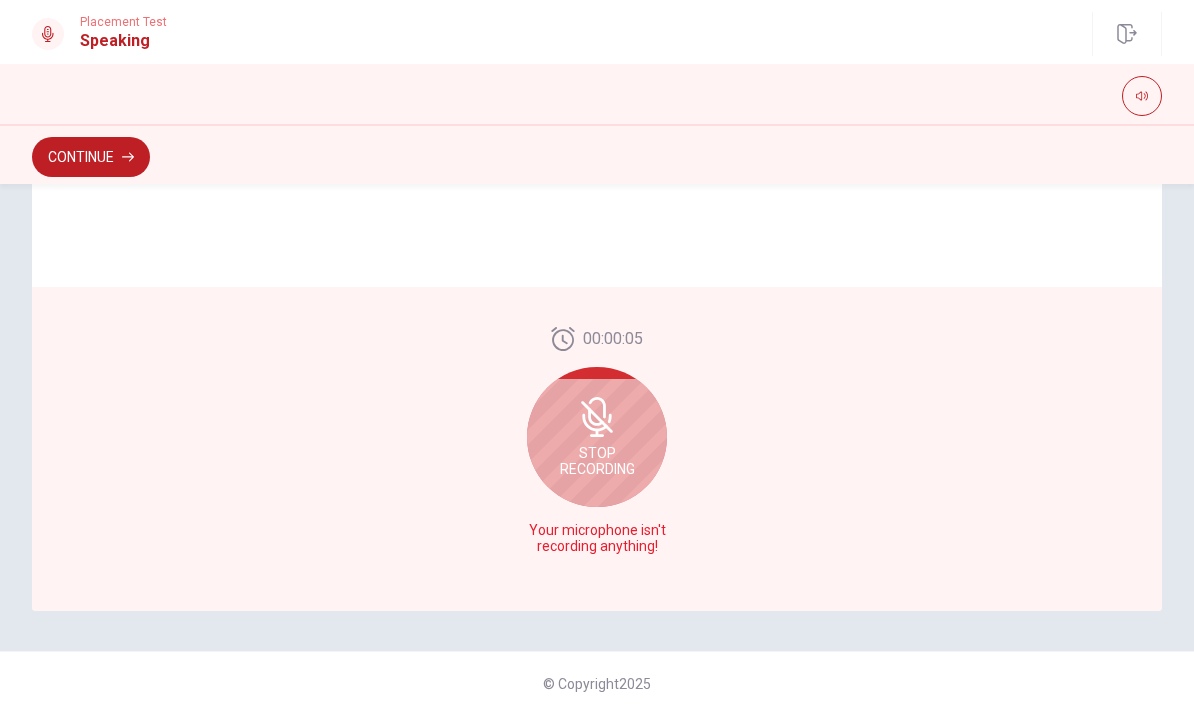 click on "Stop   Recording" at bounding box center [597, 437] 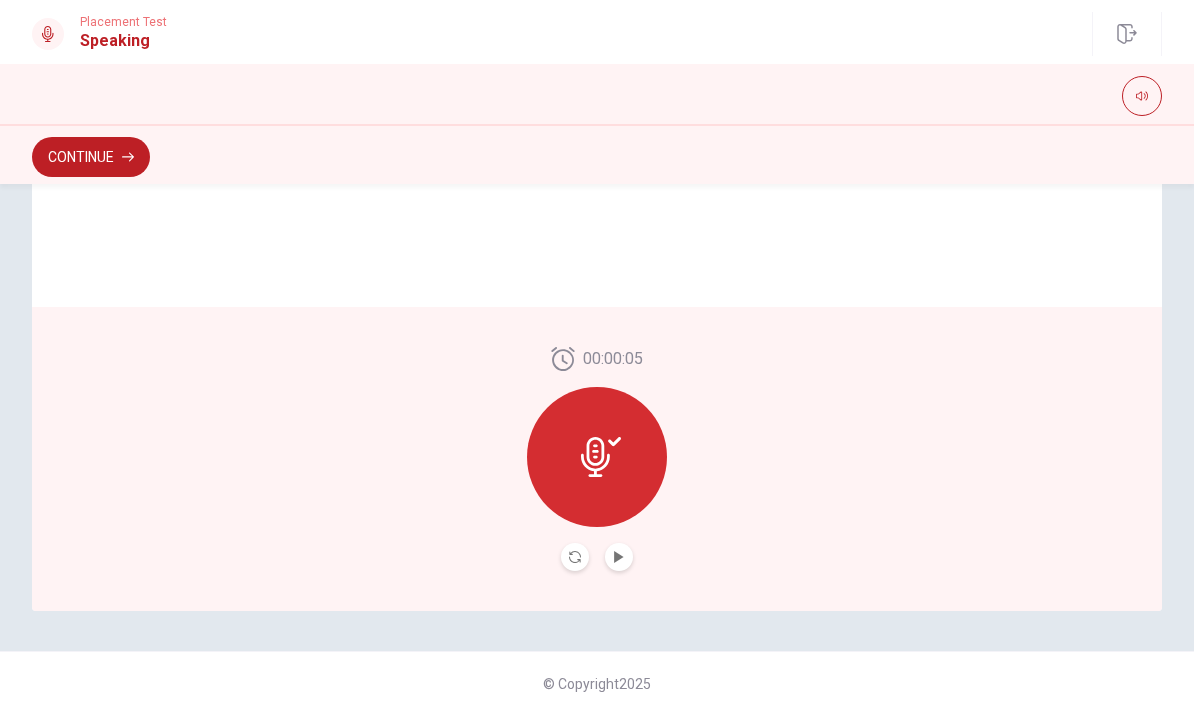 click 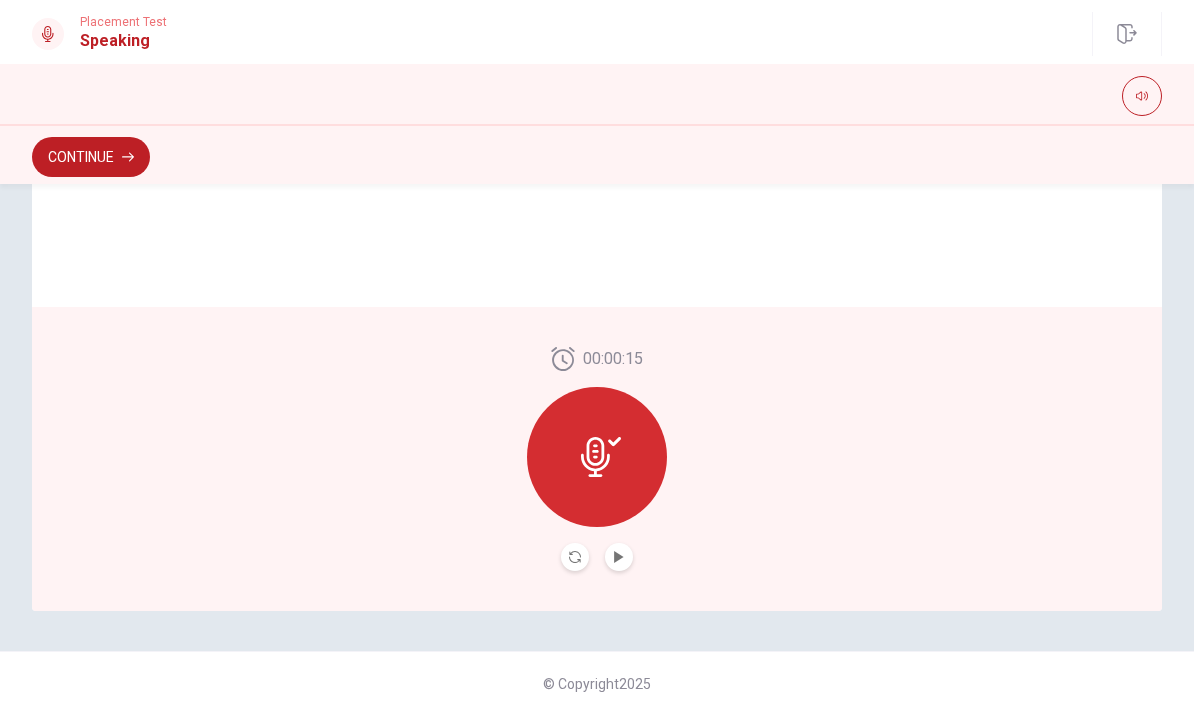 click at bounding box center [619, 557] 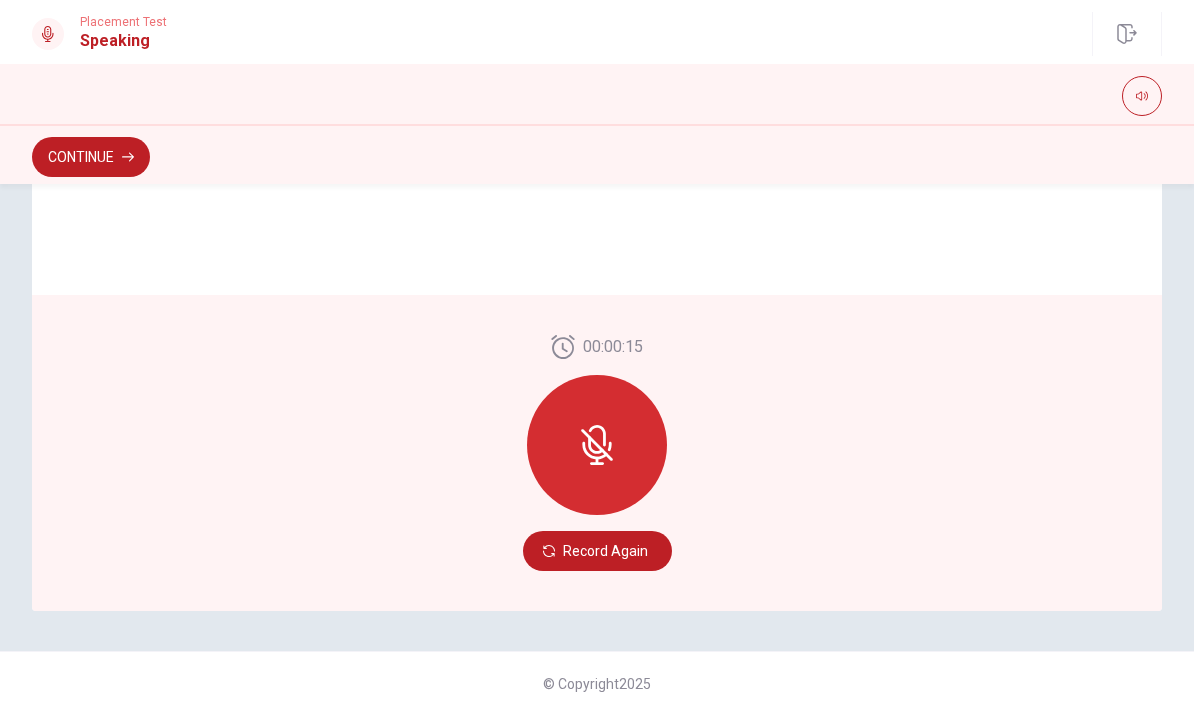 scroll, scrollTop: 485, scrollLeft: 0, axis: vertical 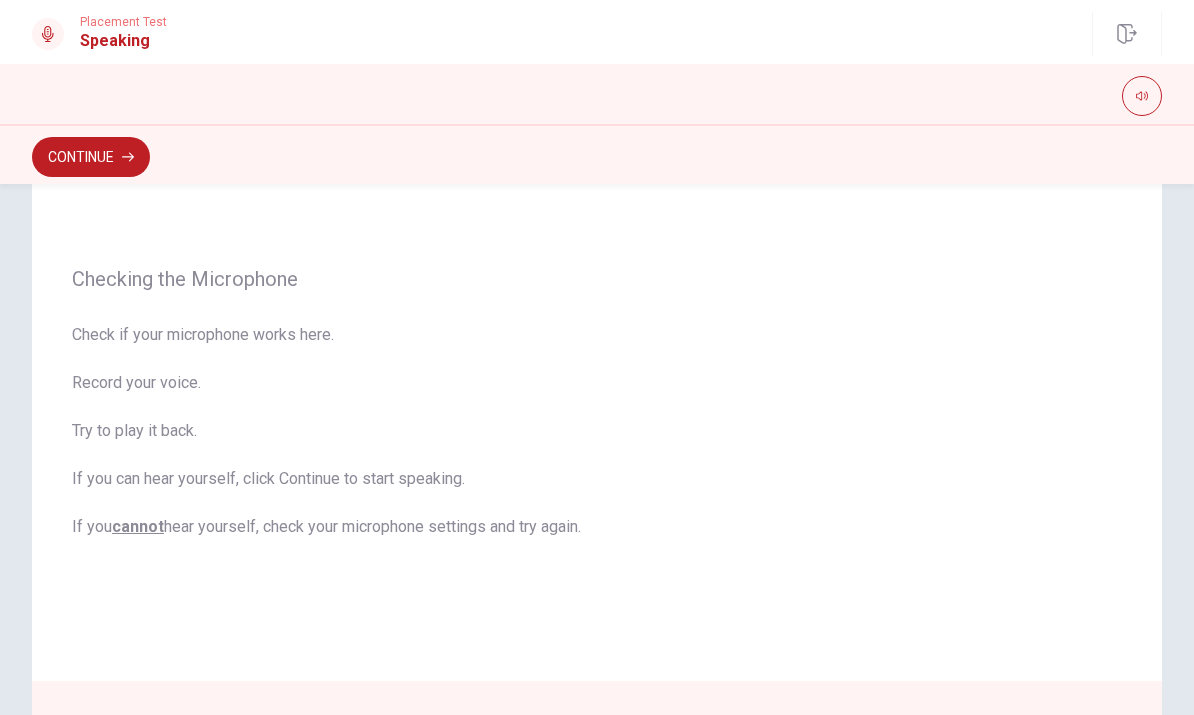 click on "Checking the Microphone Check if your microphone works here.
Record your voice.
Try to play it back.
If you can hear yourself, click Continue to start speaking.
If you  cannot  hear yourself, check your microphone settings and try again." at bounding box center [597, 403] 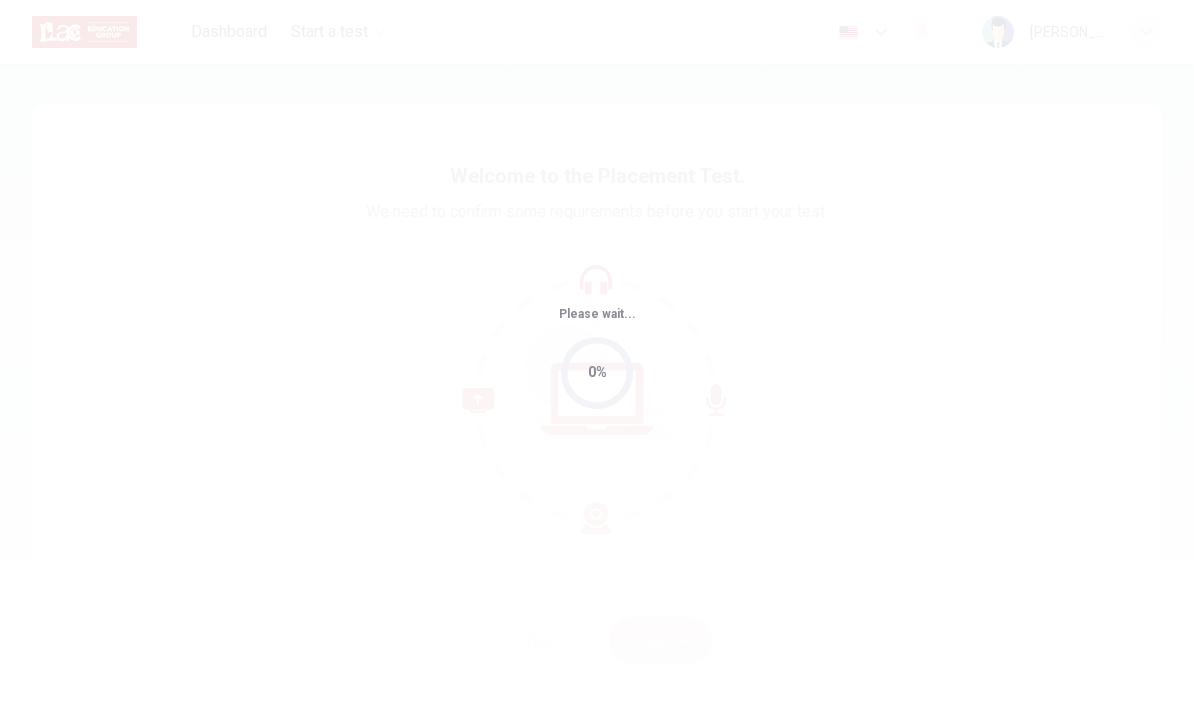 scroll, scrollTop: 0, scrollLeft: 0, axis: both 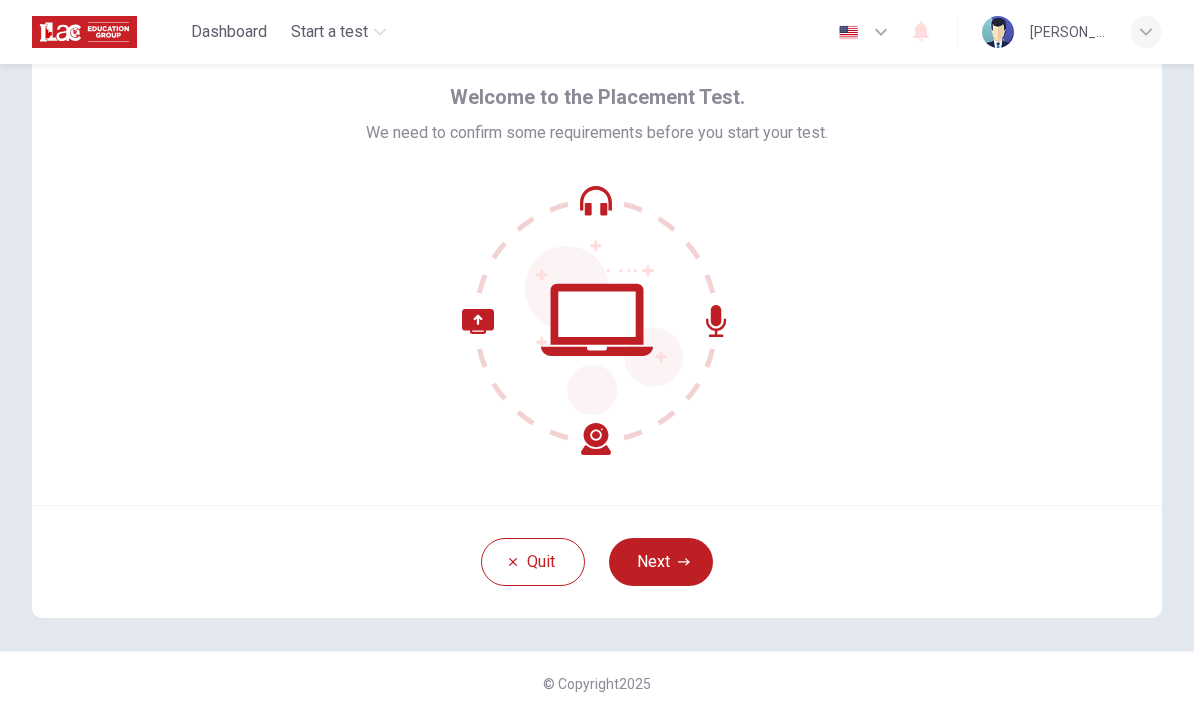 click 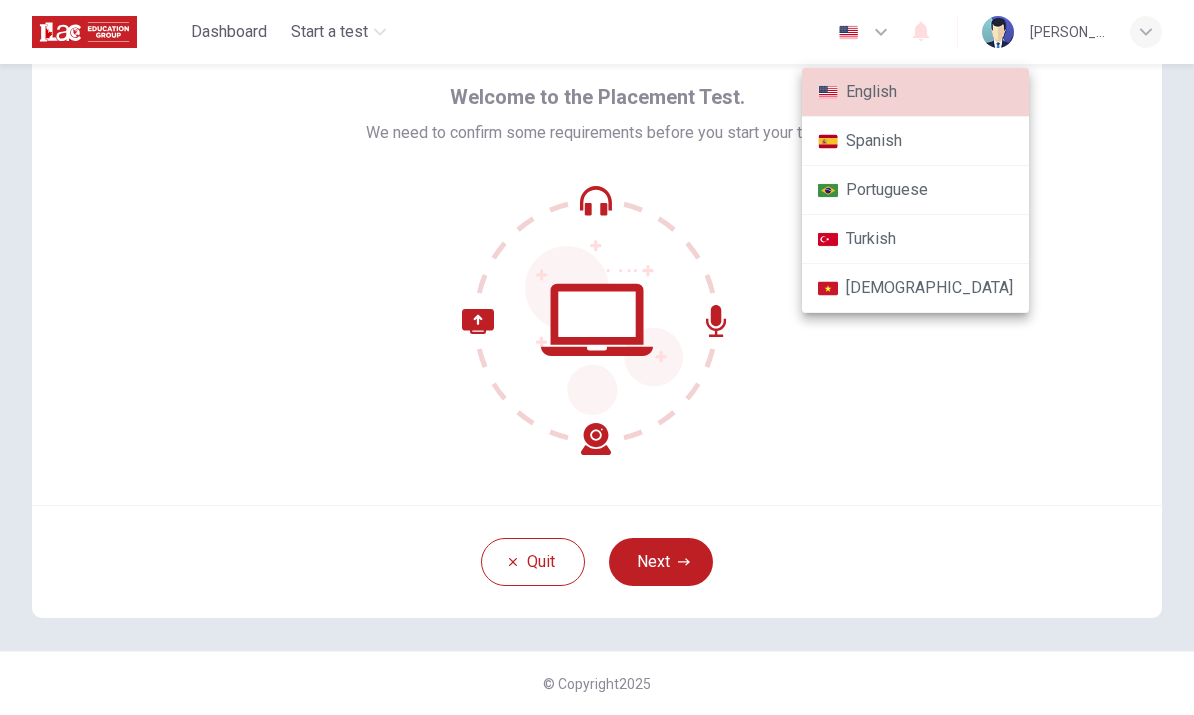 click at bounding box center [597, 357] 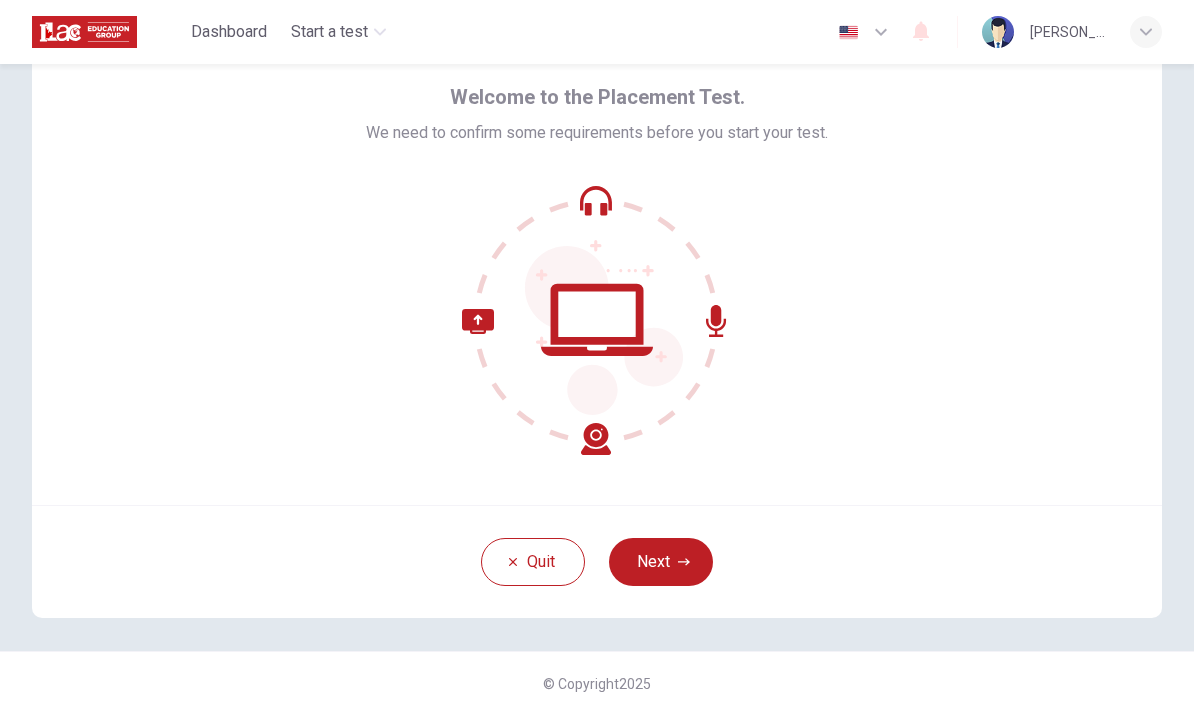 click on "Next" at bounding box center (661, 562) 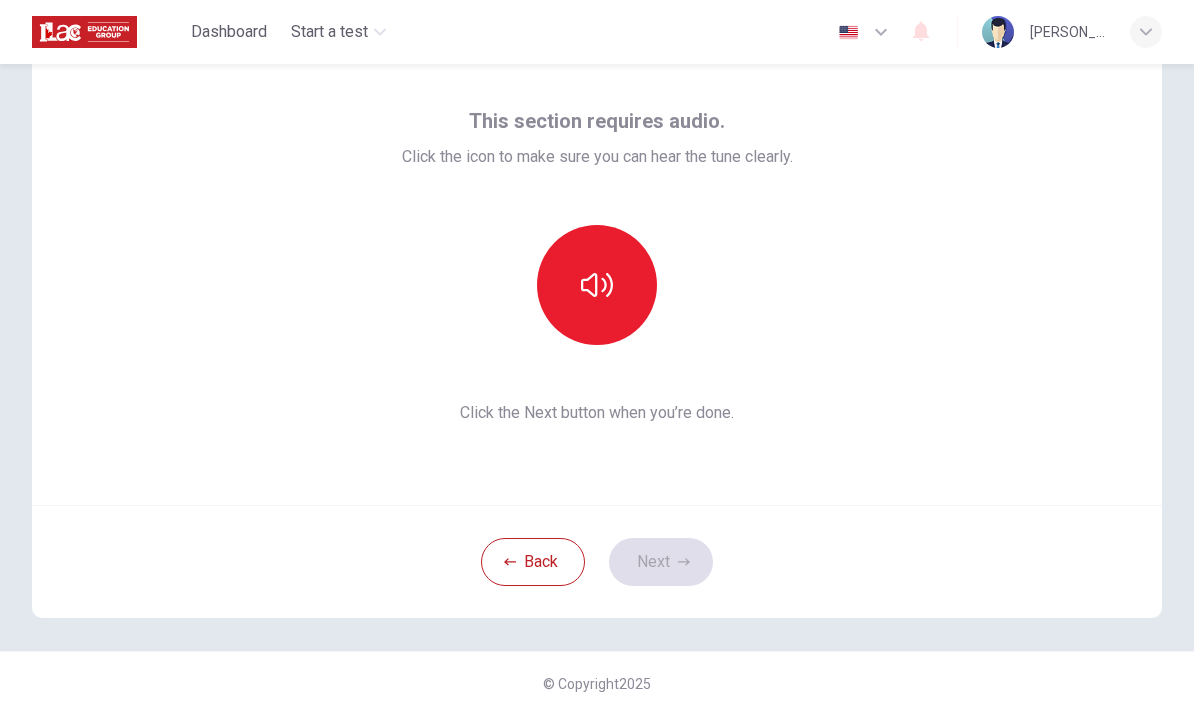 click on "Back Next" at bounding box center (597, 561) 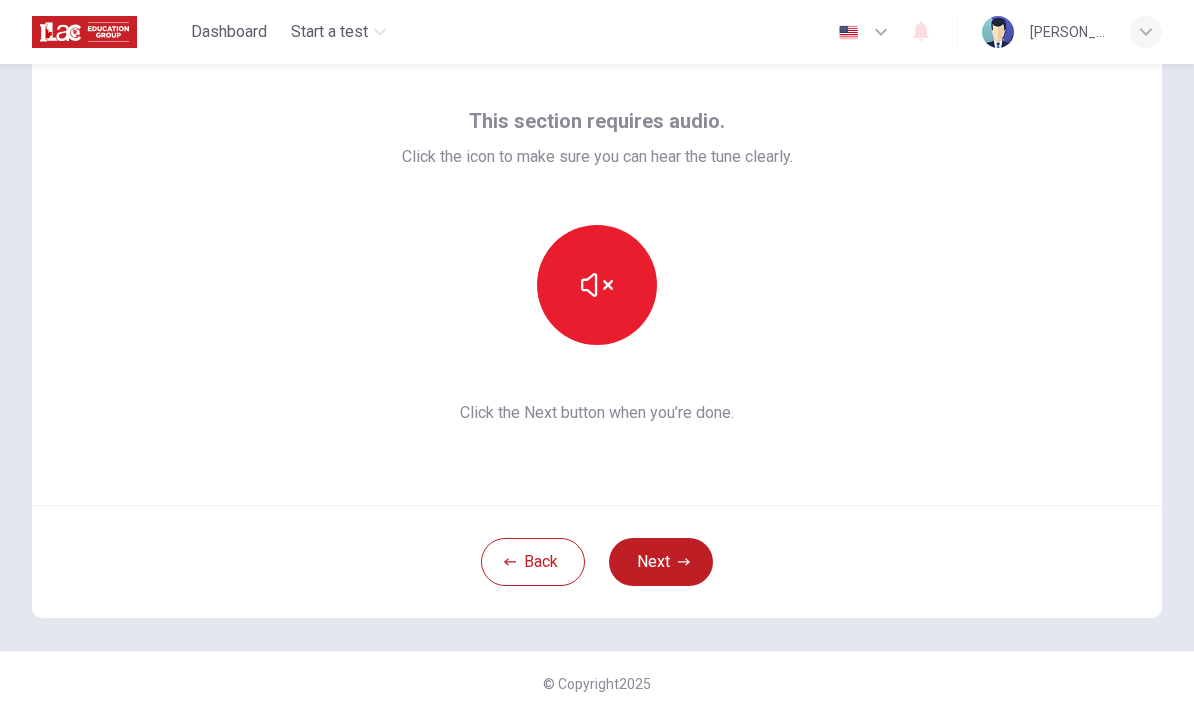 click on "Next" at bounding box center [661, 562] 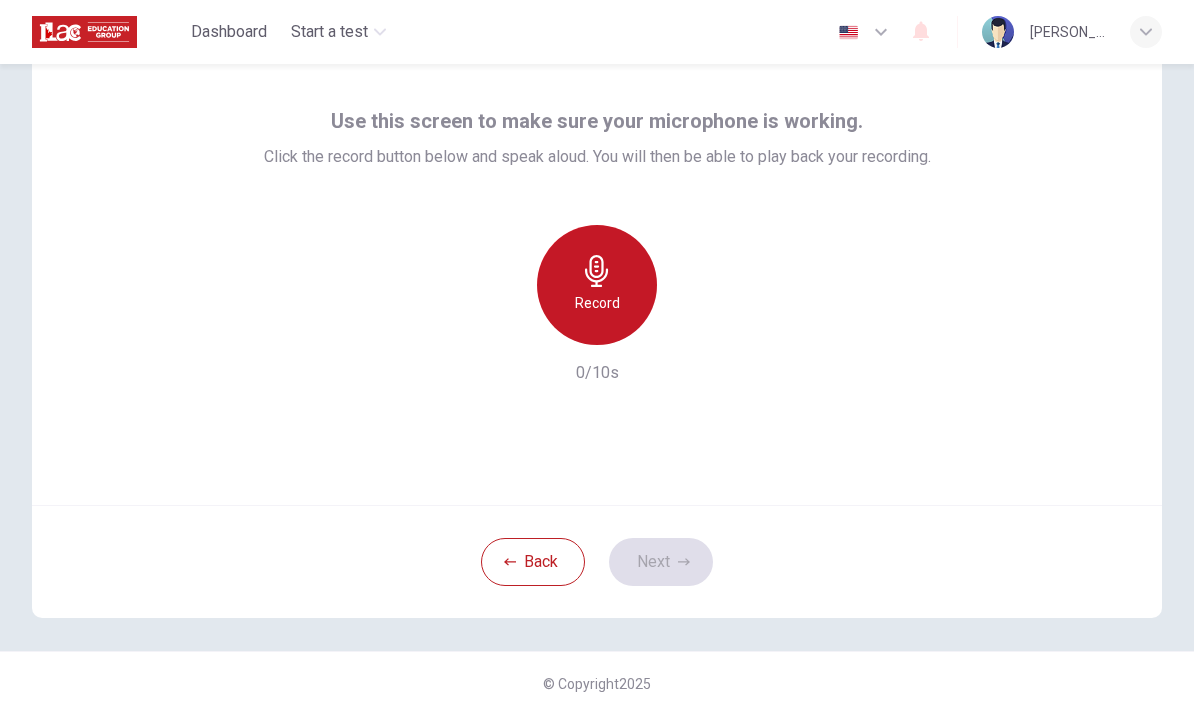 click on "Record" at bounding box center (597, 285) 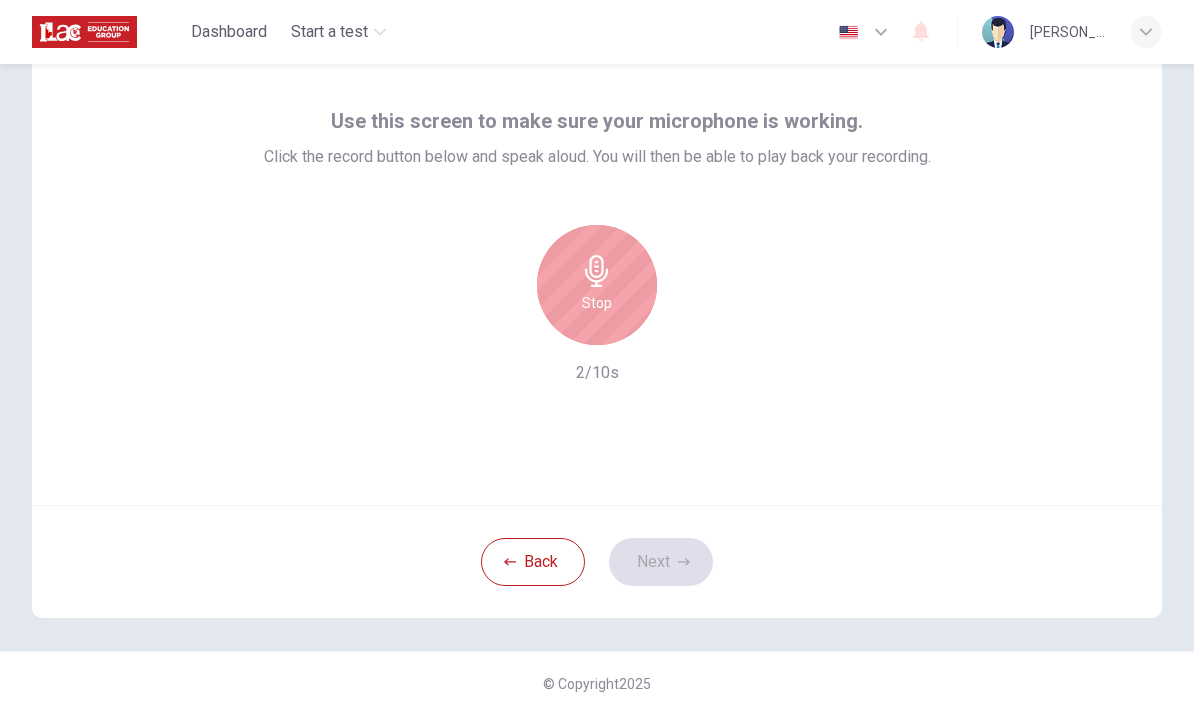 click on "Start a test" at bounding box center (329, 32) 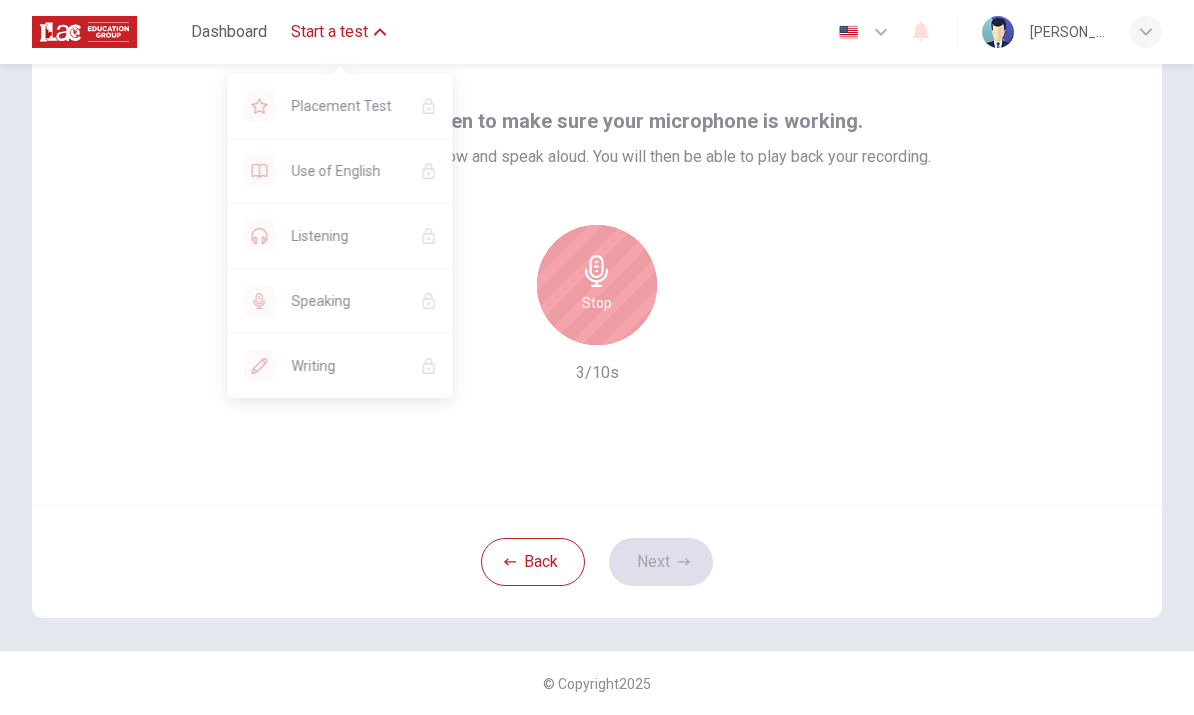 click on "Start a test" at bounding box center [329, 32] 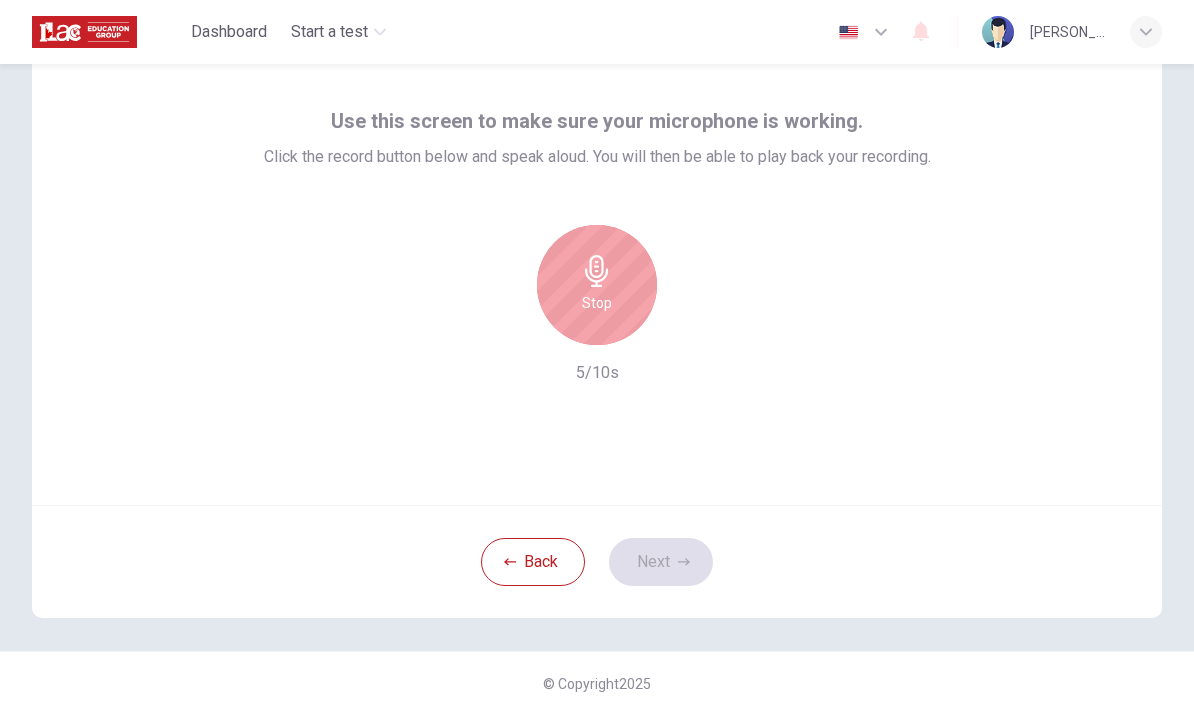 click on "Stop" at bounding box center [597, 285] 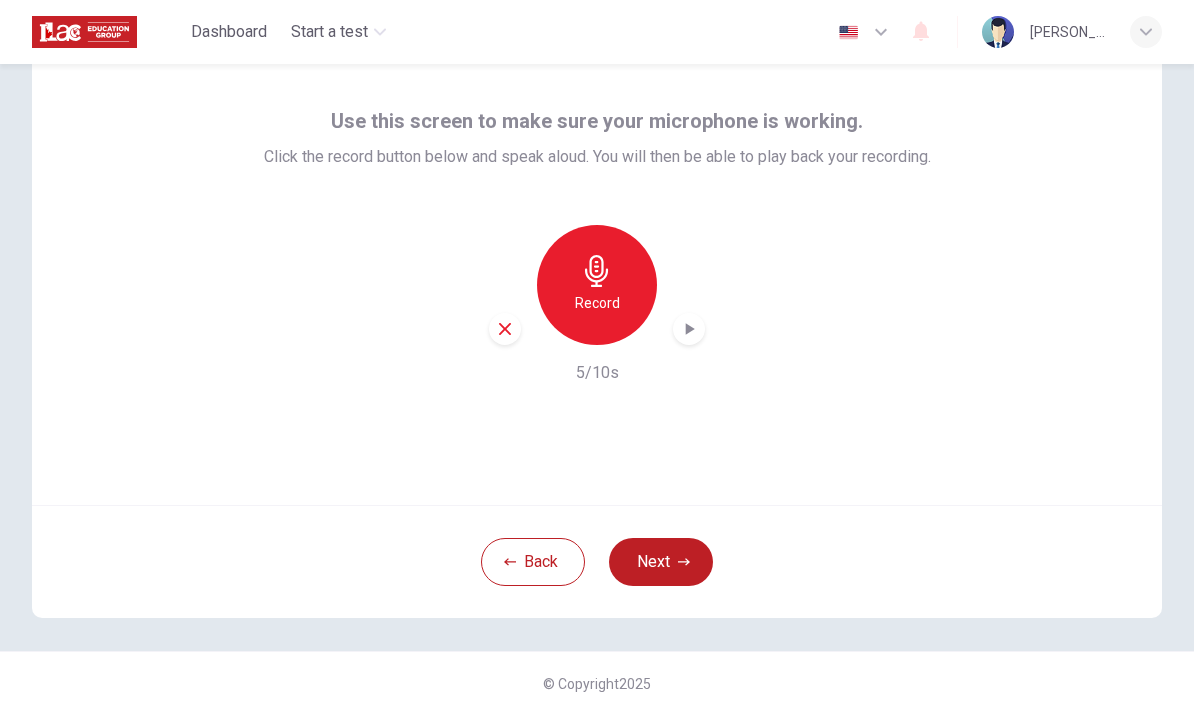 click on "Record" at bounding box center (597, 285) 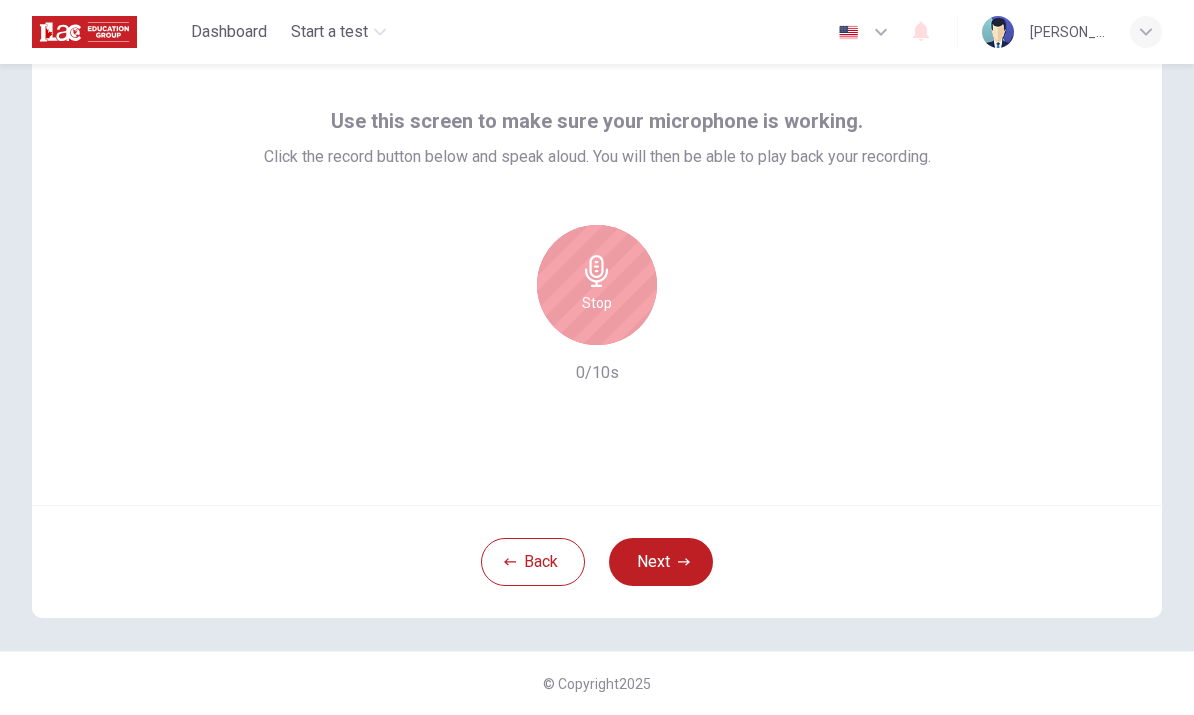 click on "Stop" at bounding box center [597, 285] 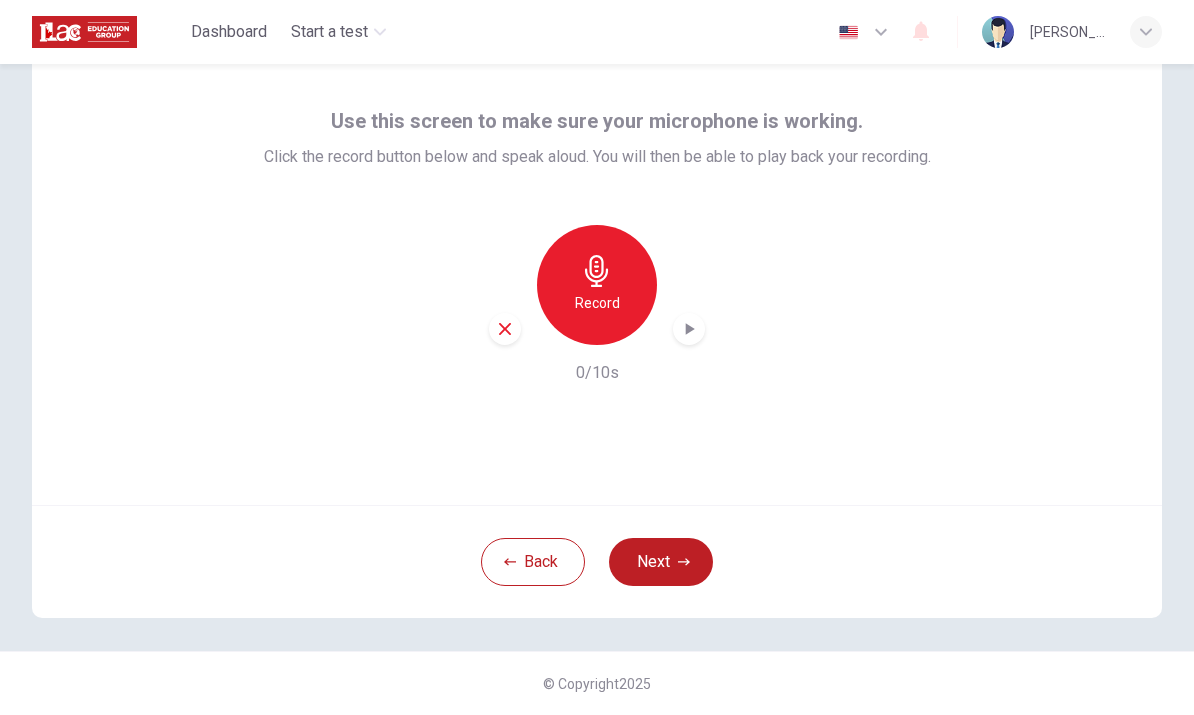 click on "Record" at bounding box center (597, 285) 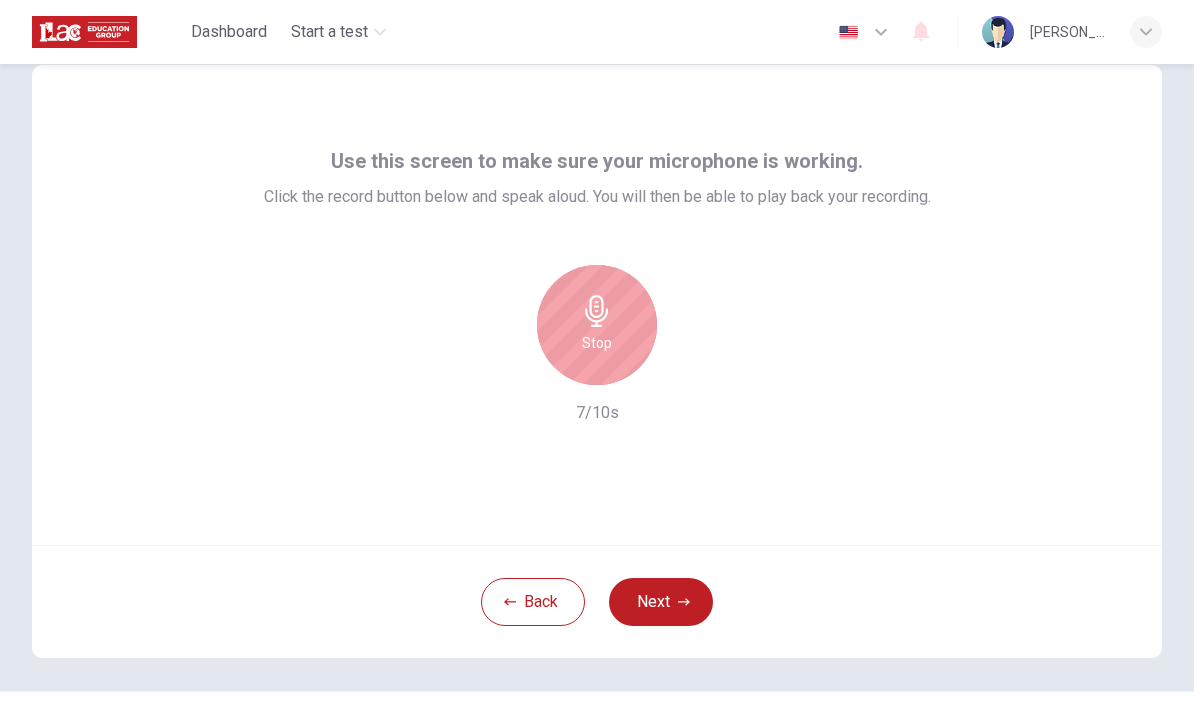 scroll, scrollTop: 38, scrollLeft: 0, axis: vertical 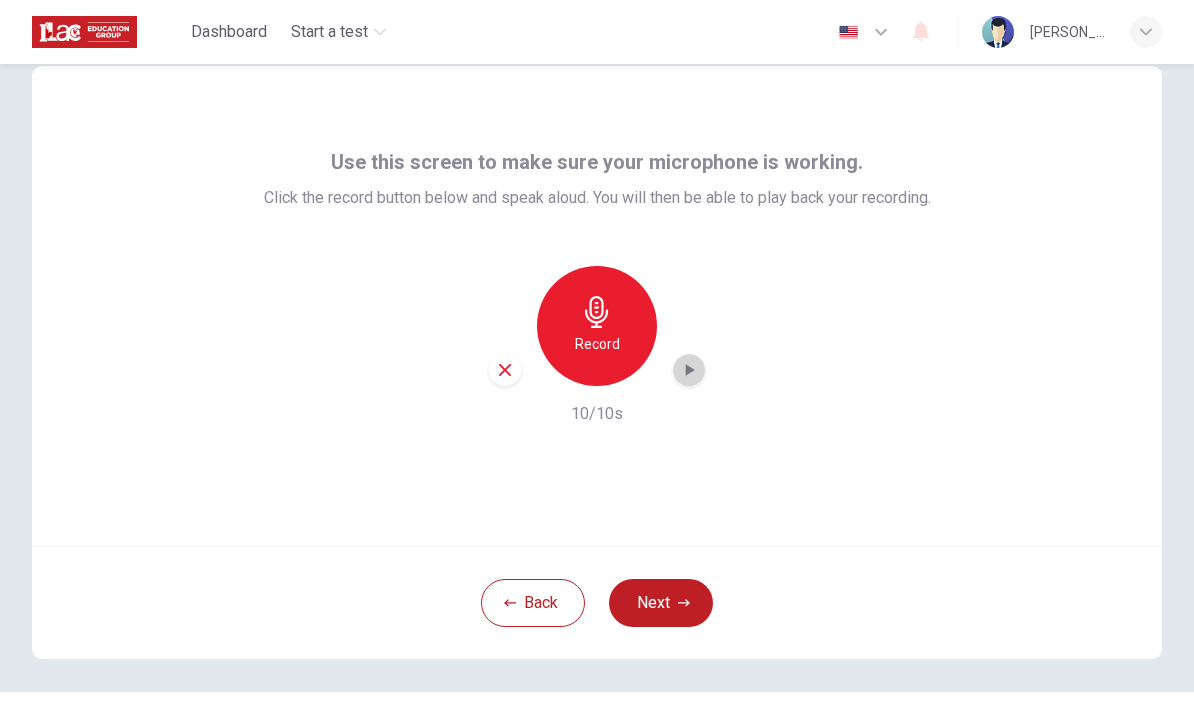 click 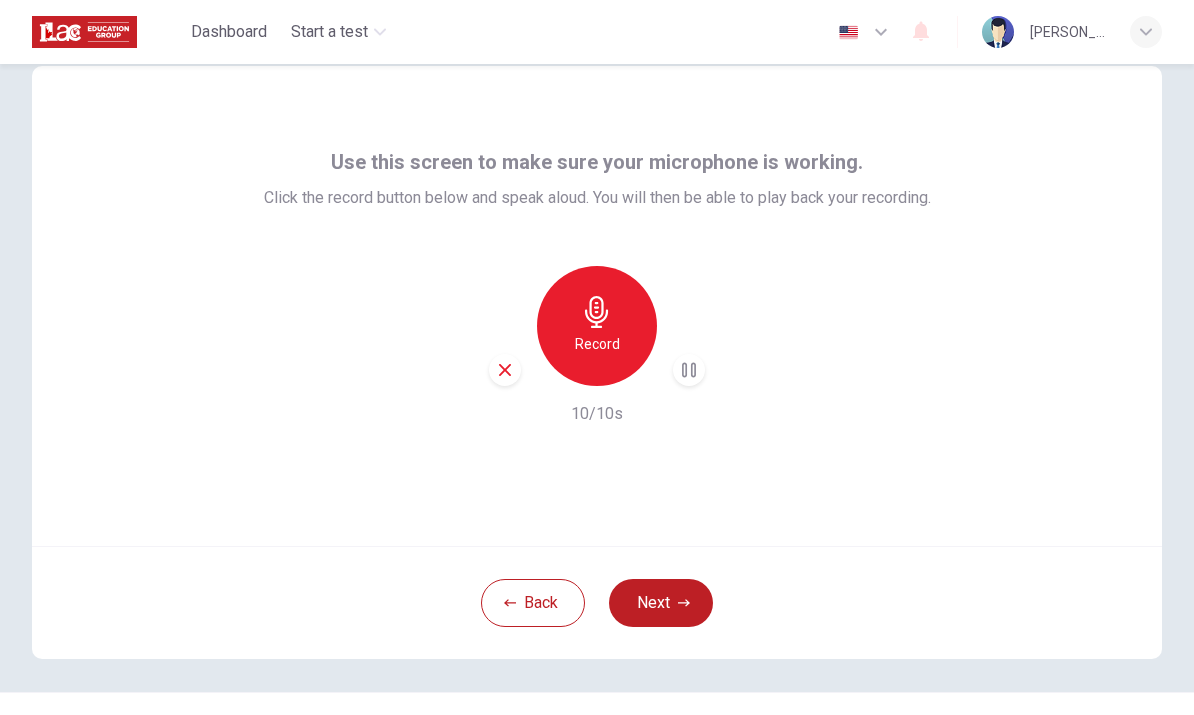 click at bounding box center (689, 370) 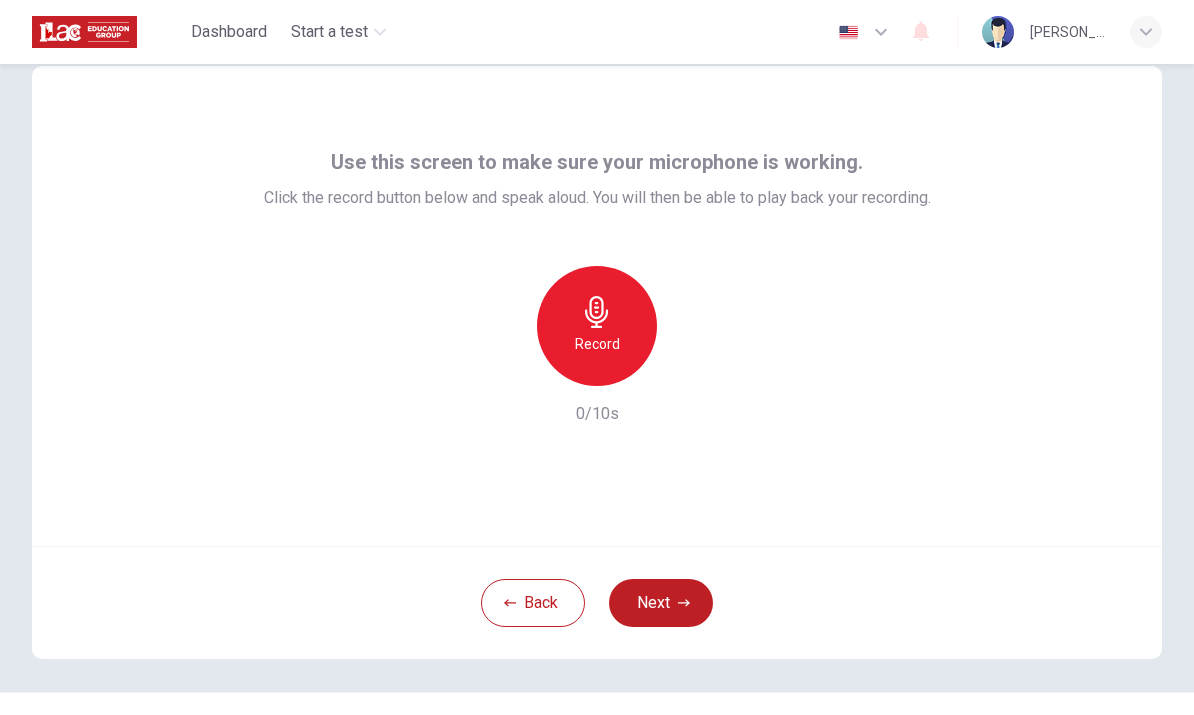 click on "Record" at bounding box center (597, 344) 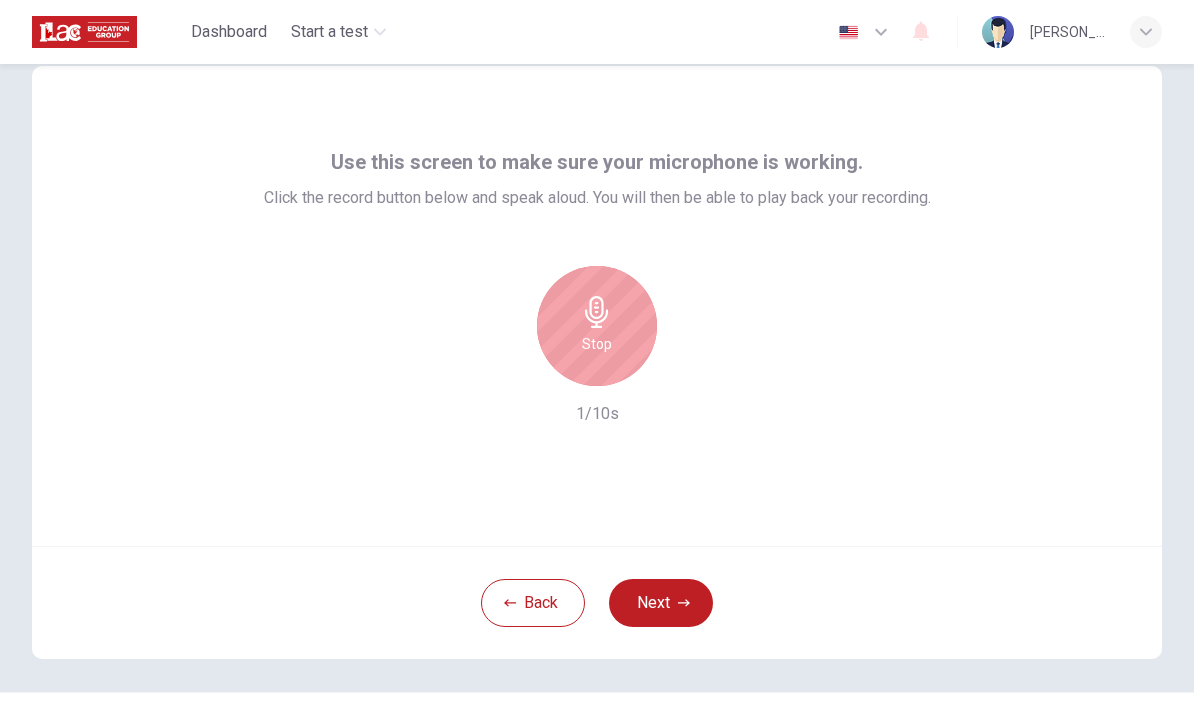 click on "Stop" at bounding box center (597, 326) 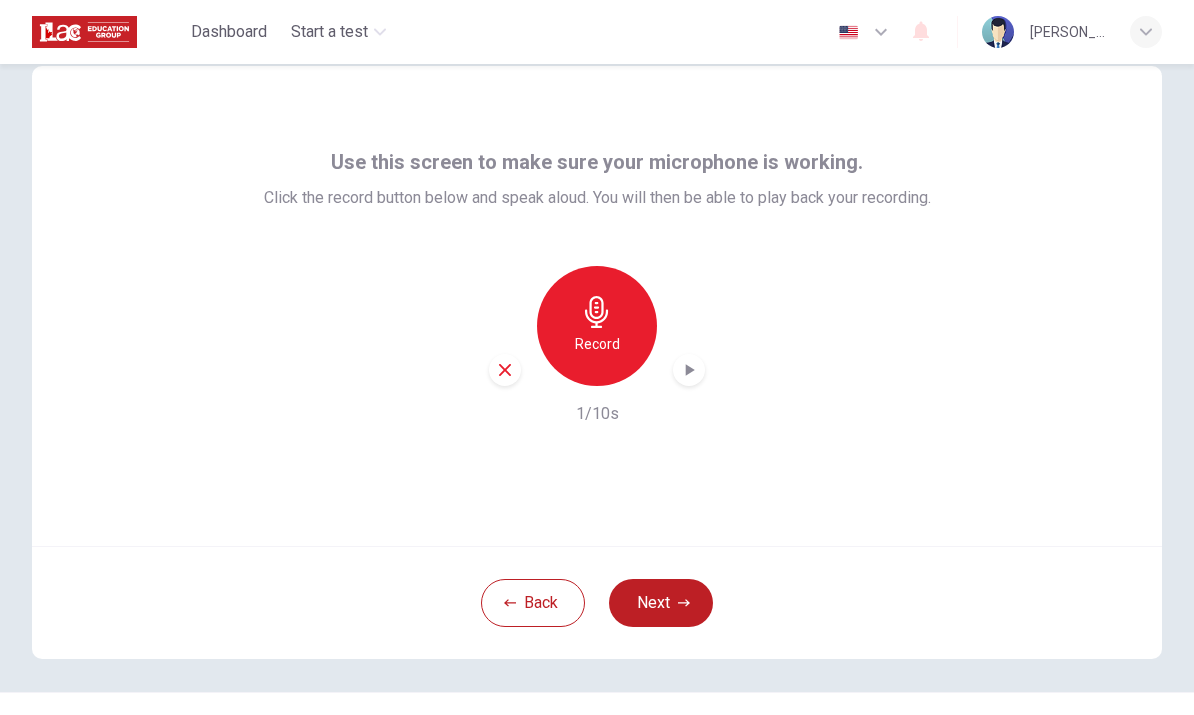 click on "Record" at bounding box center [597, 326] 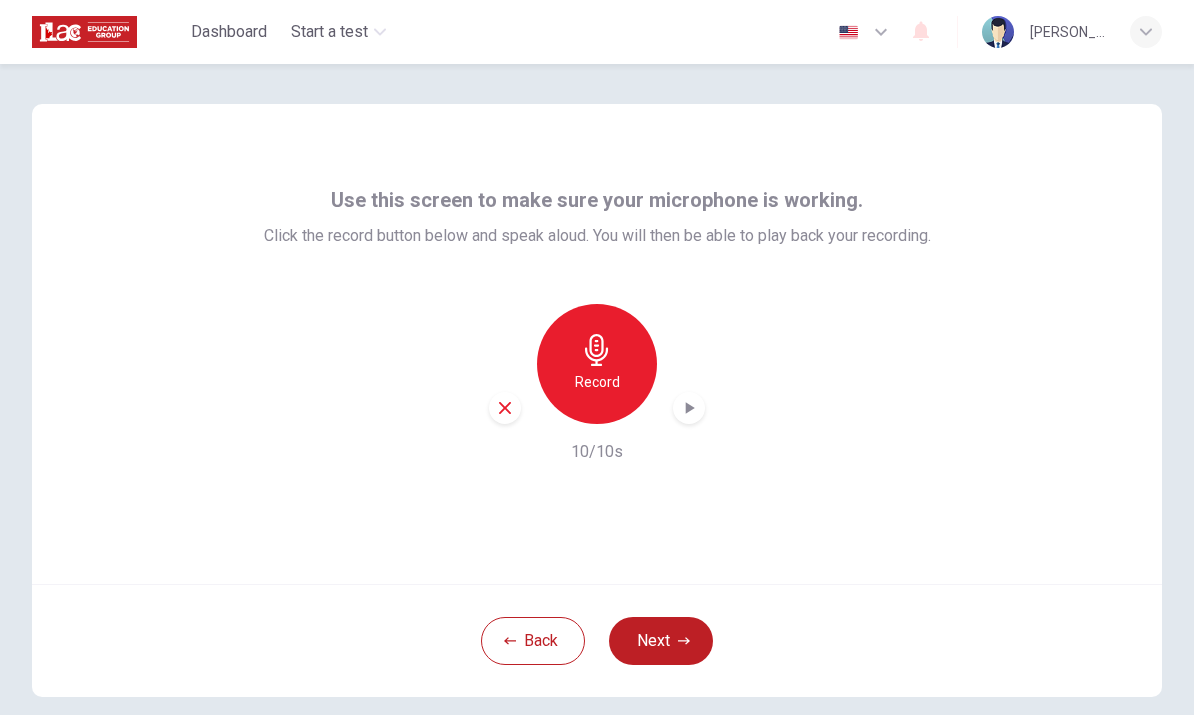 scroll, scrollTop: 0, scrollLeft: 0, axis: both 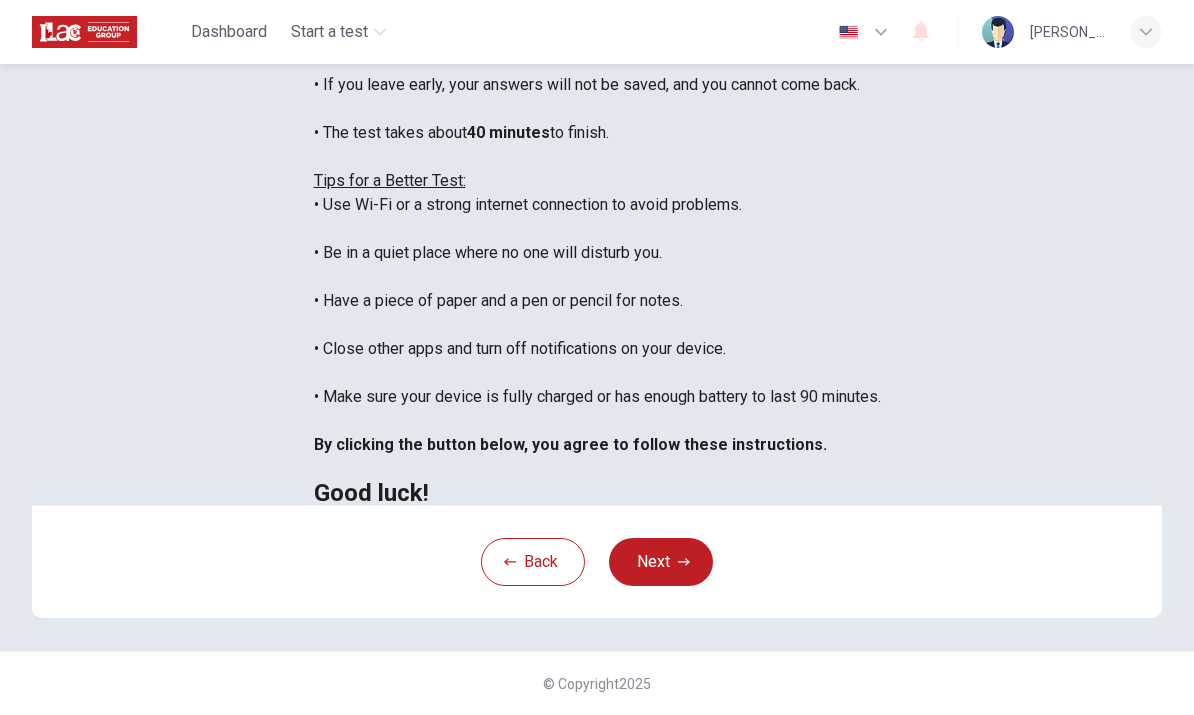 click on "Next" at bounding box center (661, 562) 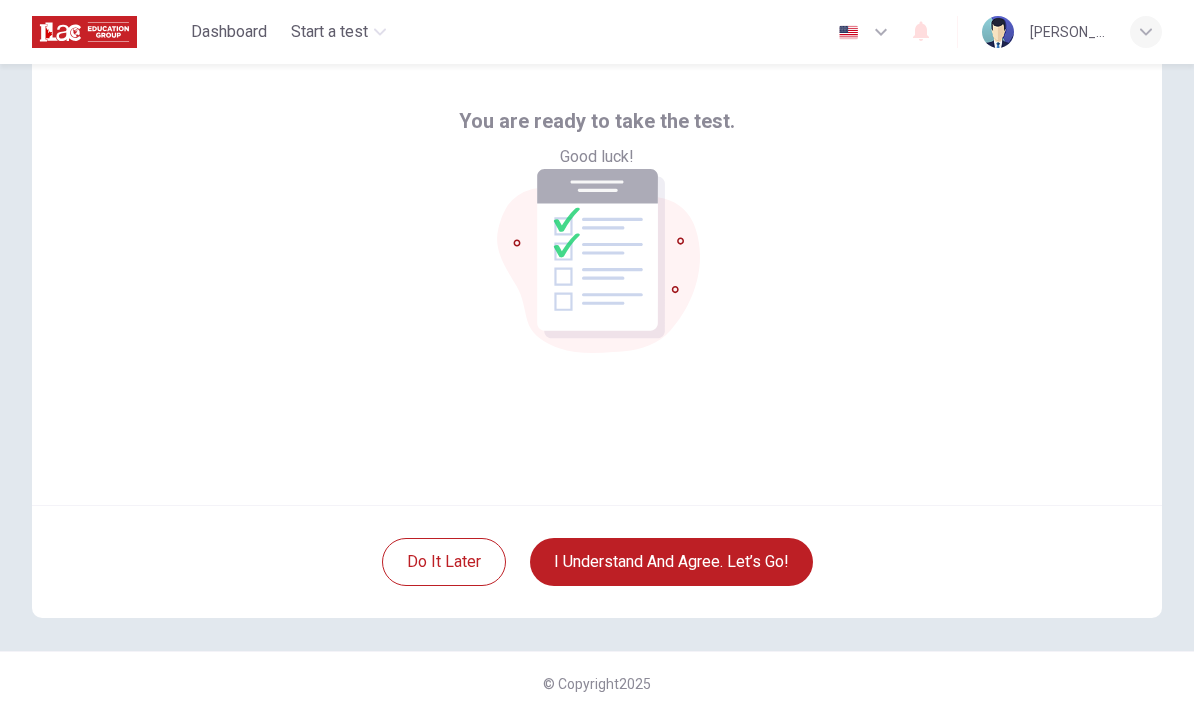 scroll, scrollTop: 79, scrollLeft: 0, axis: vertical 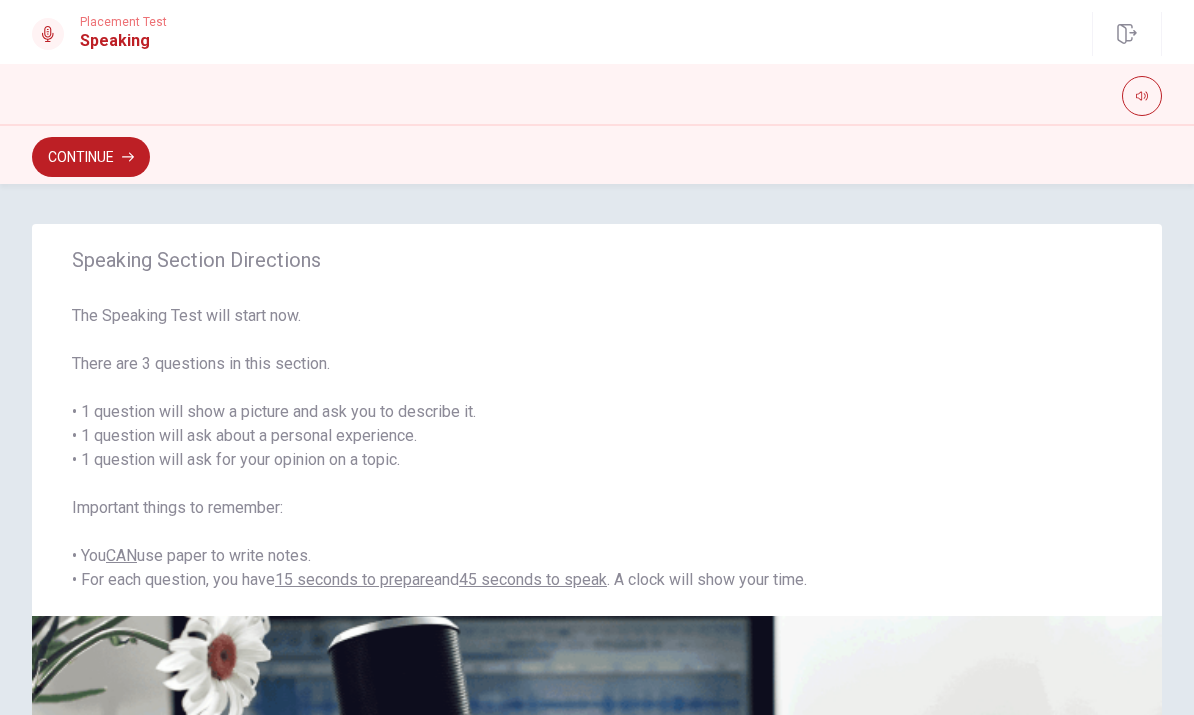 click on "Continue" at bounding box center (91, 157) 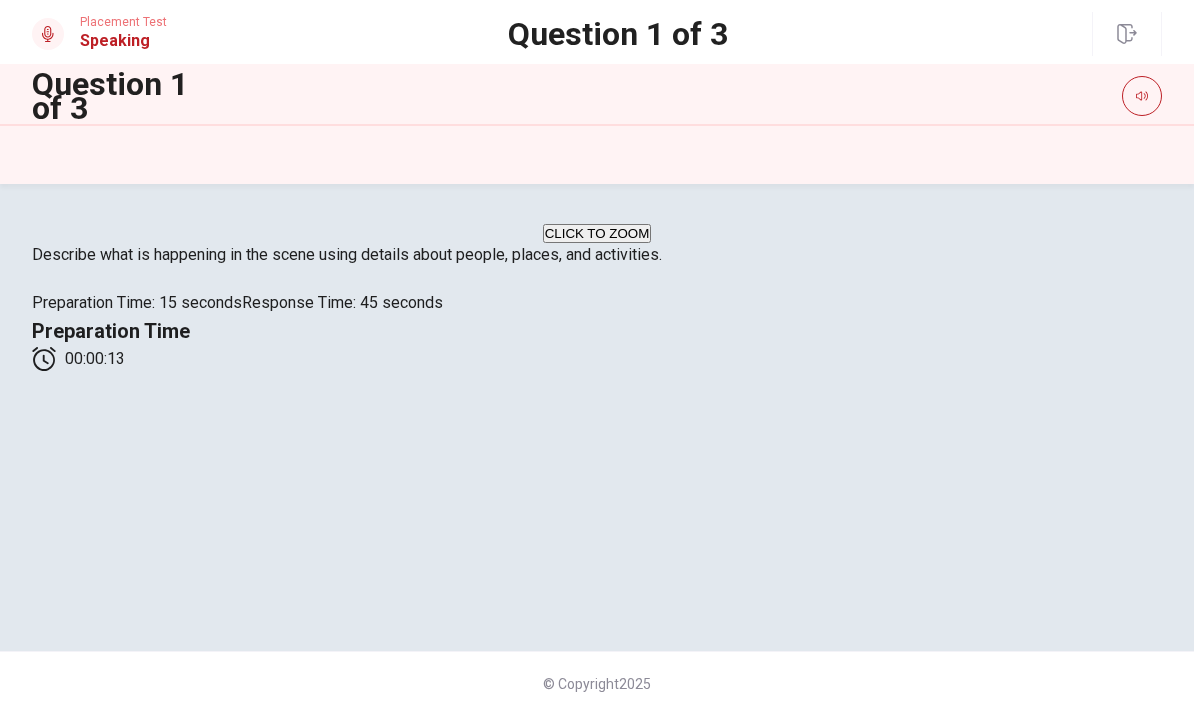 scroll, scrollTop: 0, scrollLeft: 0, axis: both 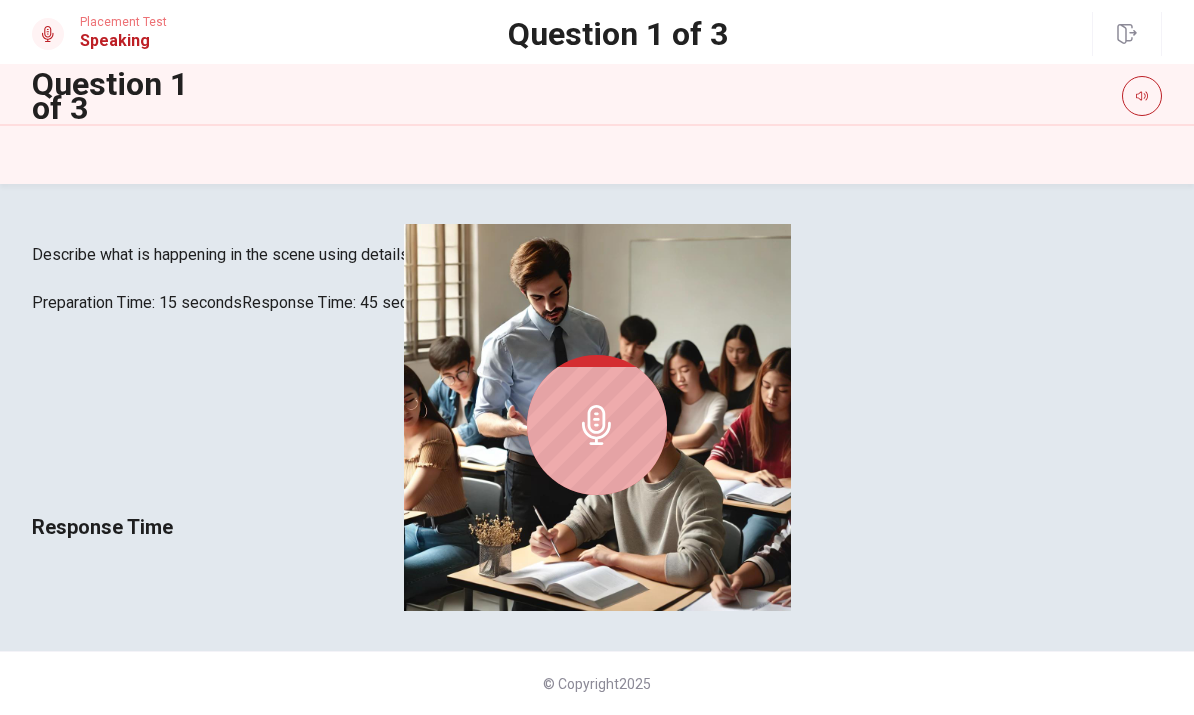click at bounding box center [597, 417] 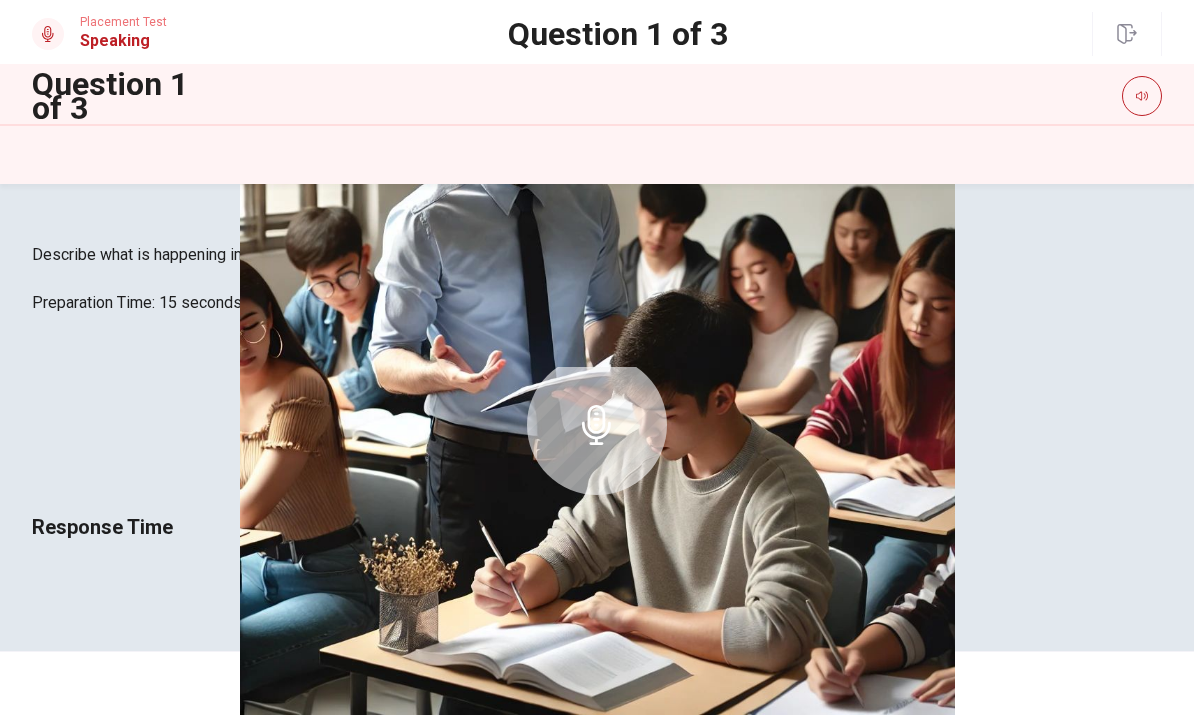 click 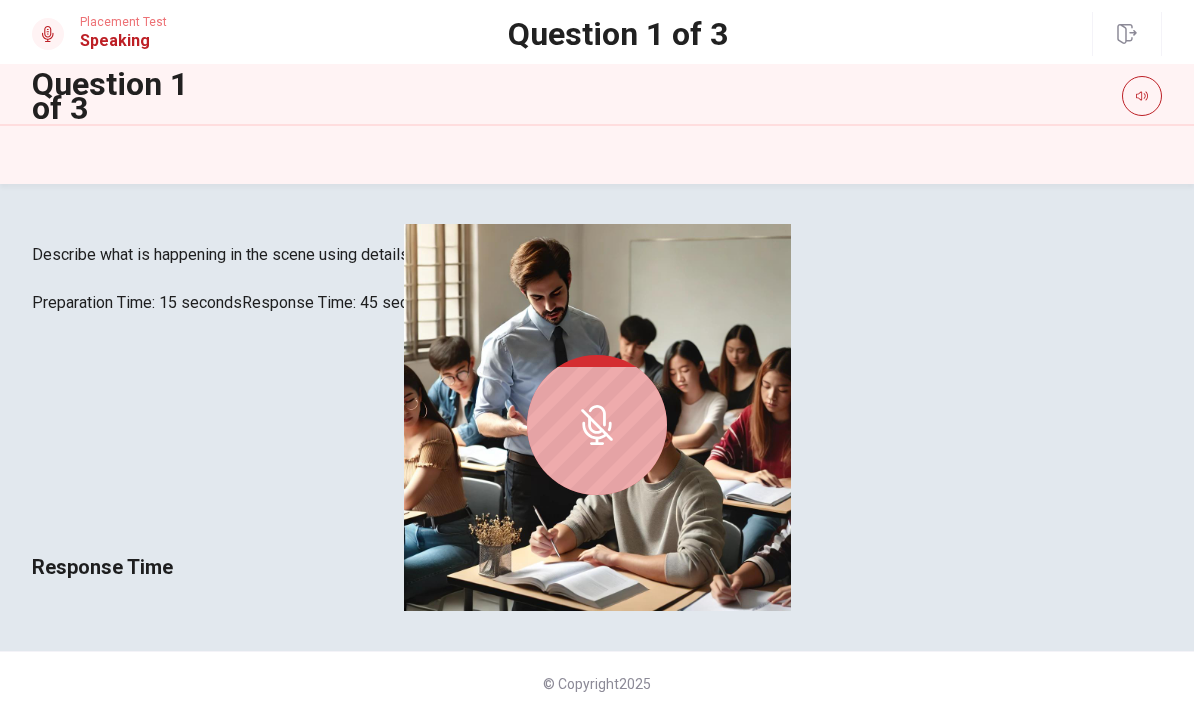 scroll, scrollTop: 76, scrollLeft: 0, axis: vertical 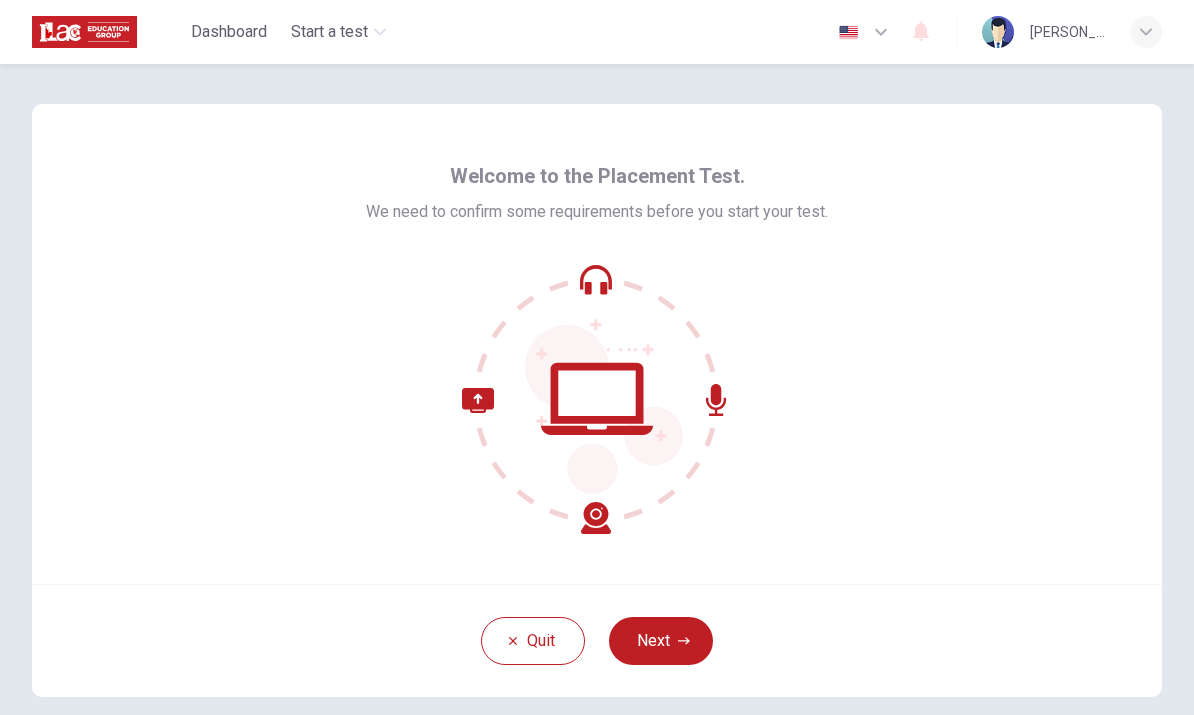 click on "Next" at bounding box center (661, 641) 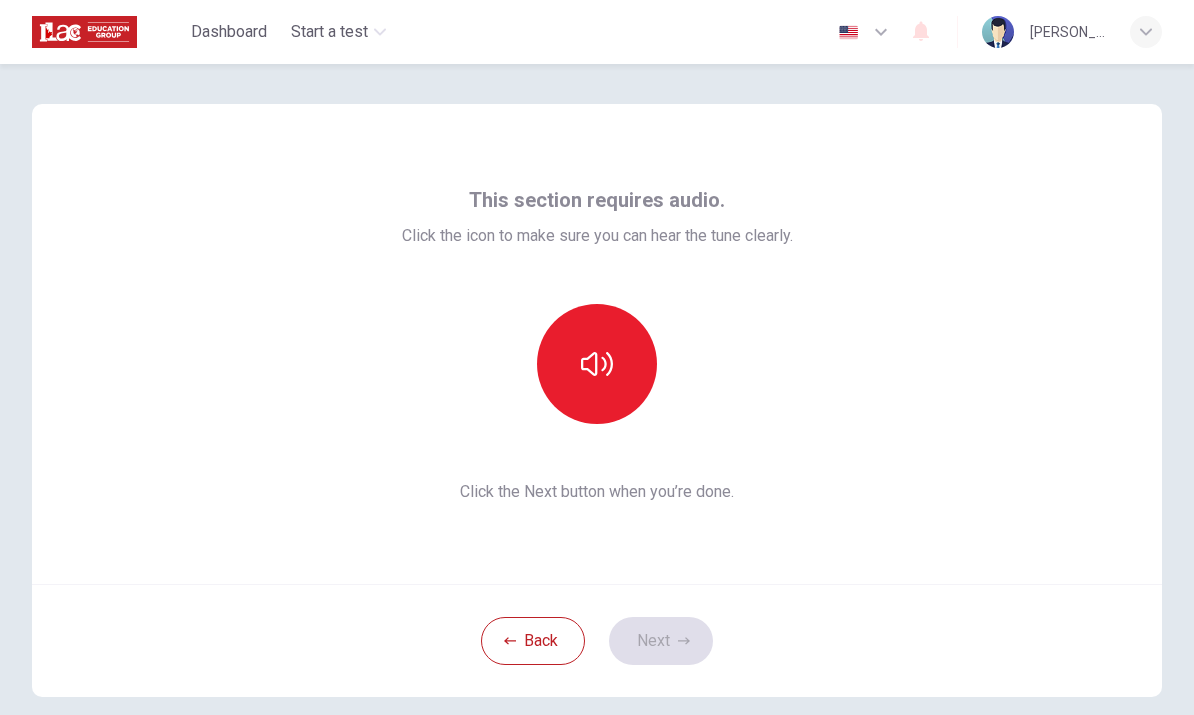 click at bounding box center (597, 364) 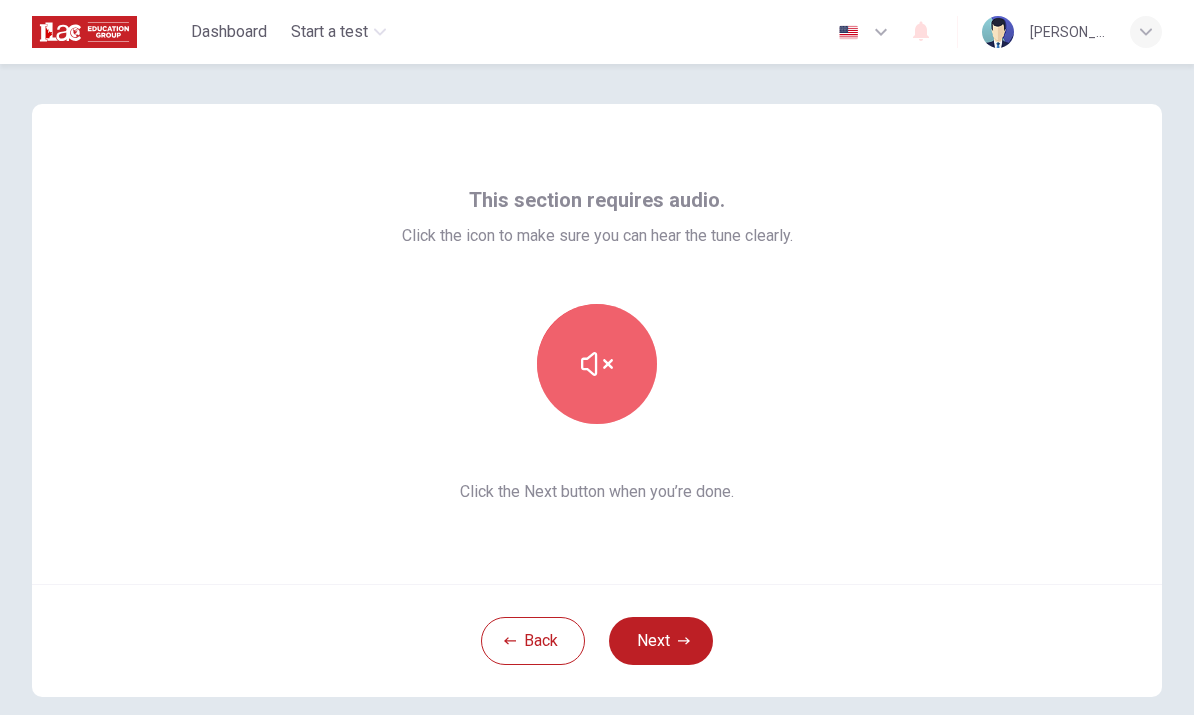 click at bounding box center [597, 364] 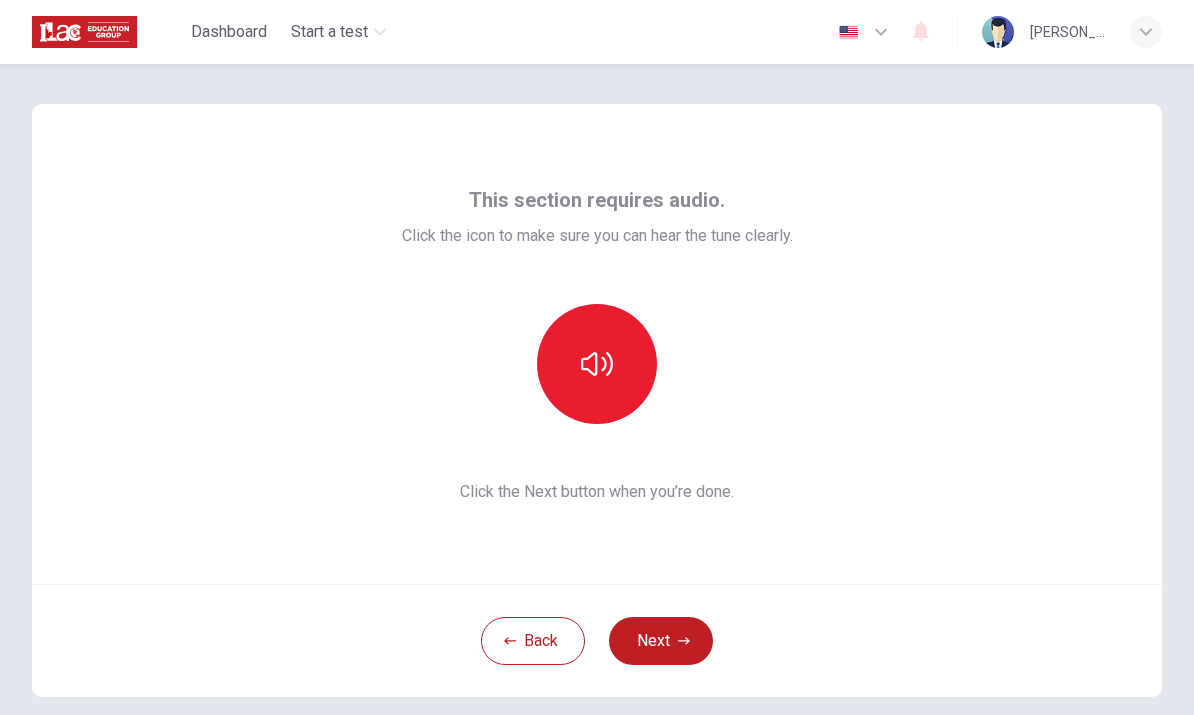 click at bounding box center [597, 364] 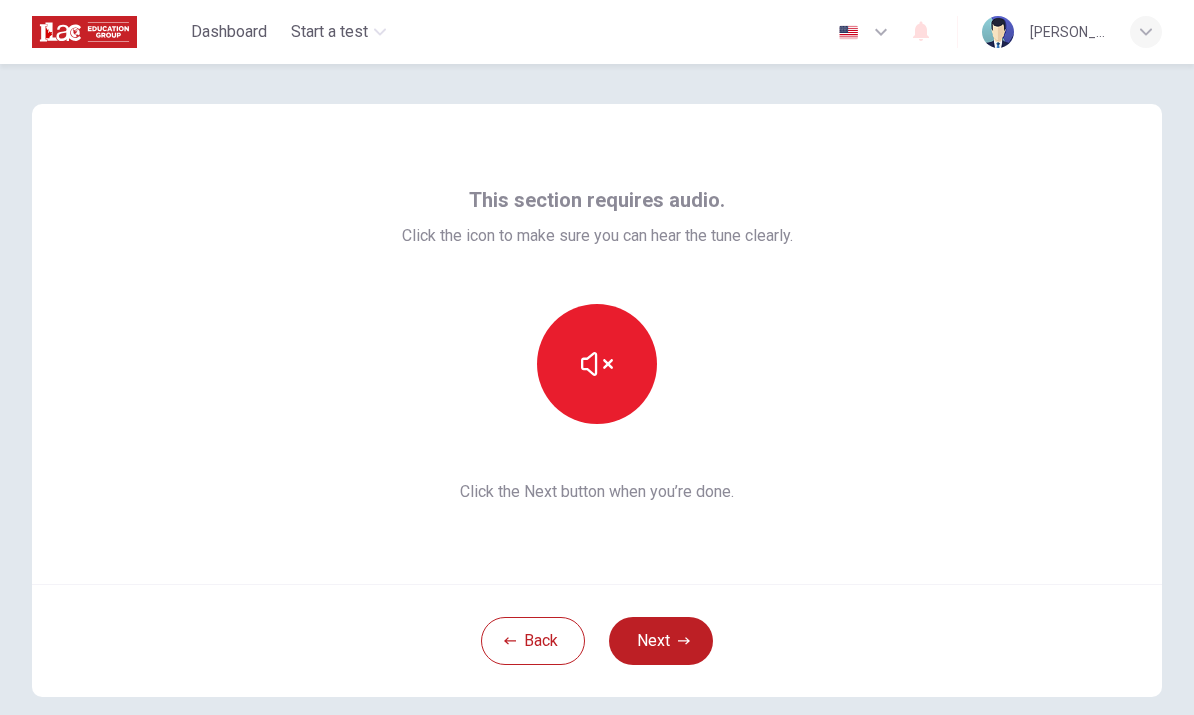 click at bounding box center [597, 364] 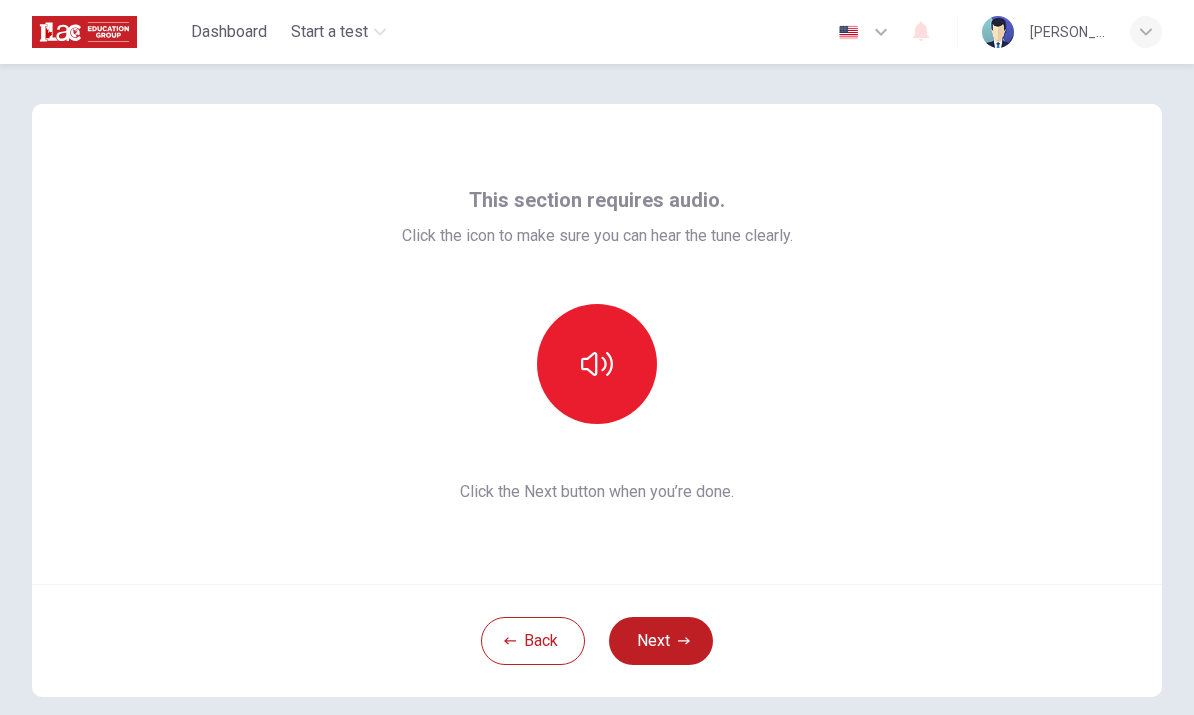 click at bounding box center (597, 364) 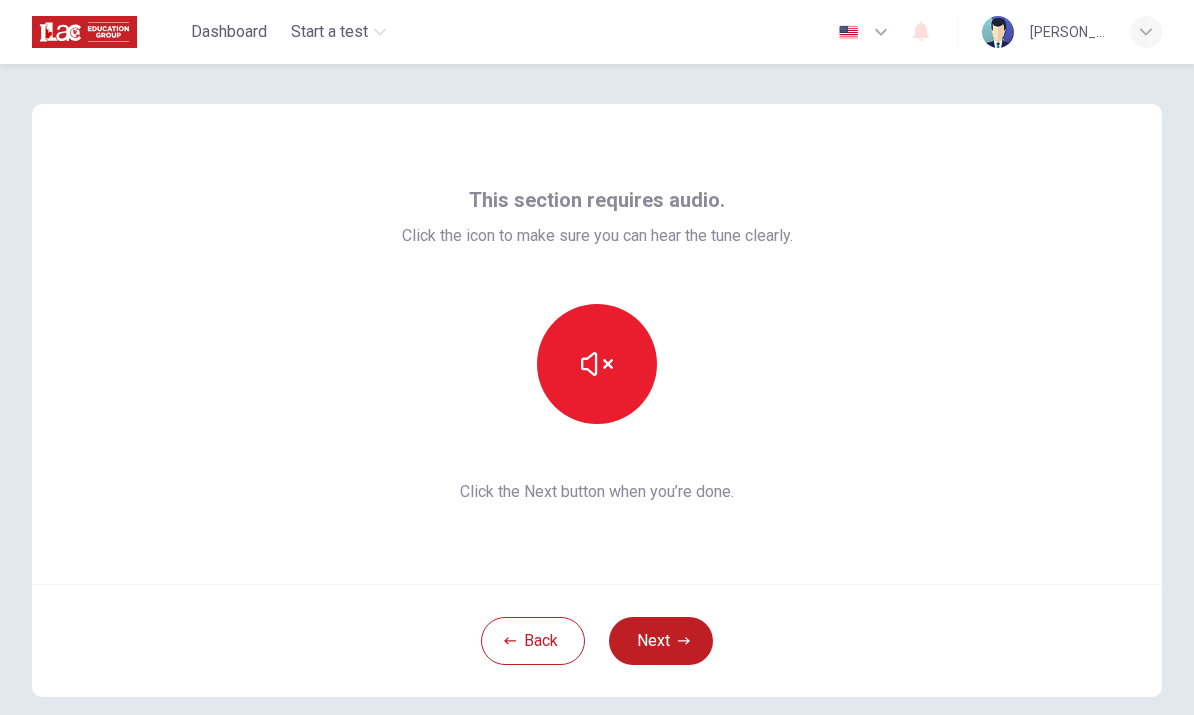 click at bounding box center [597, 364] 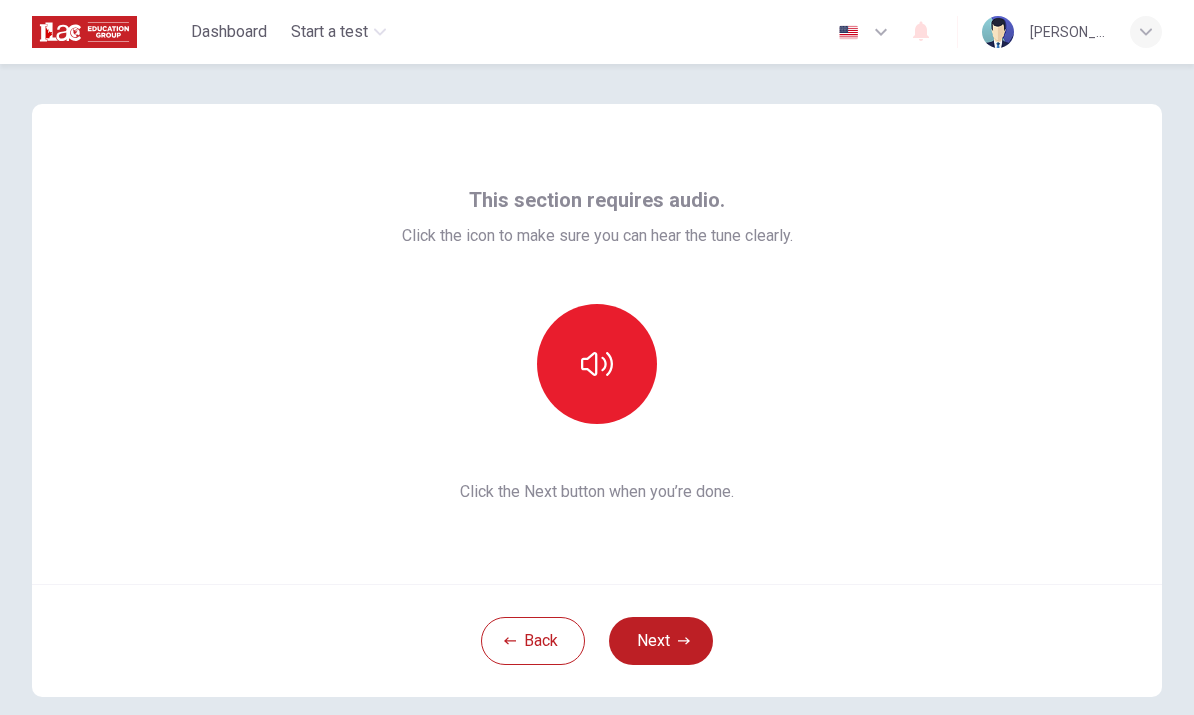 click at bounding box center (597, 364) 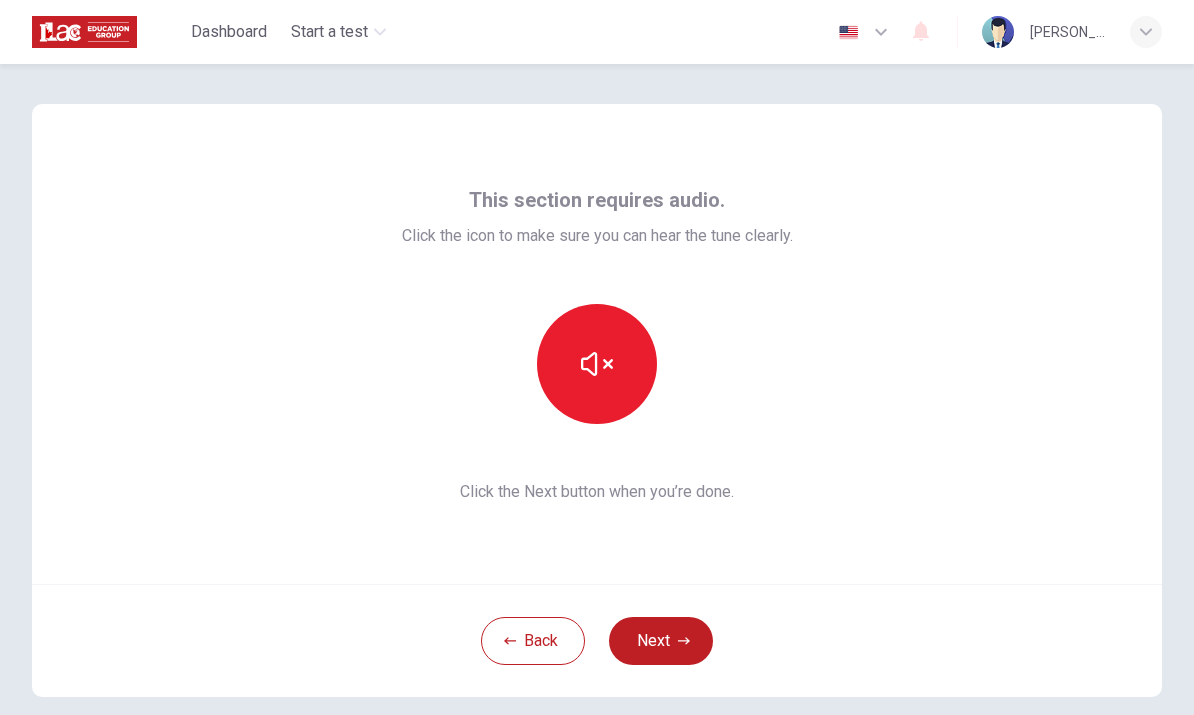 click at bounding box center [597, 364] 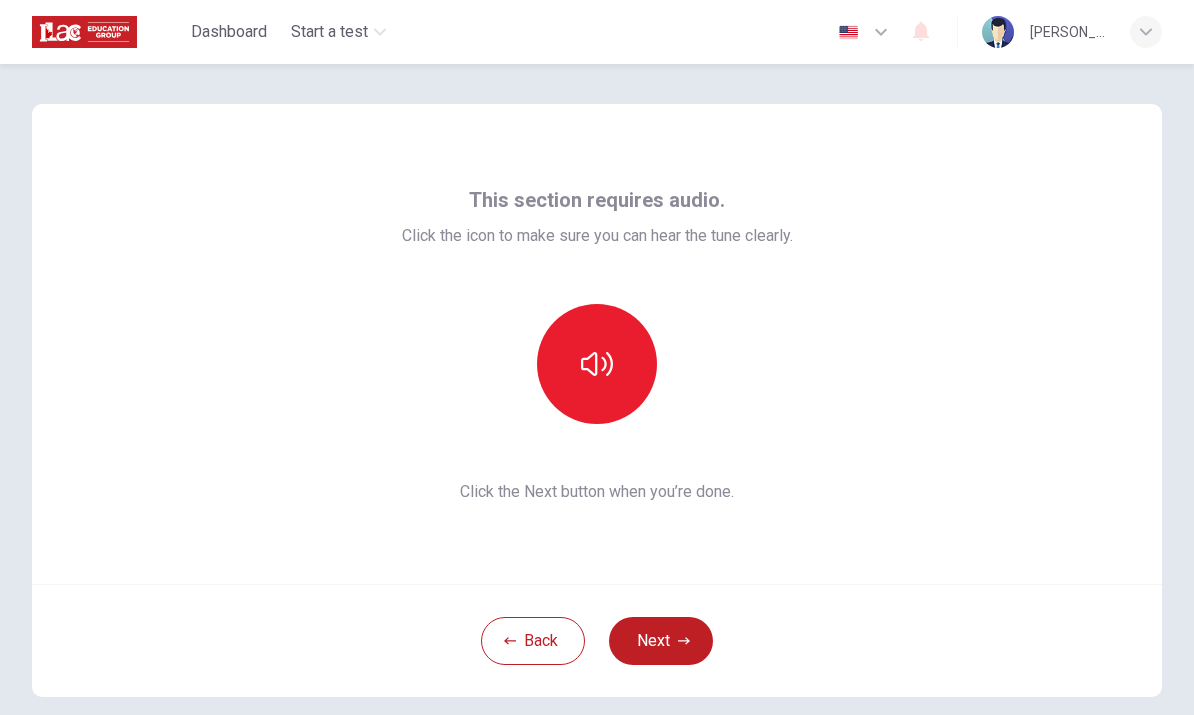 click at bounding box center [597, 364] 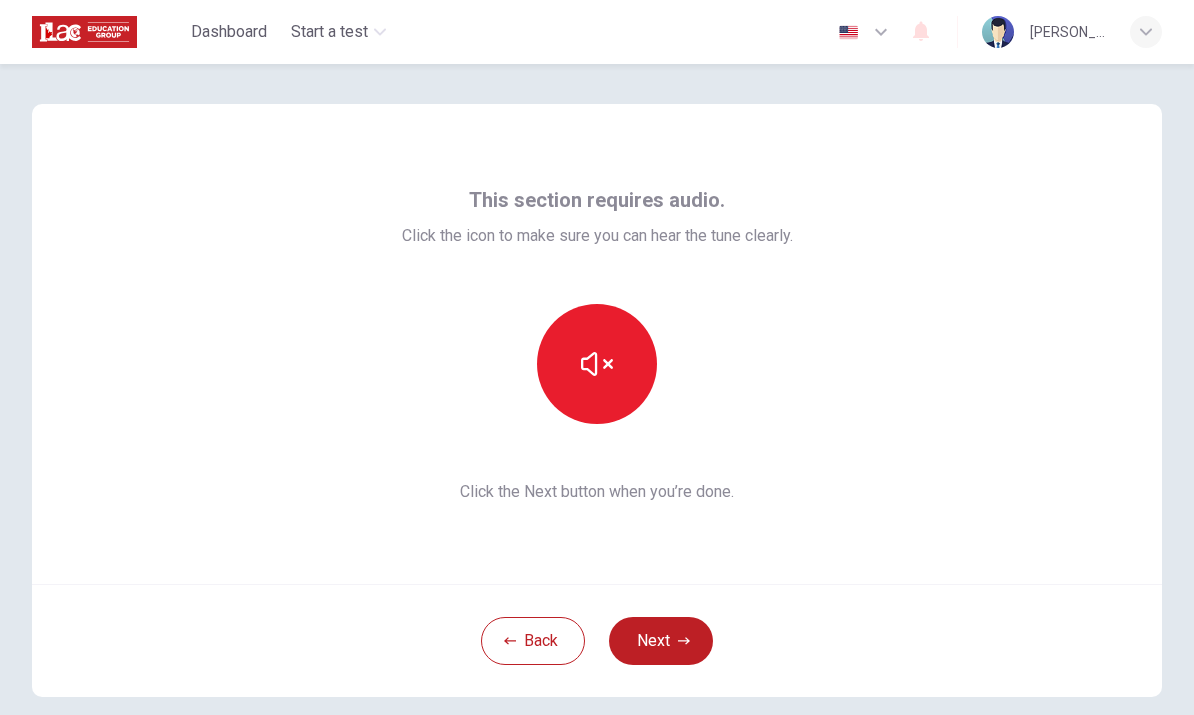 click at bounding box center [597, 364] 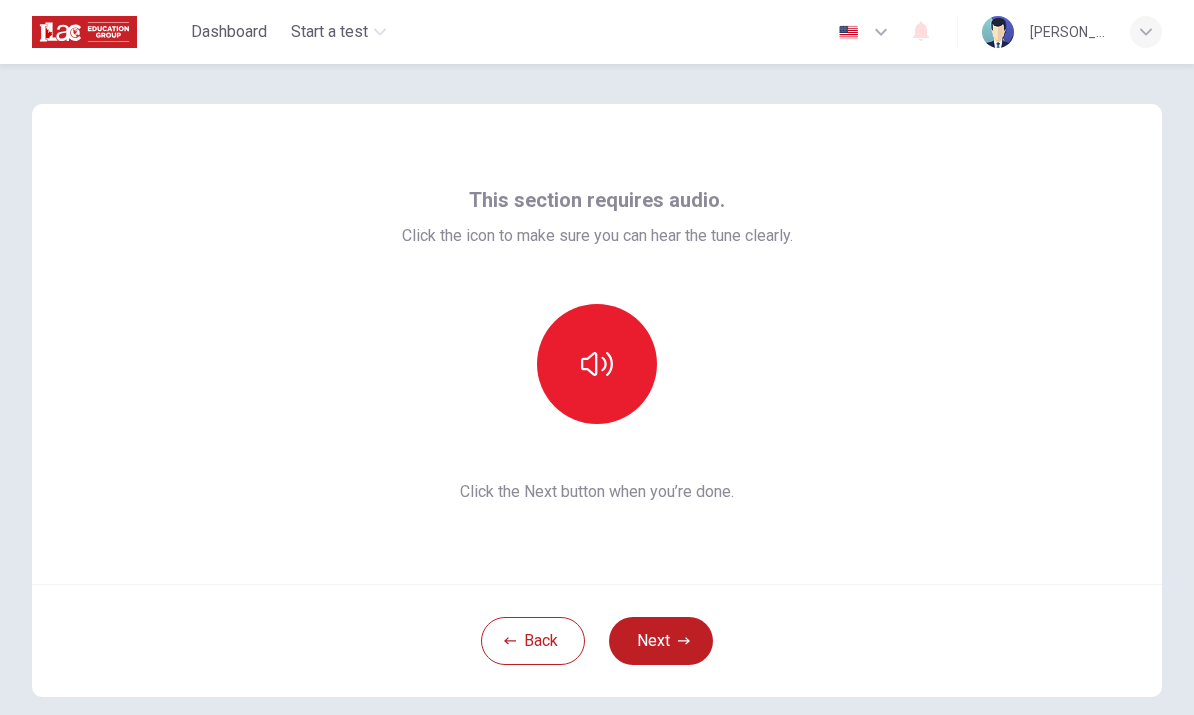 click at bounding box center [597, 364] 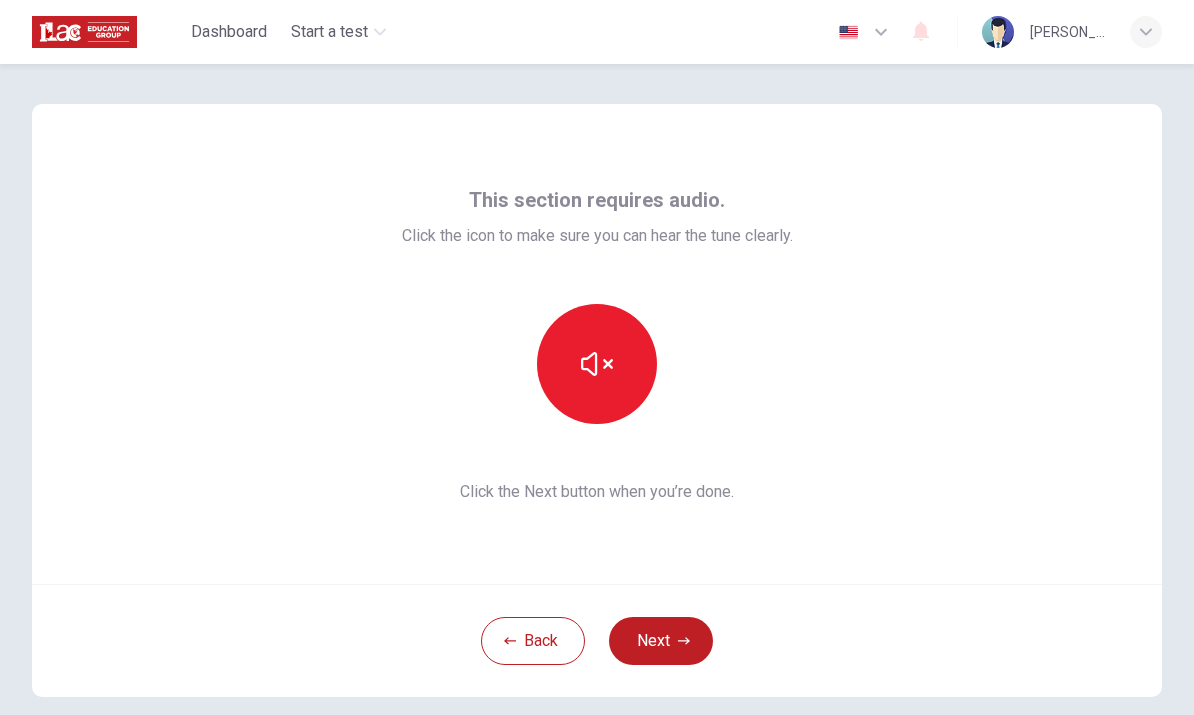 click at bounding box center [597, 364] 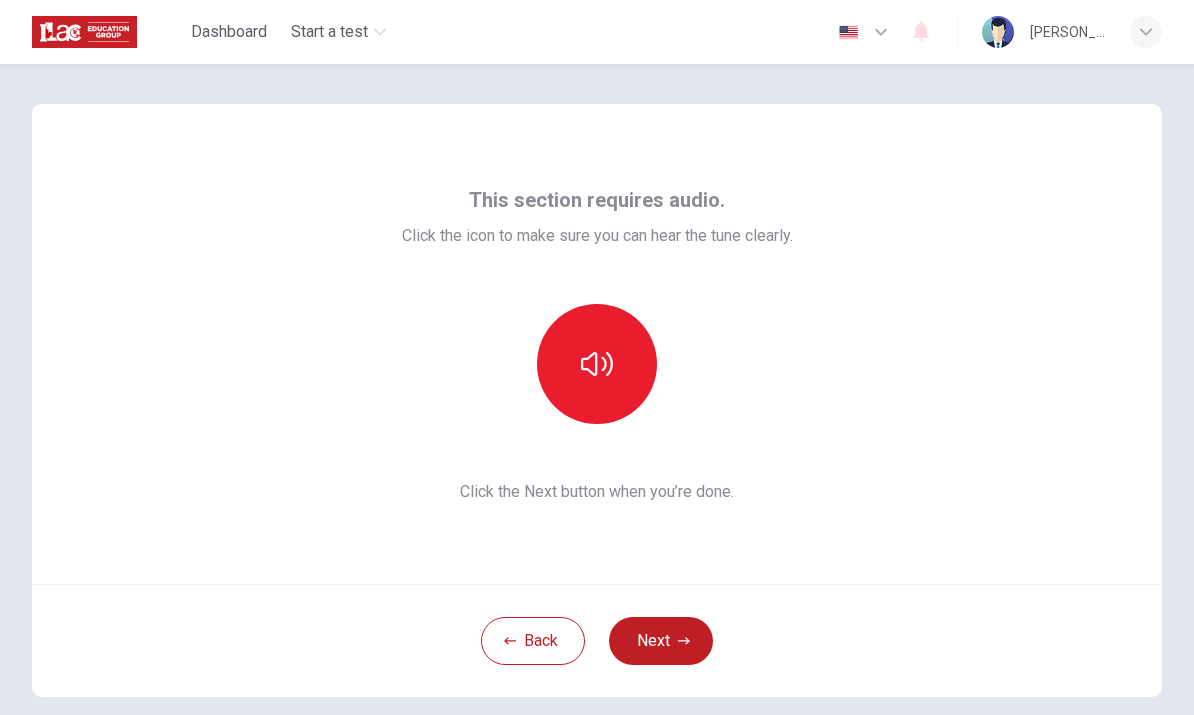 click at bounding box center [597, 364] 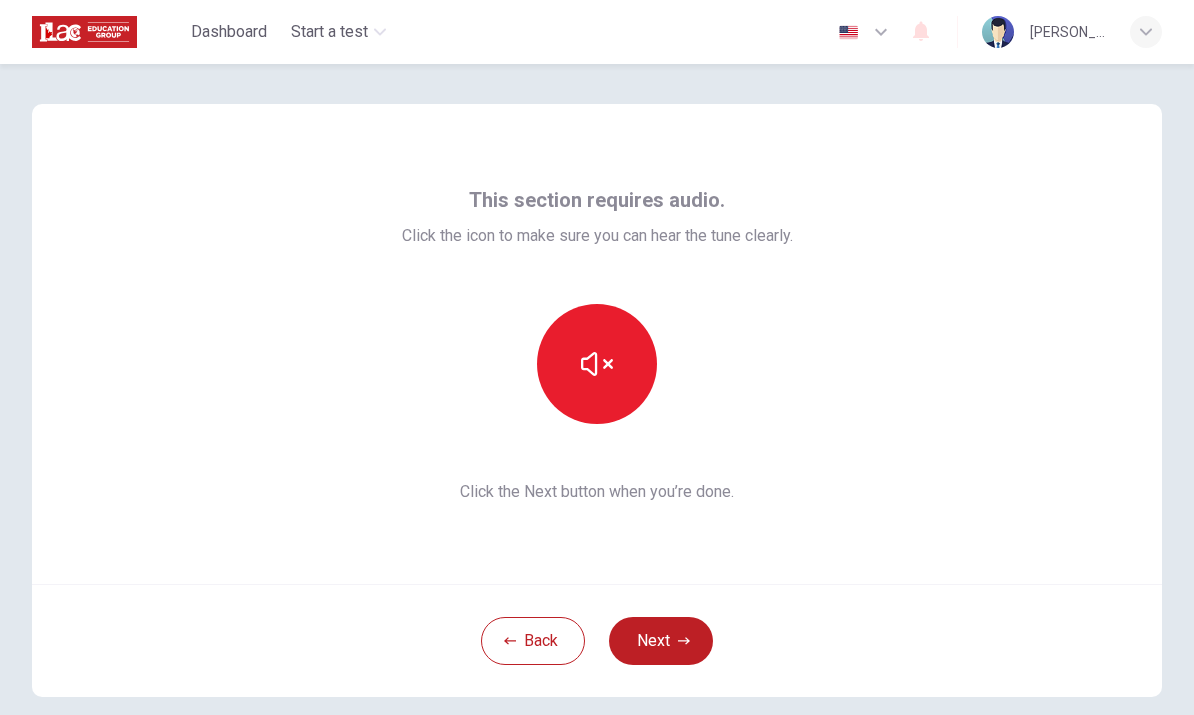 click at bounding box center (597, 364) 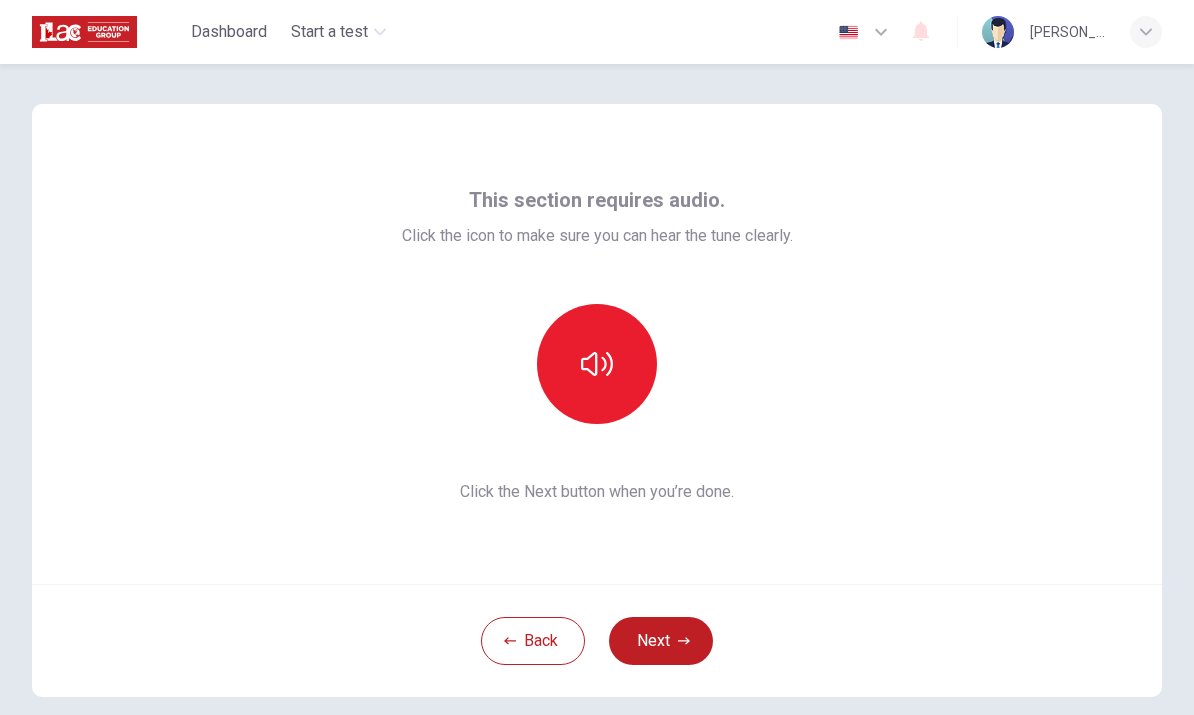 click at bounding box center (597, 364) 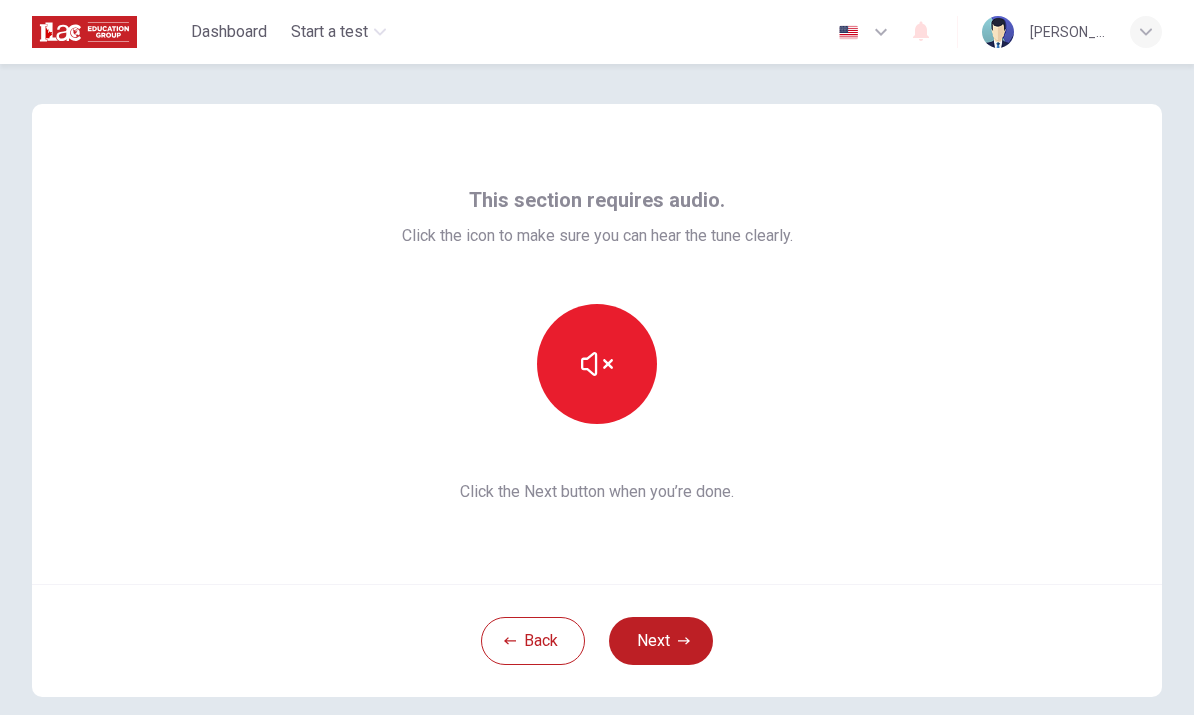 click at bounding box center (597, 364) 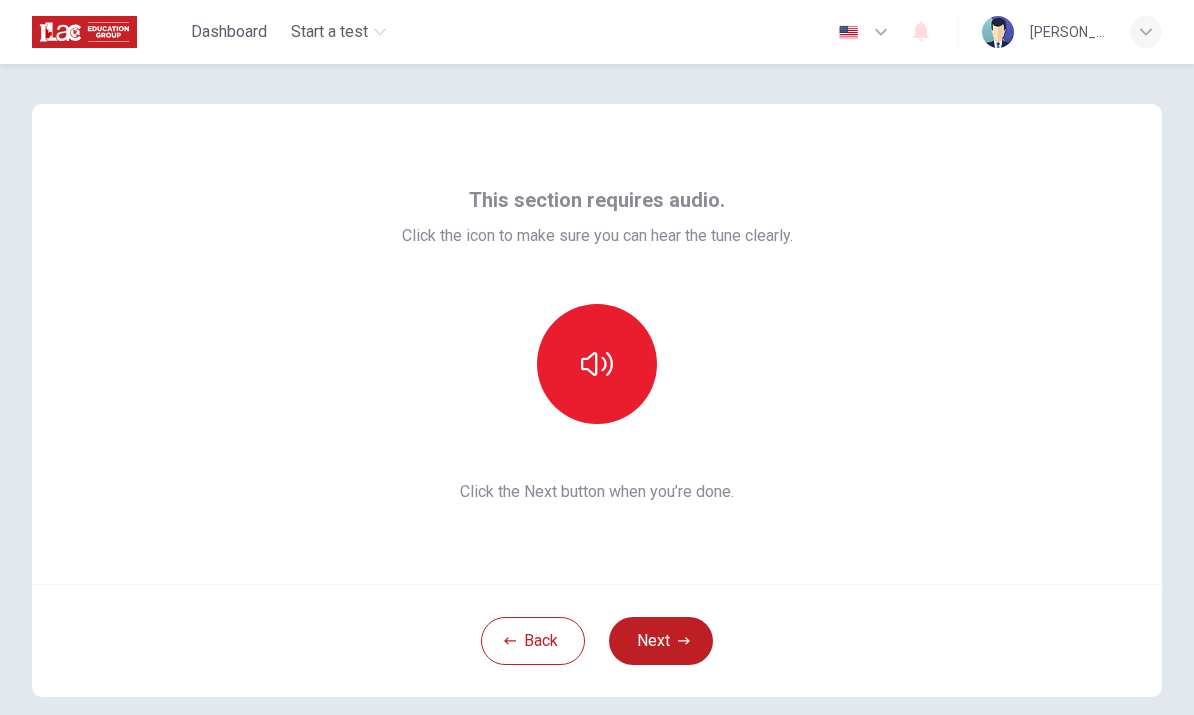 click at bounding box center (597, 364) 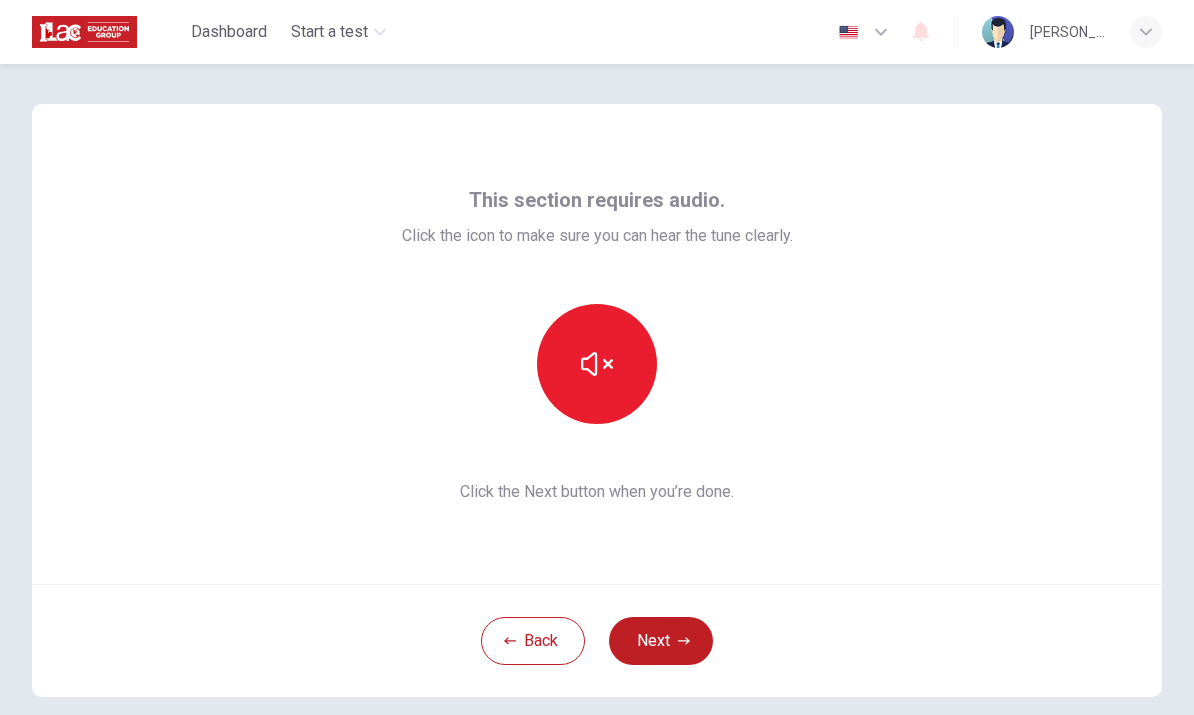 click on "Next" at bounding box center (661, 641) 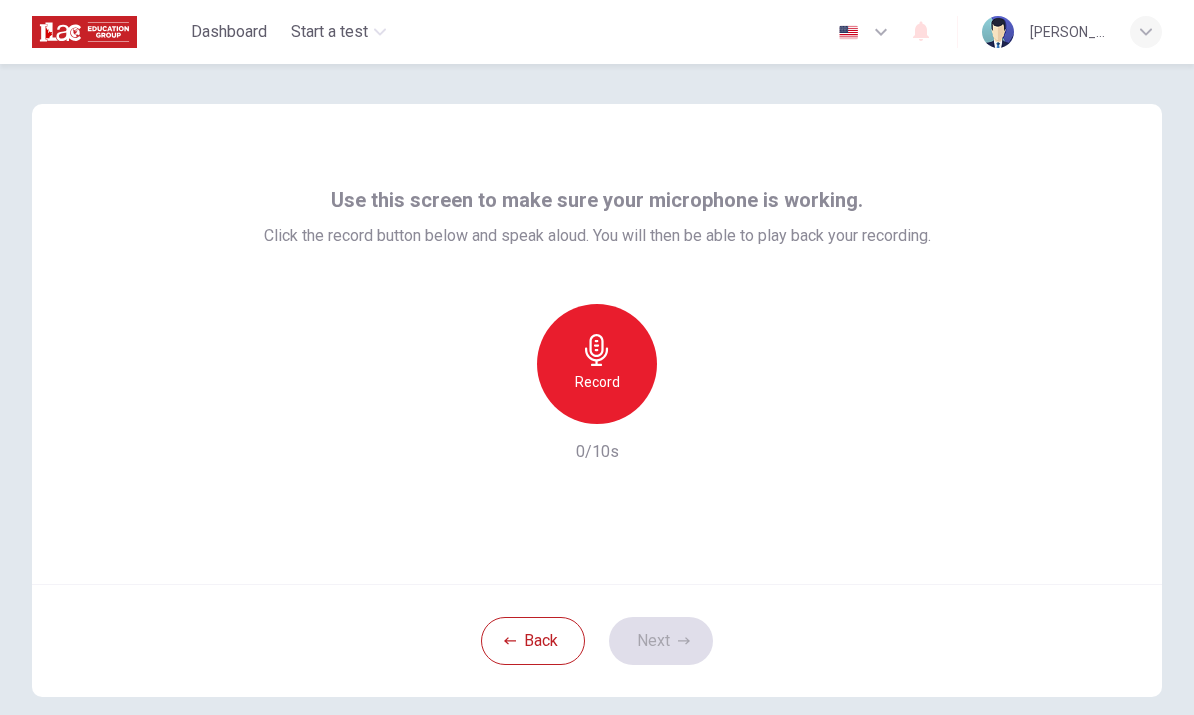 click on "Record" at bounding box center [597, 382] 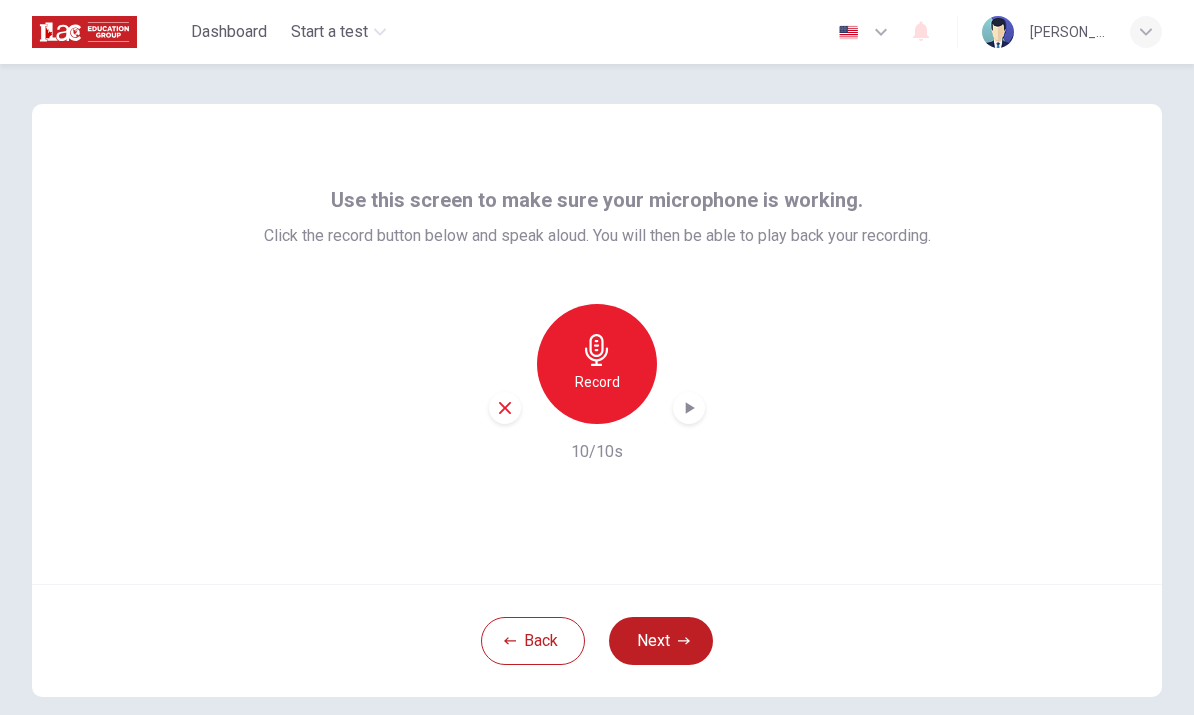 click on "Record" at bounding box center [597, 364] 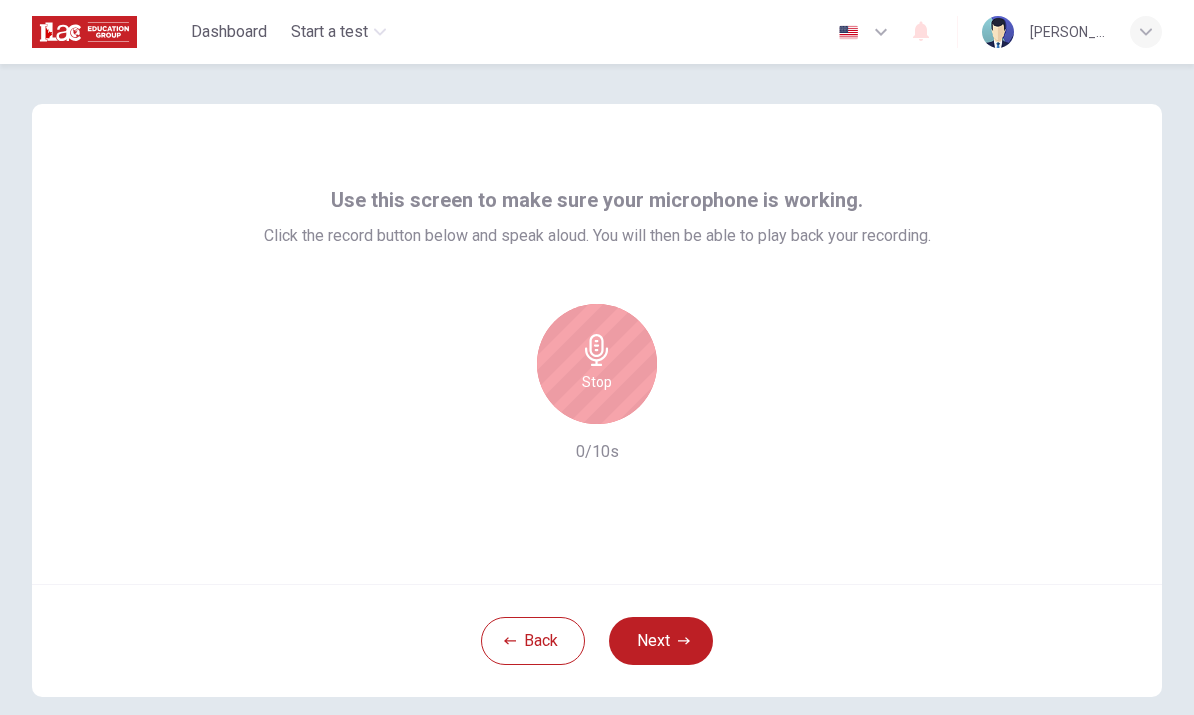 click on "Stop" at bounding box center (597, 364) 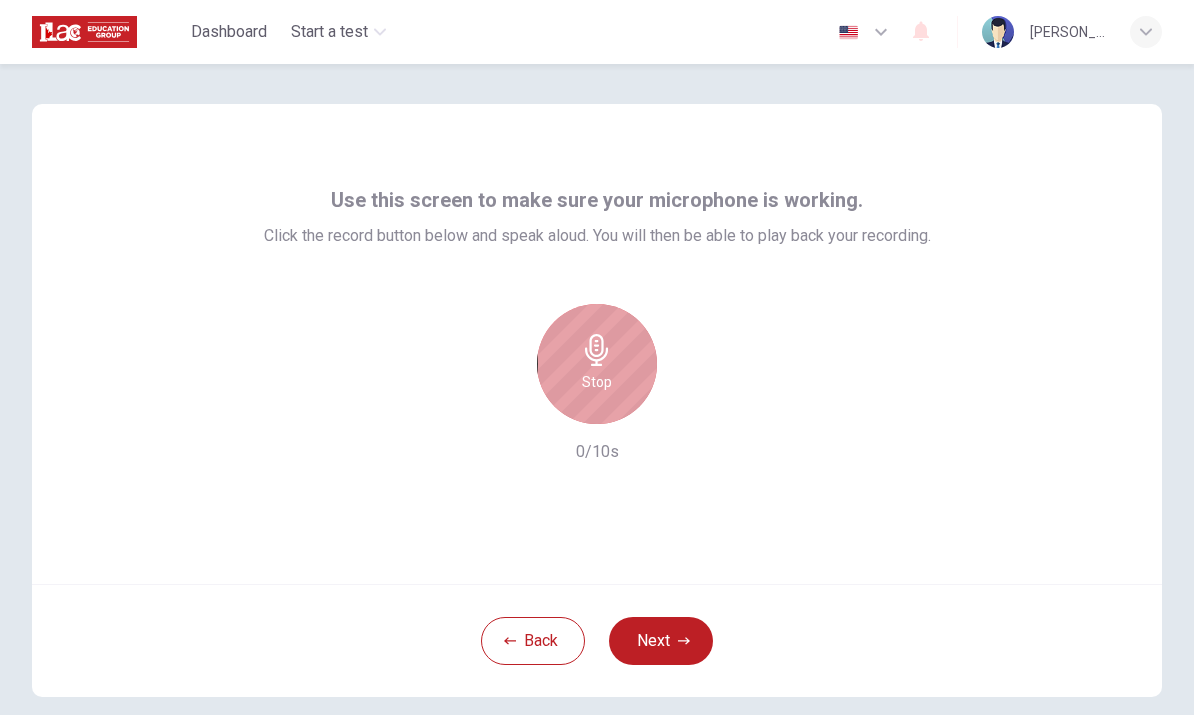 click on "Stop" at bounding box center [597, 364] 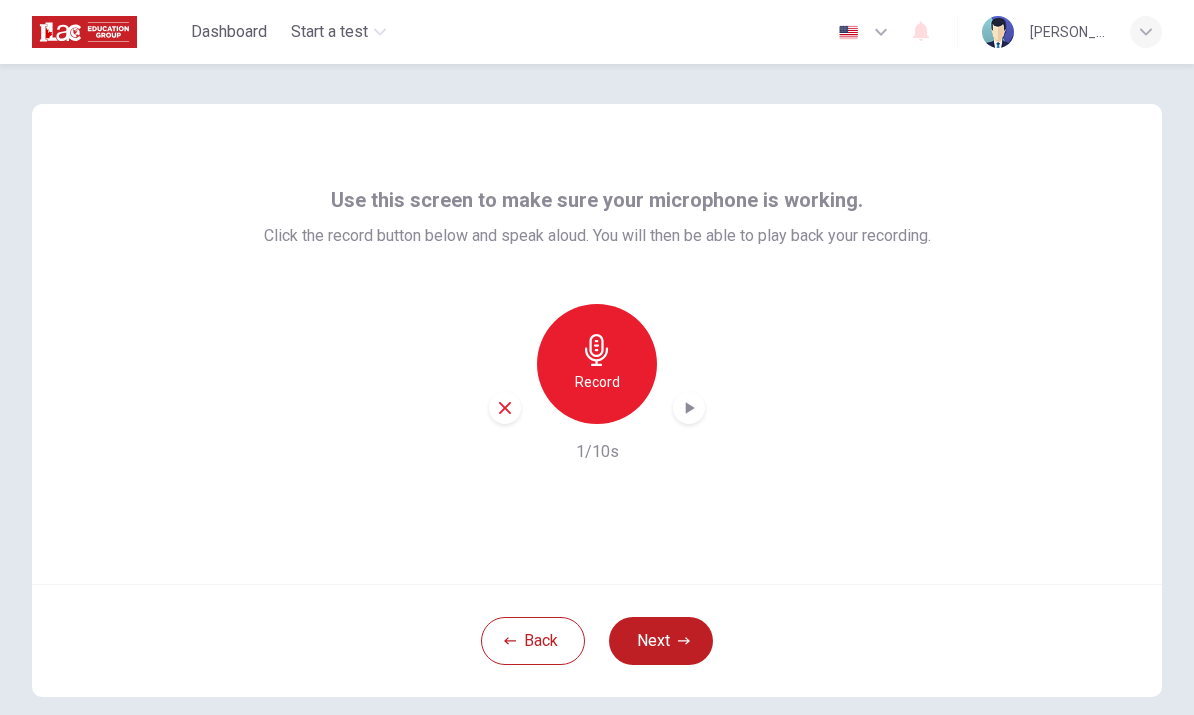 click 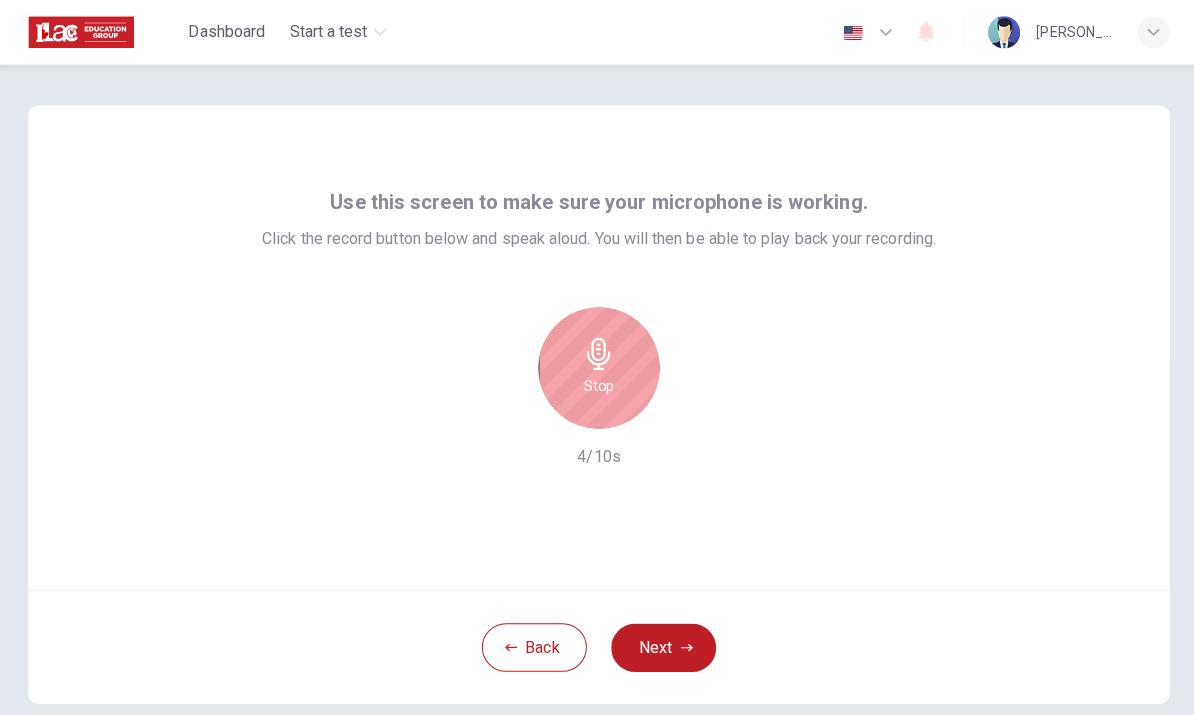click on "Use this screen to make sure your microphone is working. Click the record button below and speak aloud. You will then be able to play back your recording. Stop 4/10s" at bounding box center [597, 344] 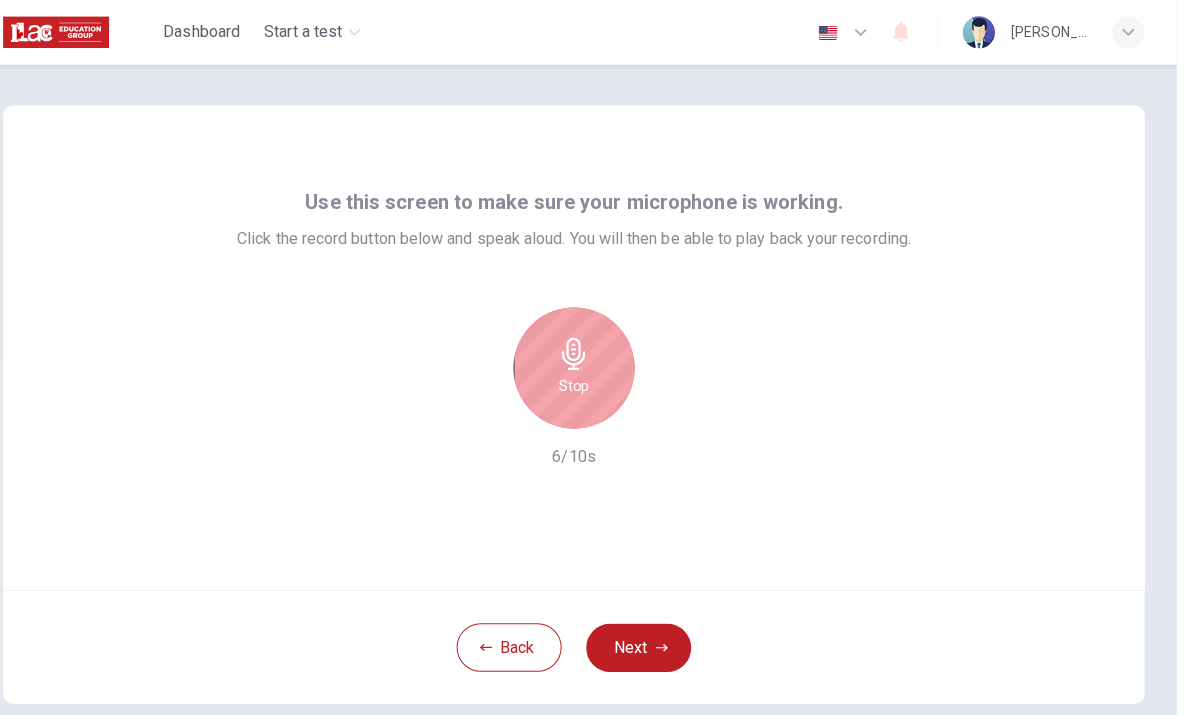 scroll, scrollTop: 0, scrollLeft: 0, axis: both 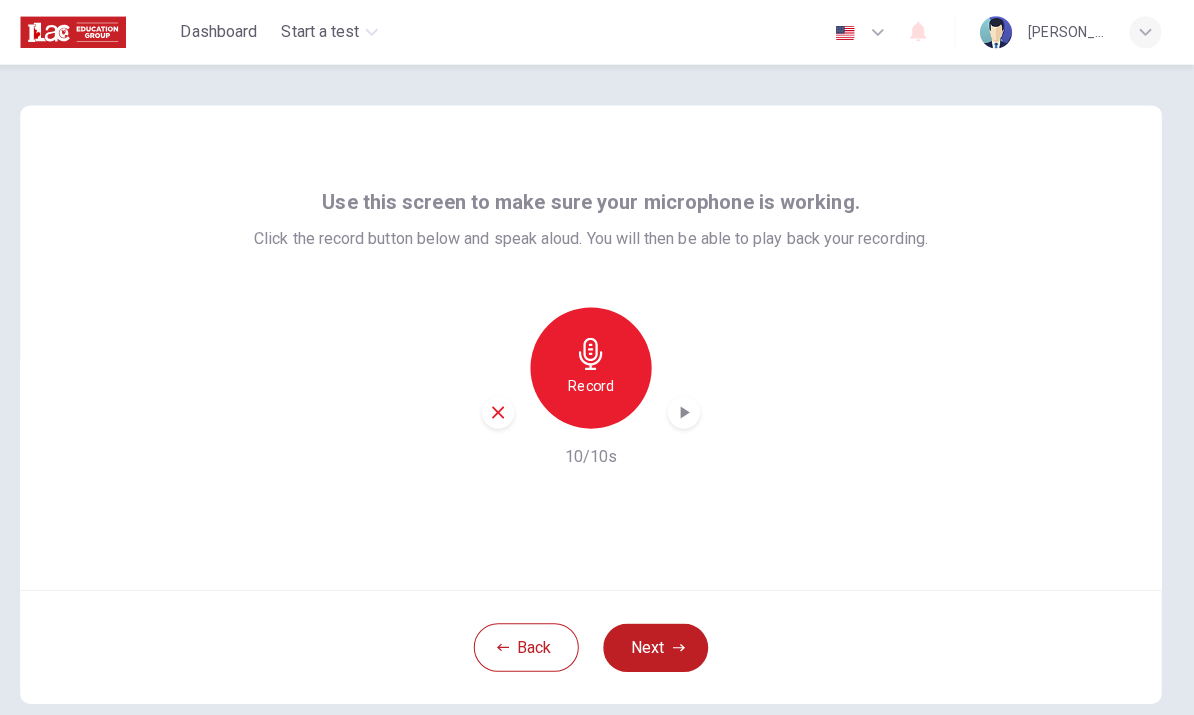 click at bounding box center [689, 408] 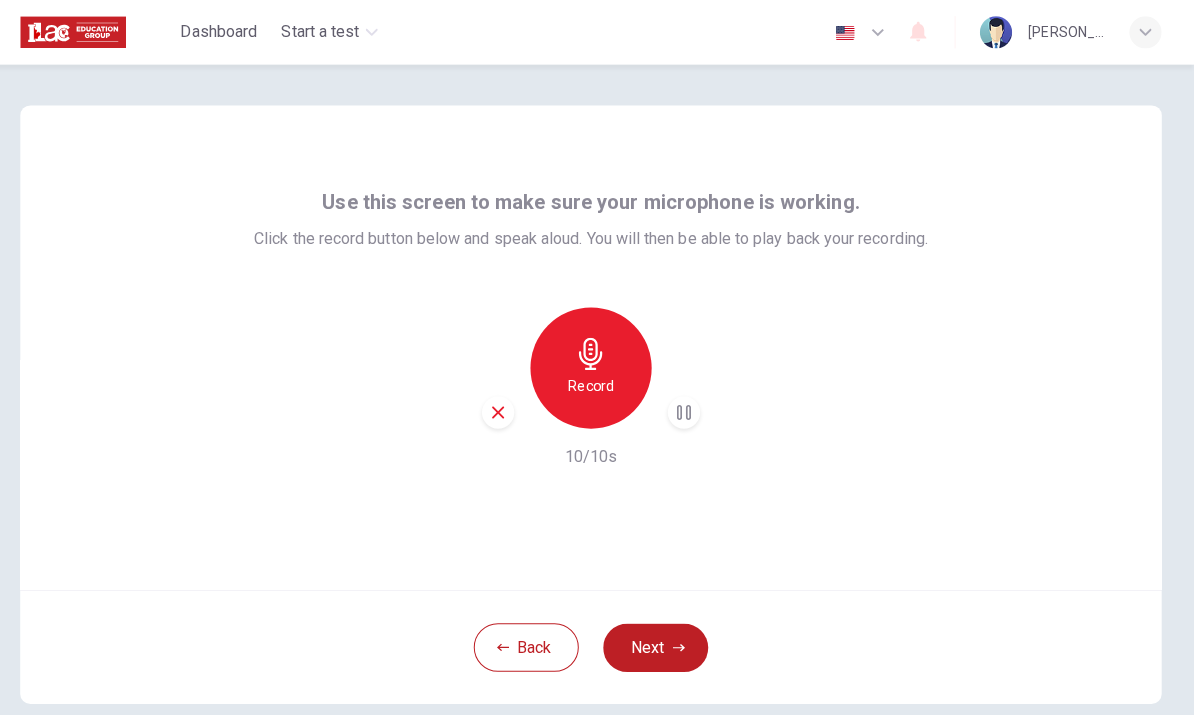 click on "Next" at bounding box center (661, 641) 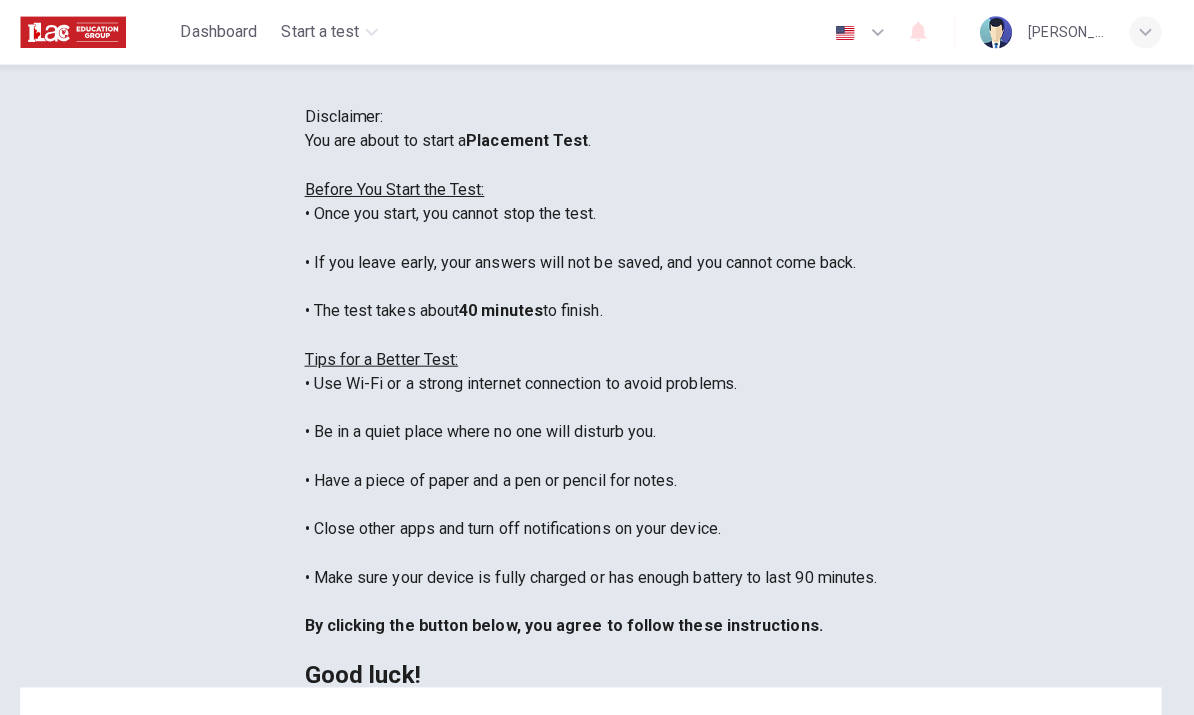 scroll, scrollTop: 21, scrollLeft: 0, axis: vertical 